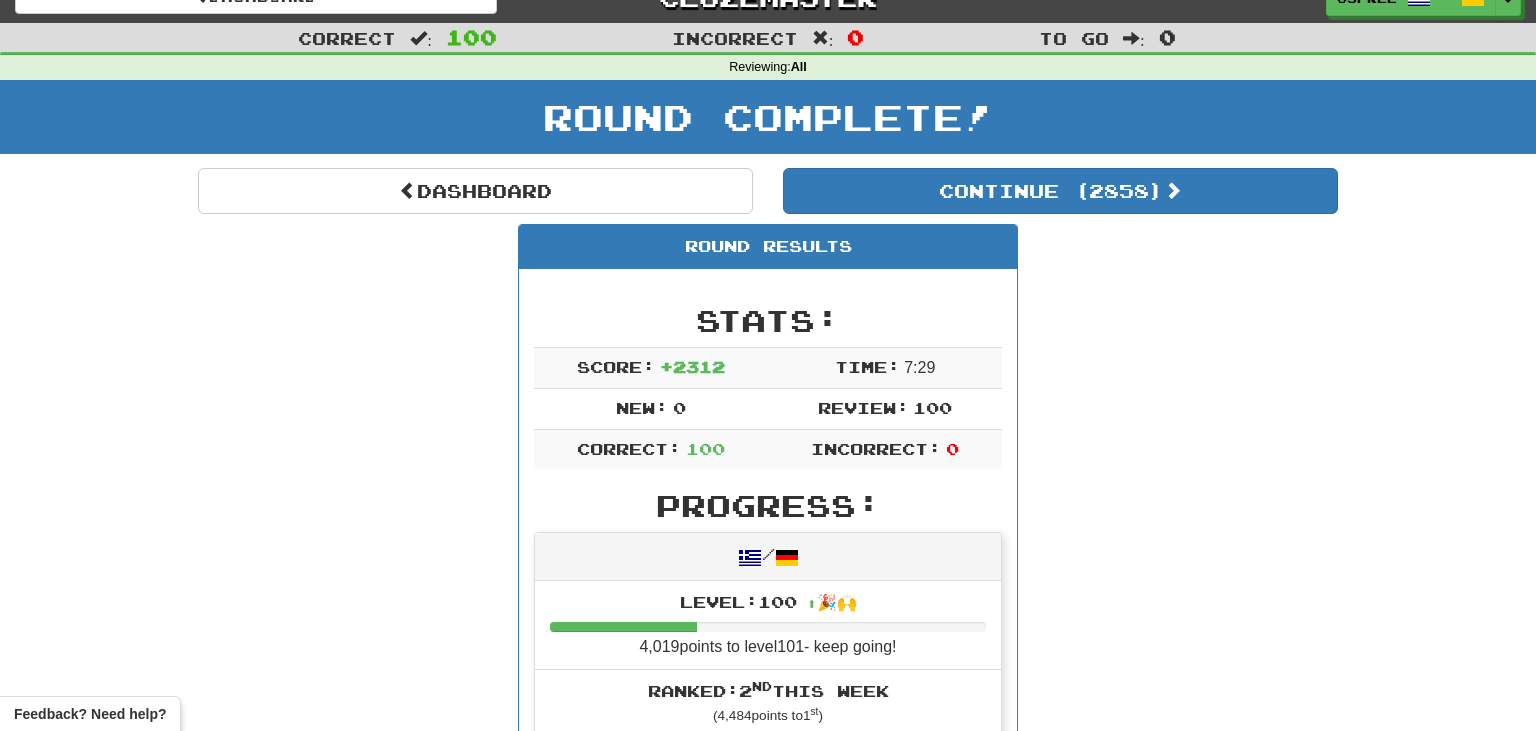 scroll, scrollTop: 28, scrollLeft: 0, axis: vertical 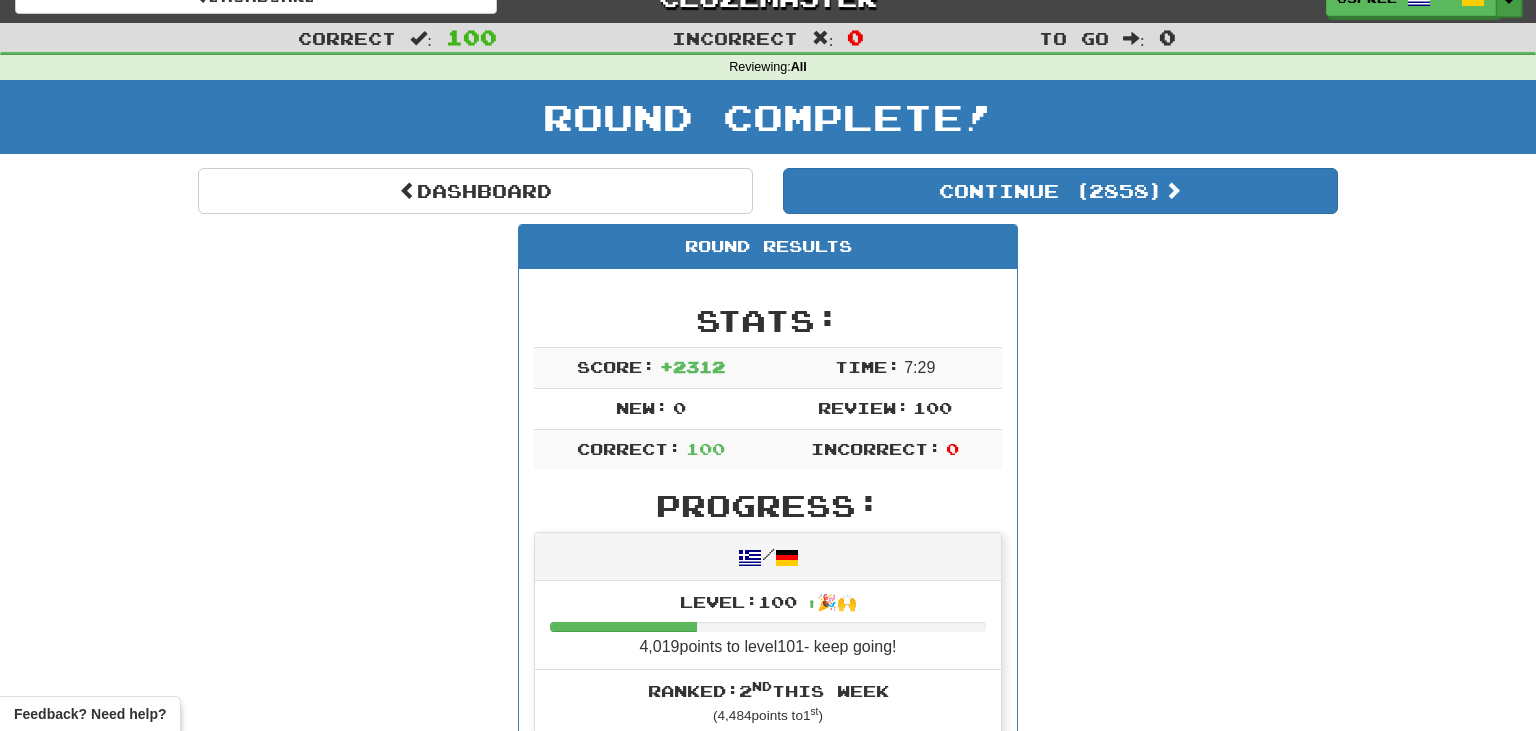 click on "Toggle Dropdown" at bounding box center (1509, -1) 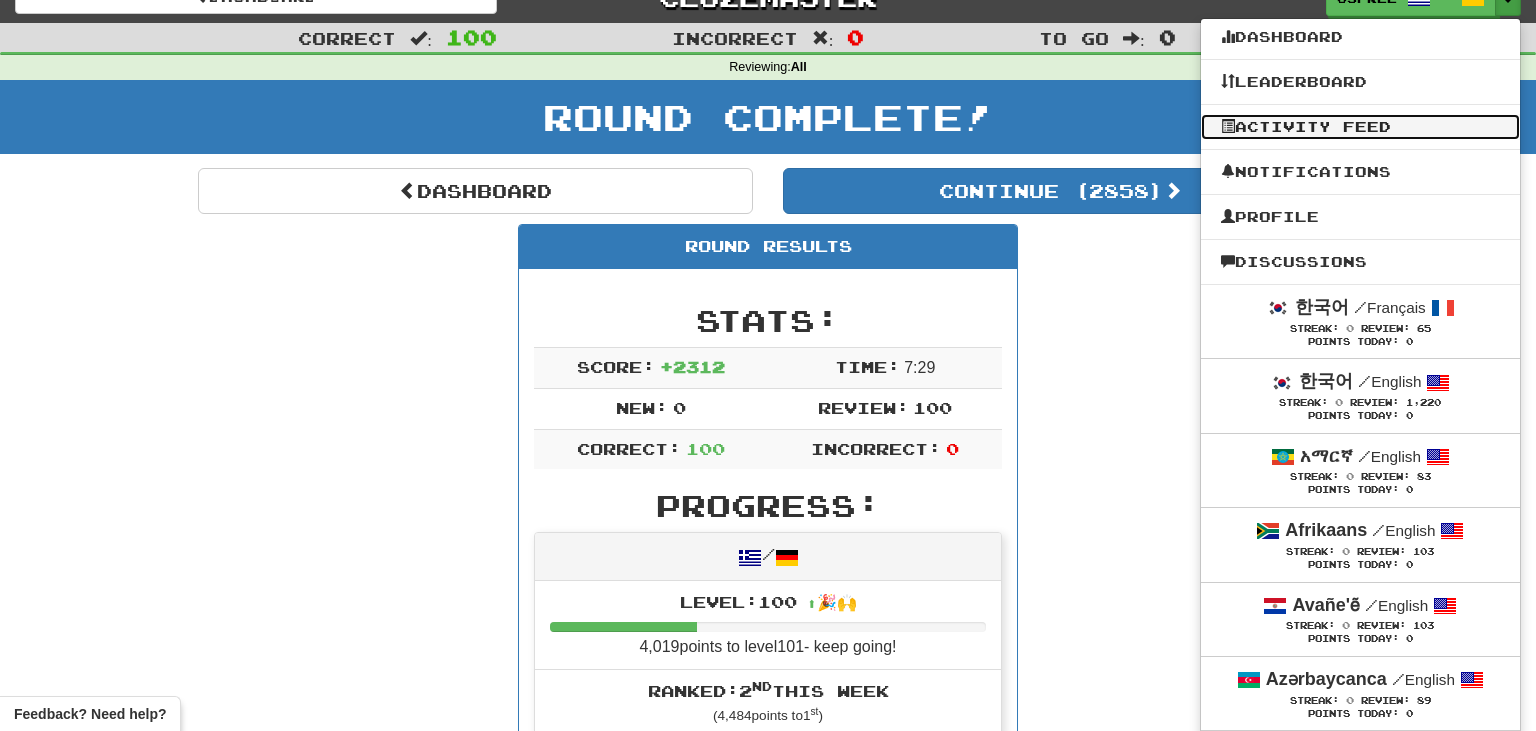 click on "Activity Feed" at bounding box center (1360, 127) 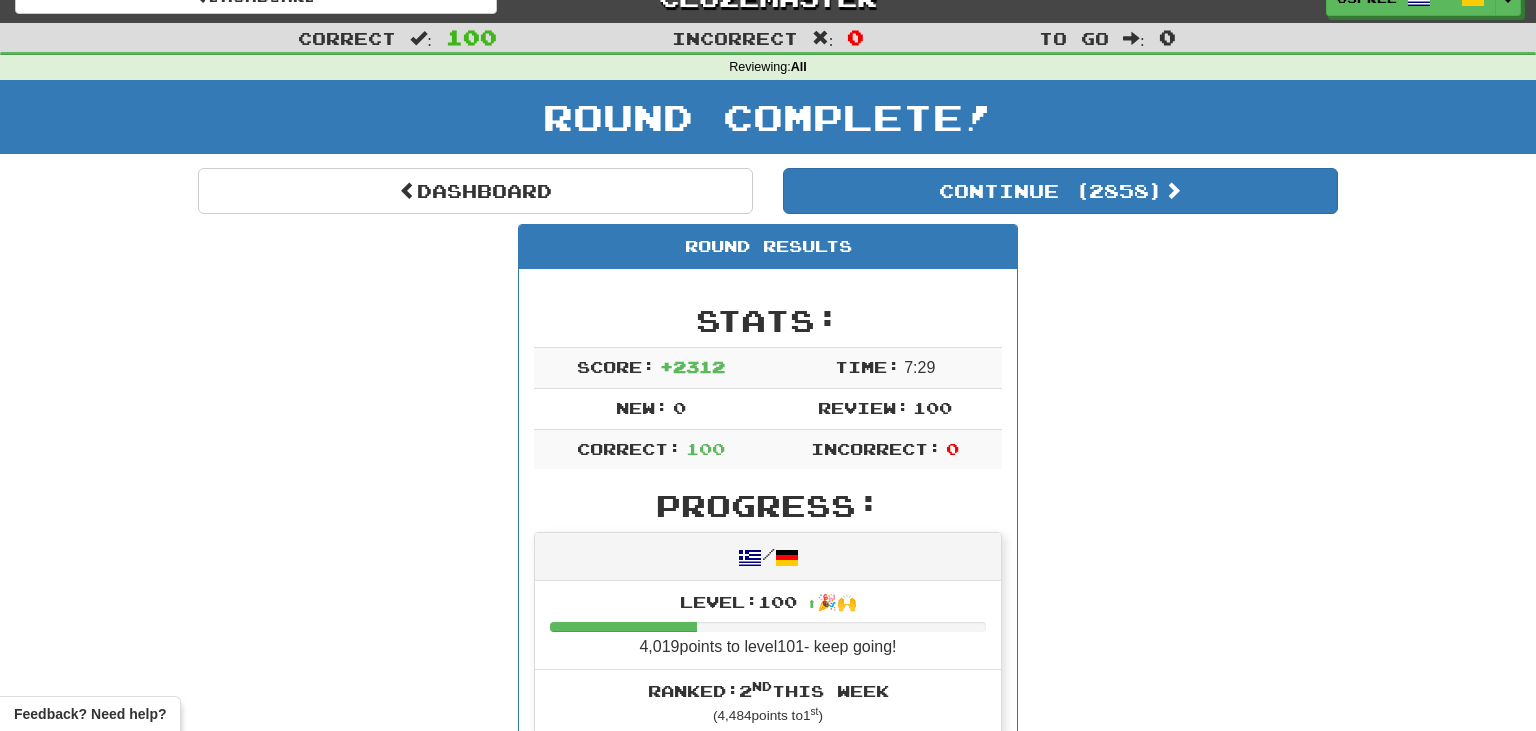 scroll, scrollTop: 0, scrollLeft: 0, axis: both 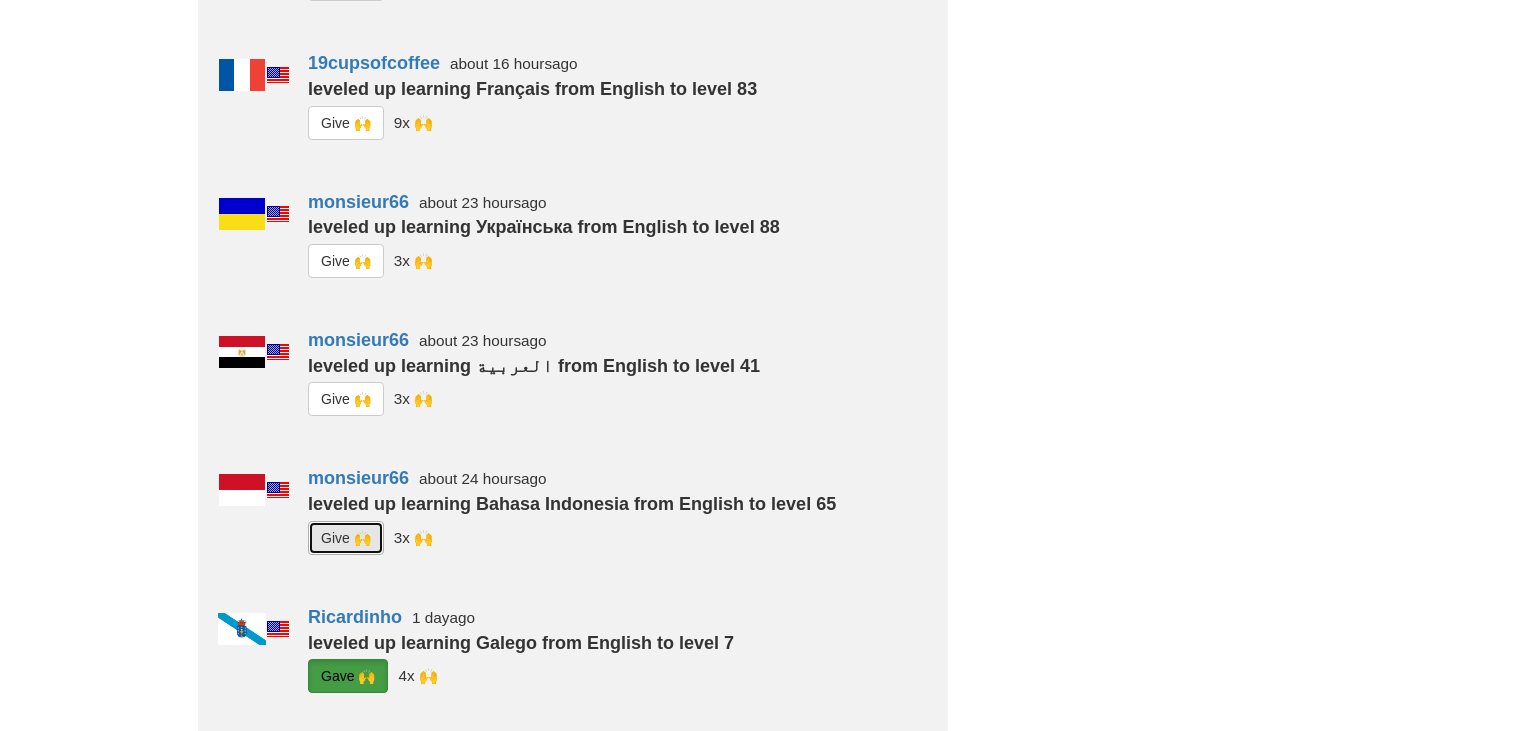 click on "G i ve 🙌" at bounding box center [346, 538] 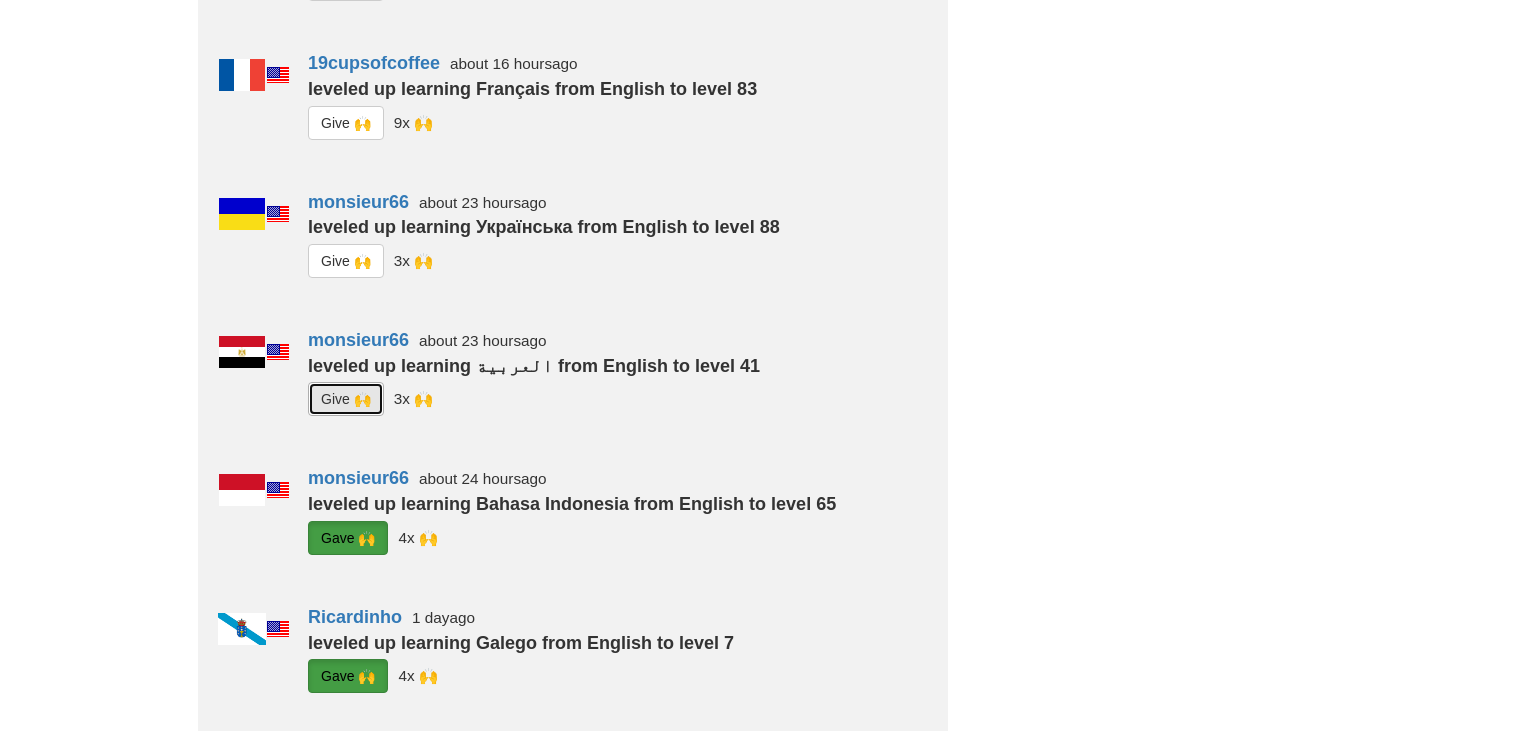 click on "G i ve 🙌" at bounding box center (346, 399) 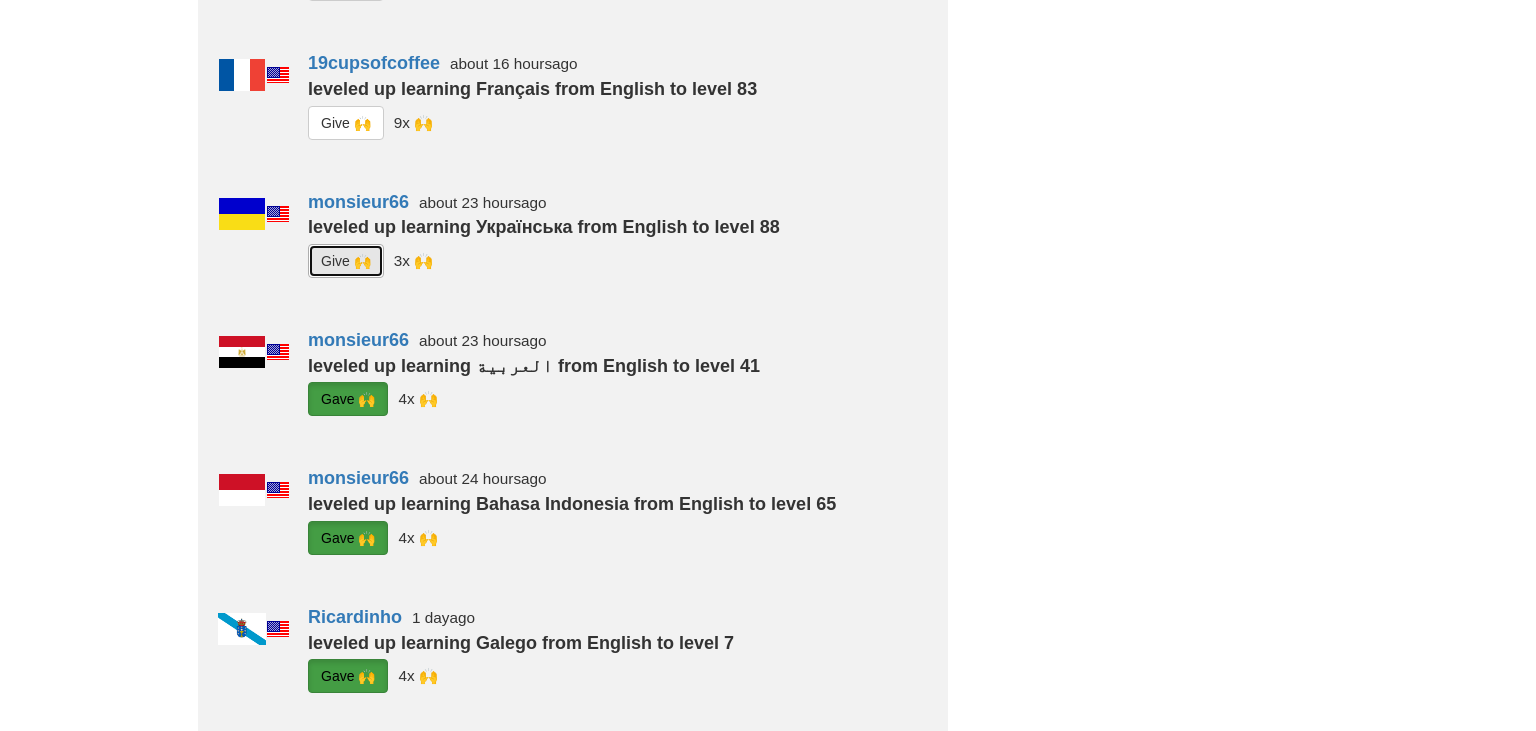 click on "G i ve 🙌" at bounding box center [346, 261] 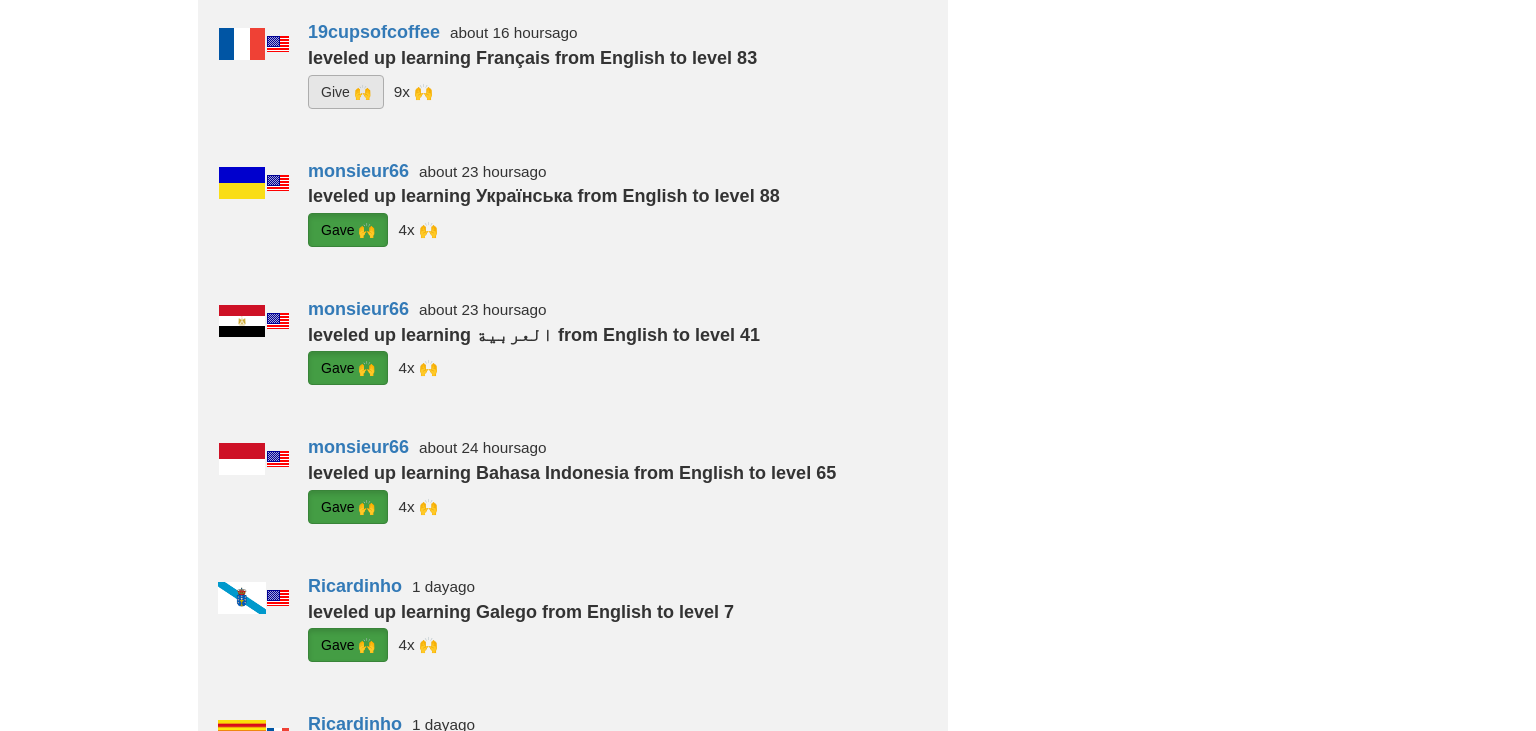 scroll, scrollTop: 668, scrollLeft: 0, axis: vertical 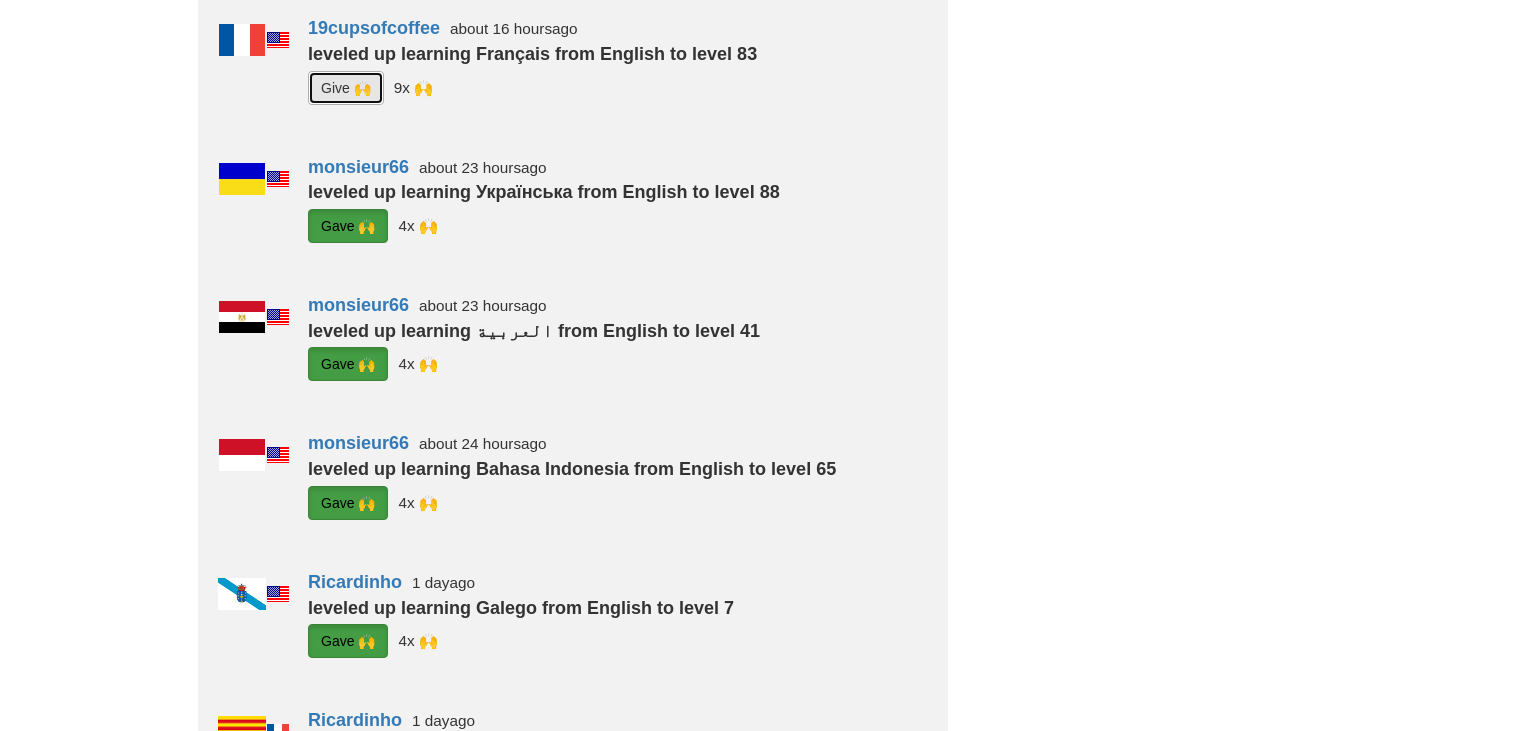 click on "G i ve 🙌" at bounding box center (346, 88) 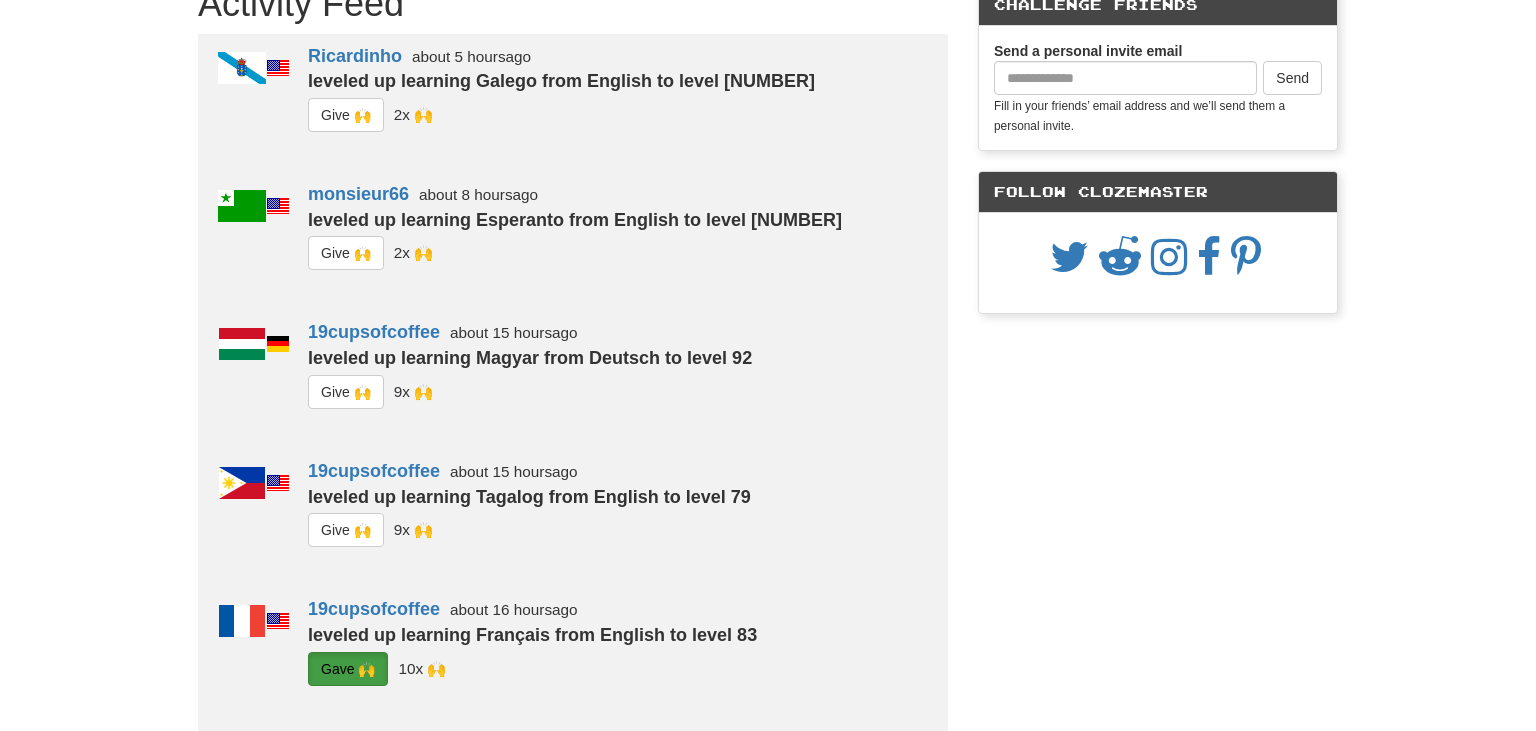 scroll, scrollTop: 34, scrollLeft: 0, axis: vertical 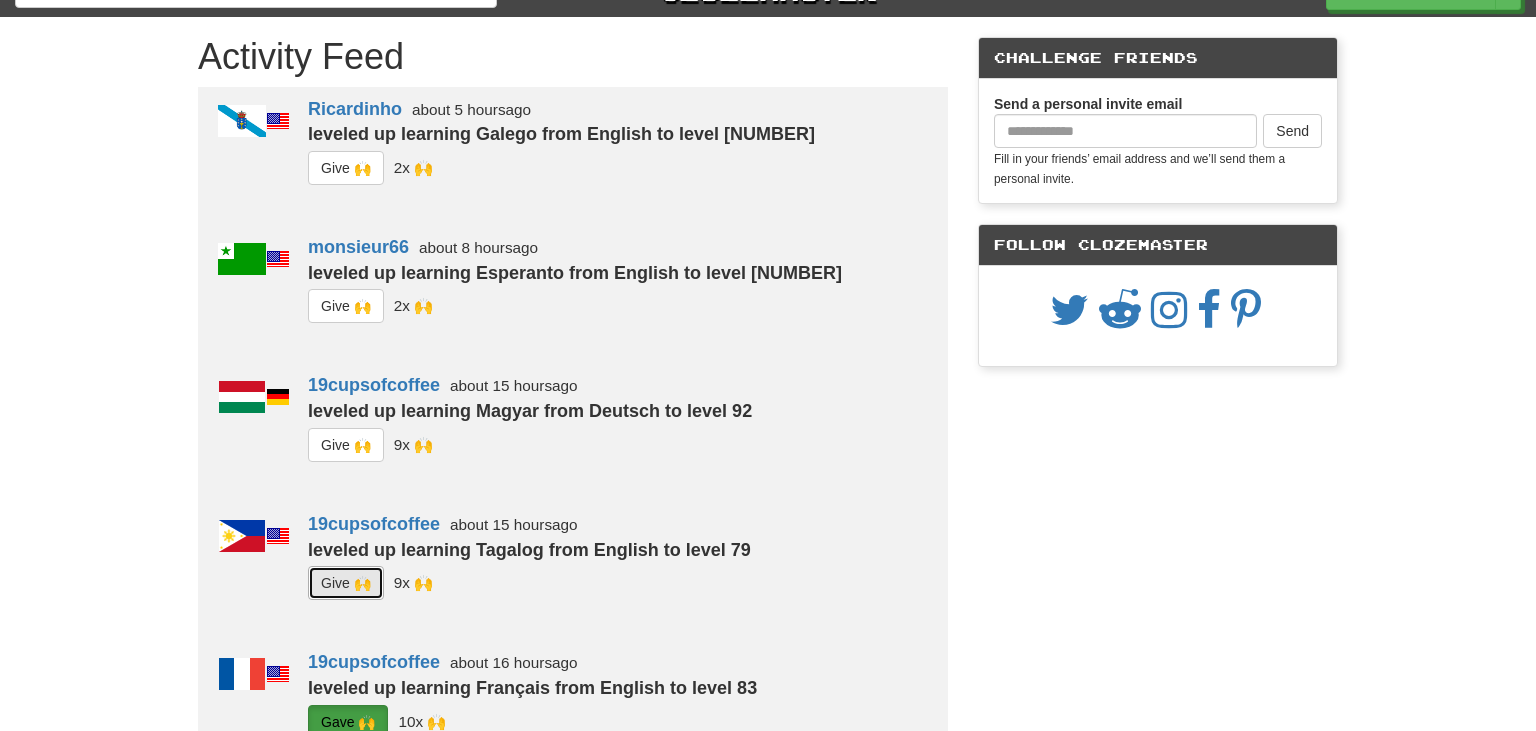 click on "G i ve 🙌" at bounding box center [346, 583] 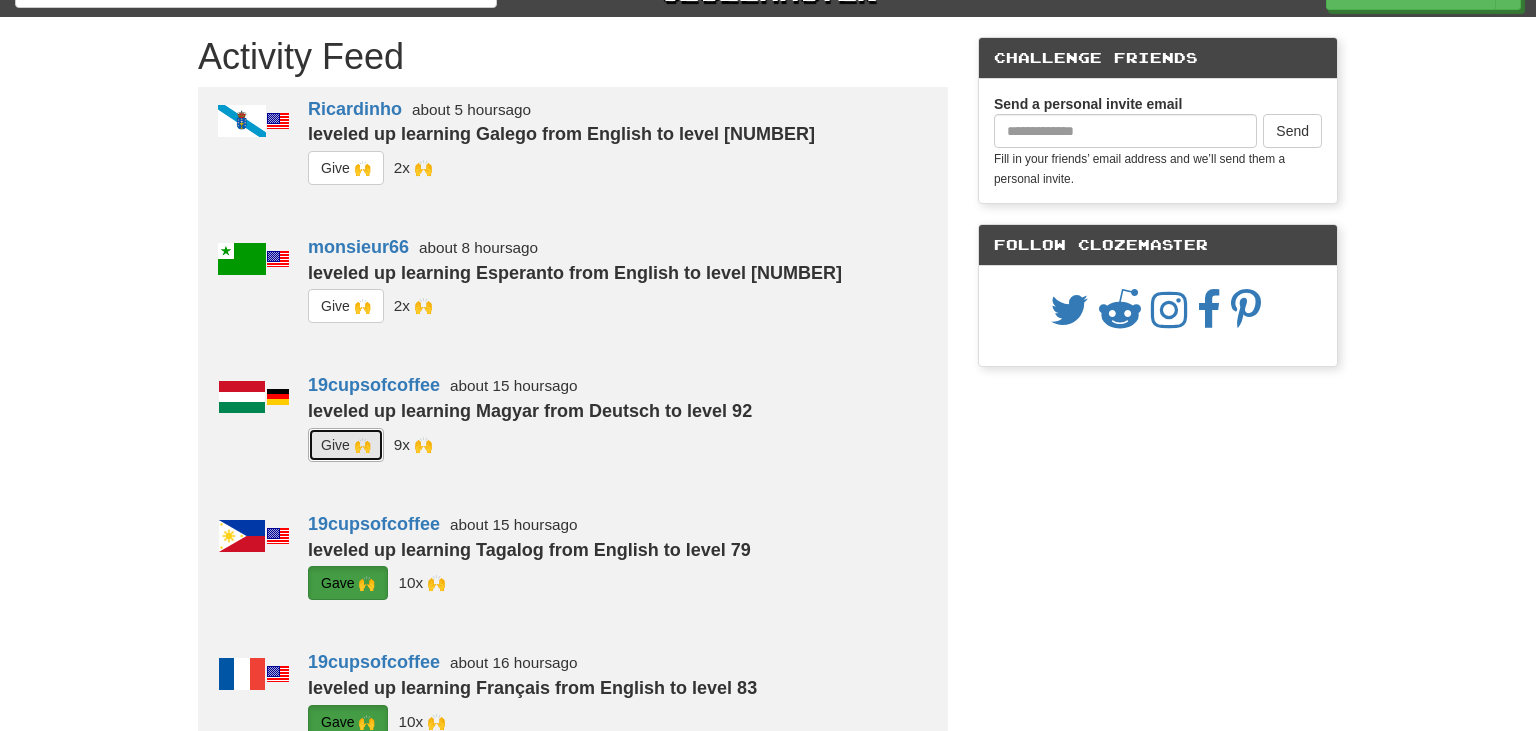 click on "G i ve 🙌" at bounding box center (346, 445) 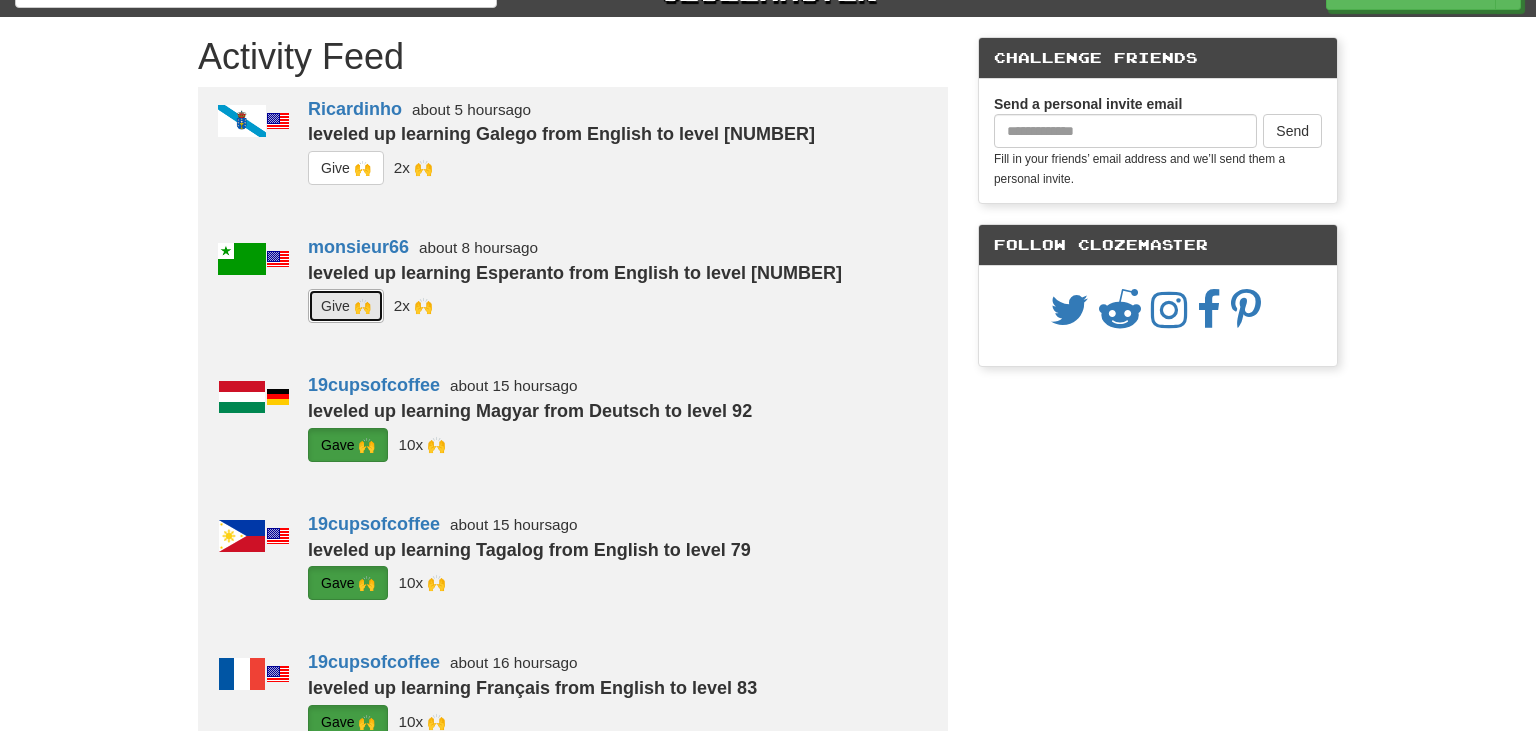 click on "G i ve 🙌" at bounding box center [346, 306] 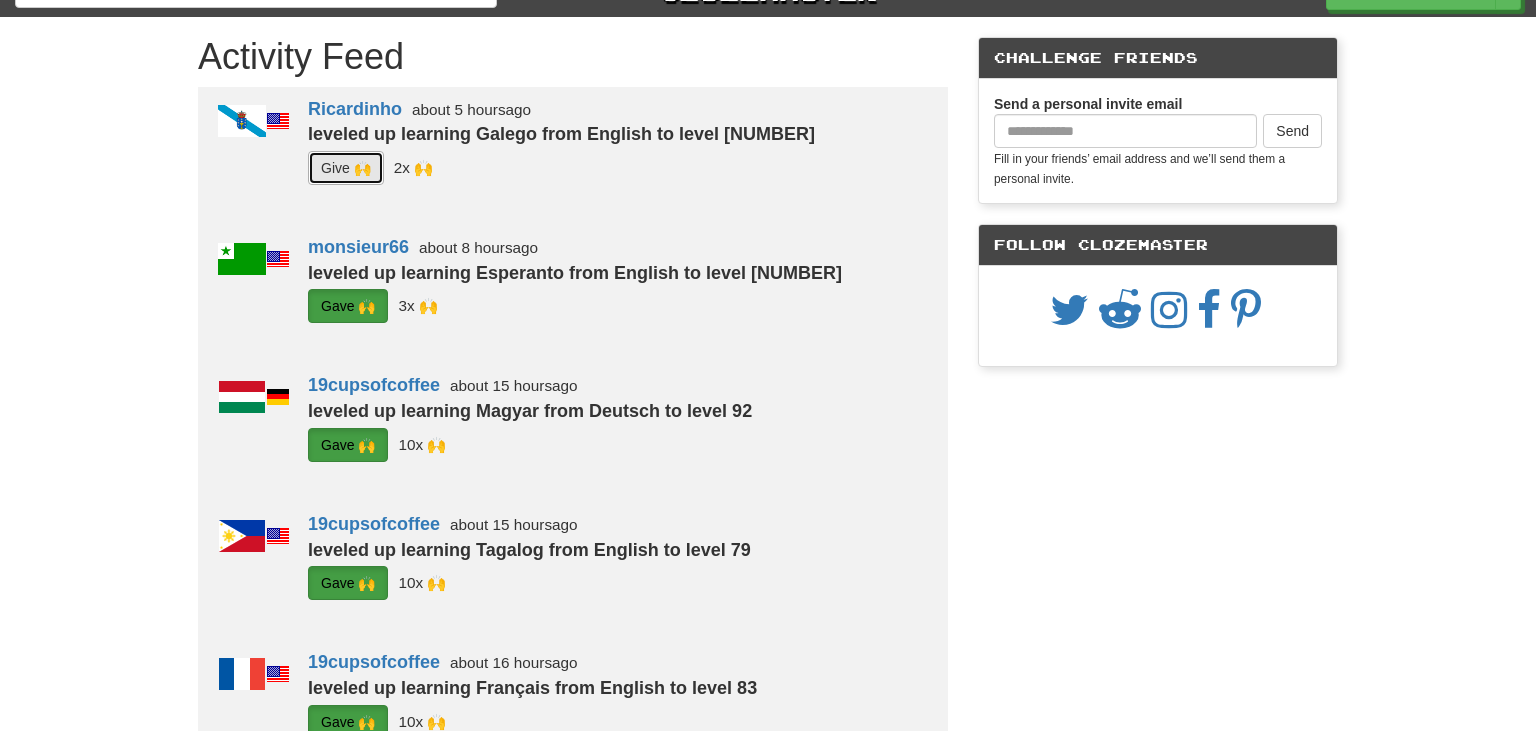 click on "G i ve 🙌" at bounding box center [346, 168] 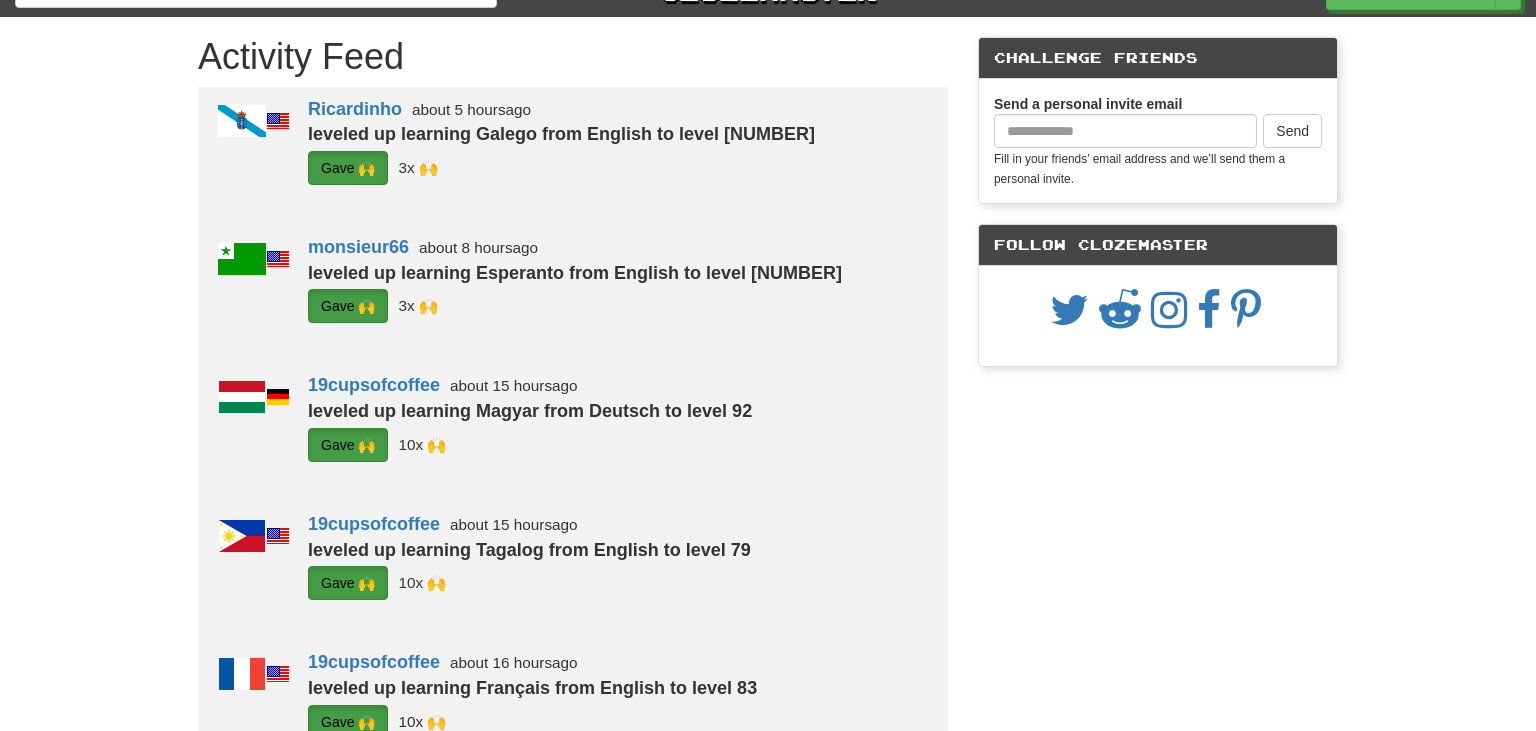 scroll, scrollTop: 0, scrollLeft: 0, axis: both 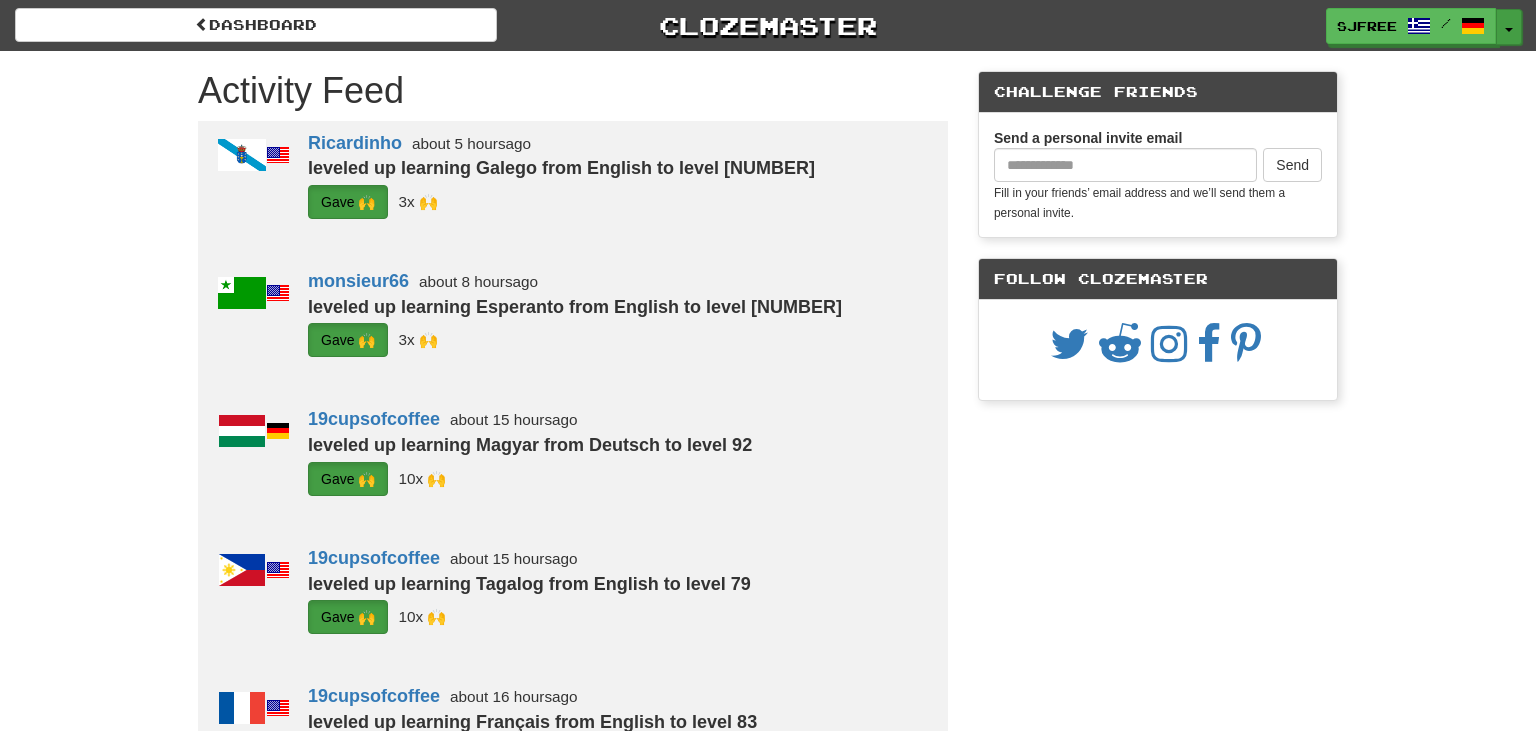 click on "Toggle Dropdown" at bounding box center [1509, 27] 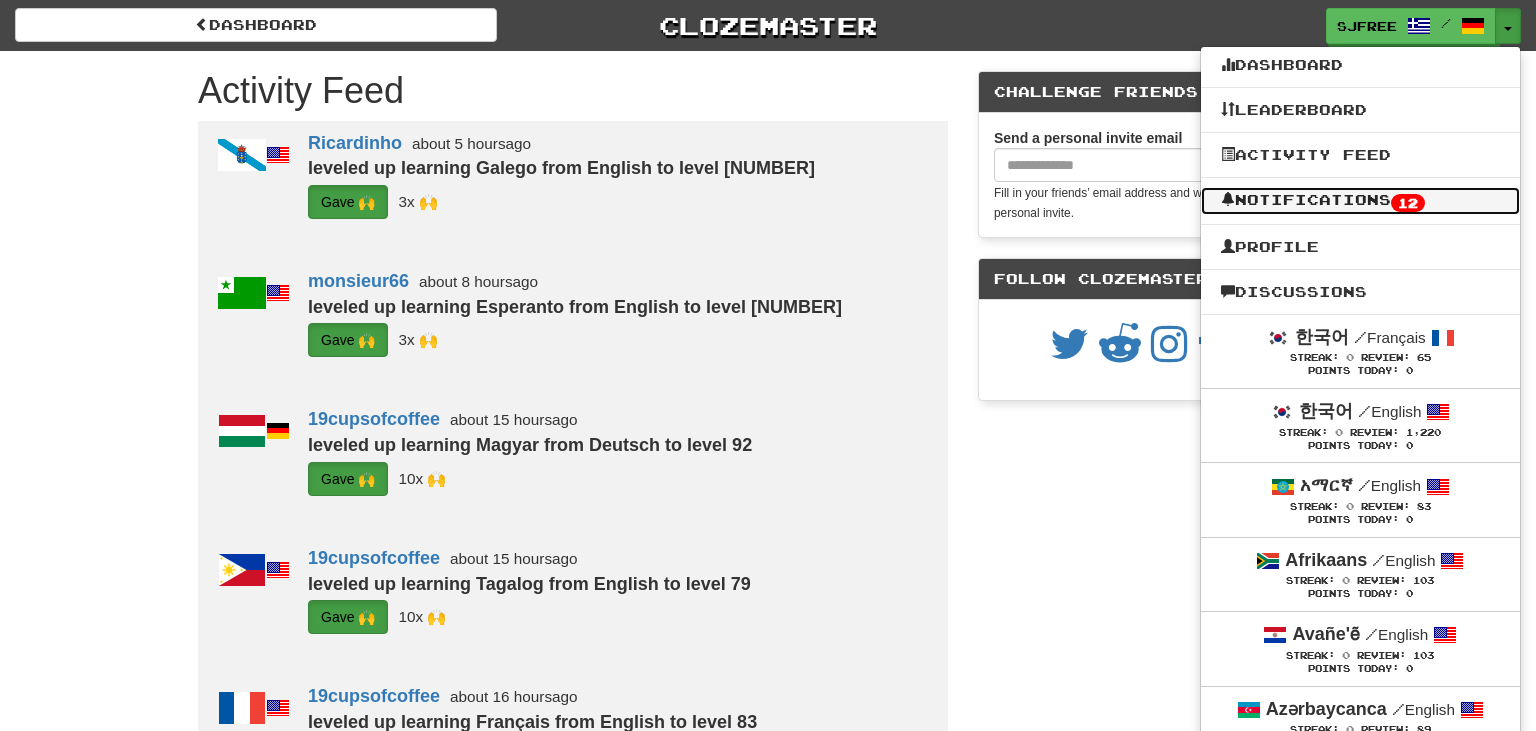 click on "Notifications
12" at bounding box center (1360, 201) 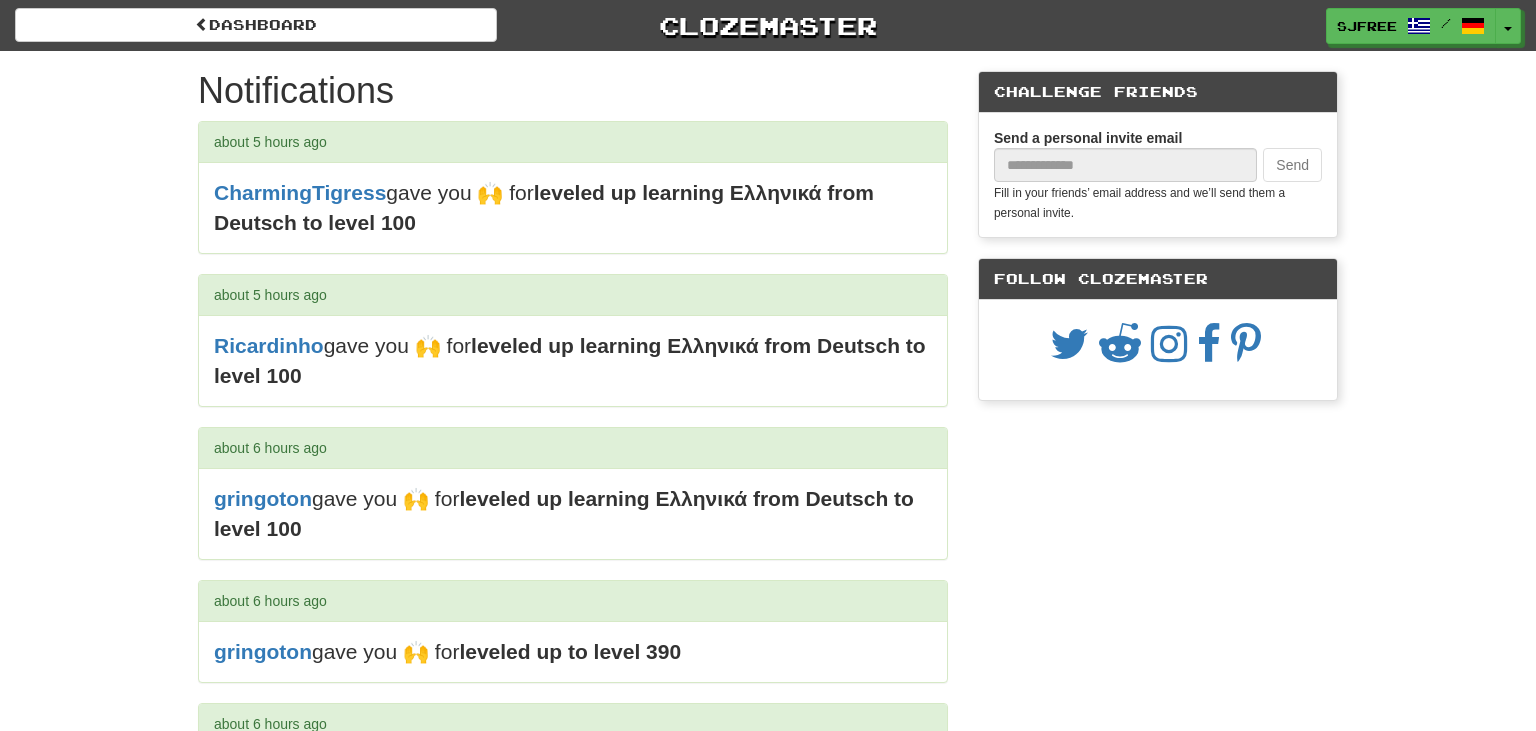scroll, scrollTop: 0, scrollLeft: 0, axis: both 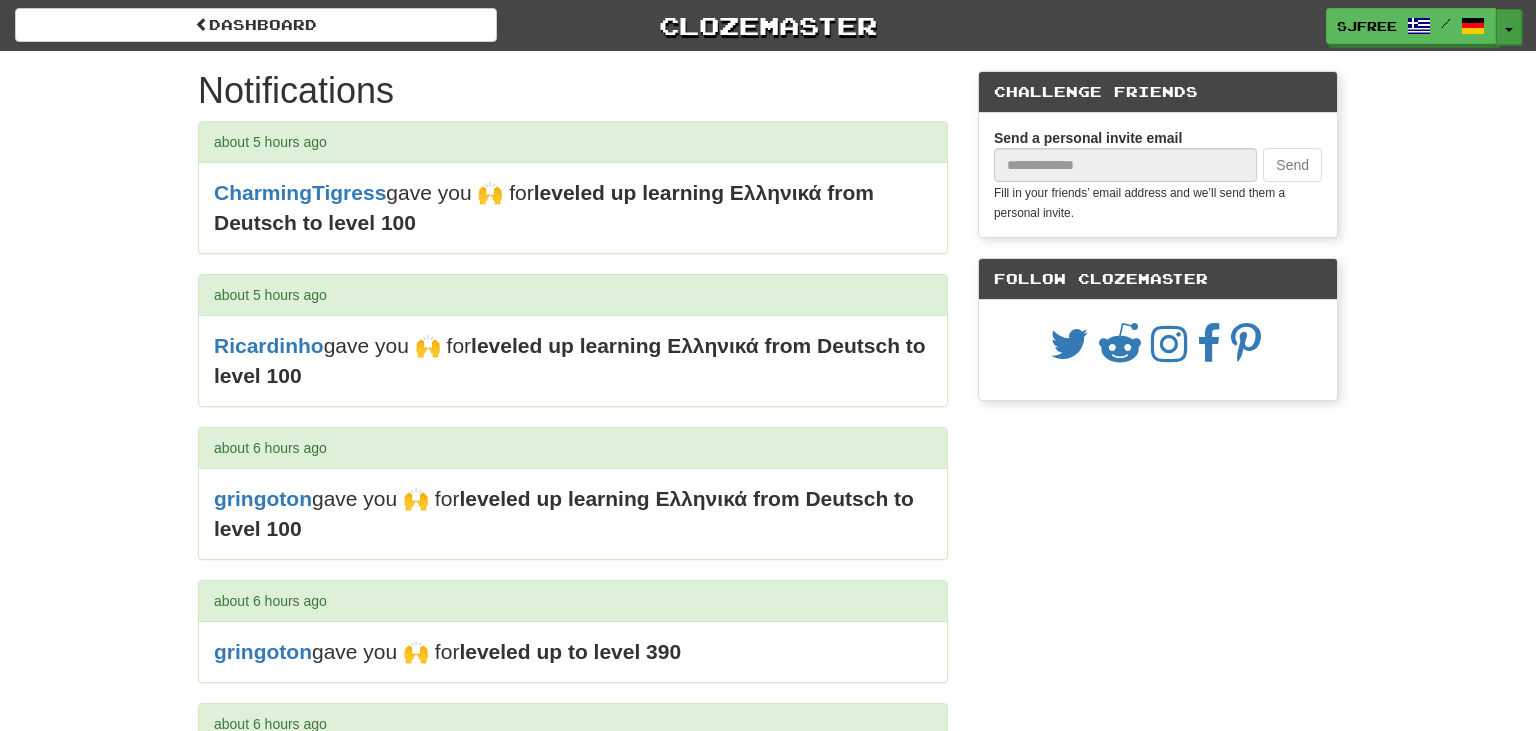 click on "Toggle Dropdown" at bounding box center (1509, 27) 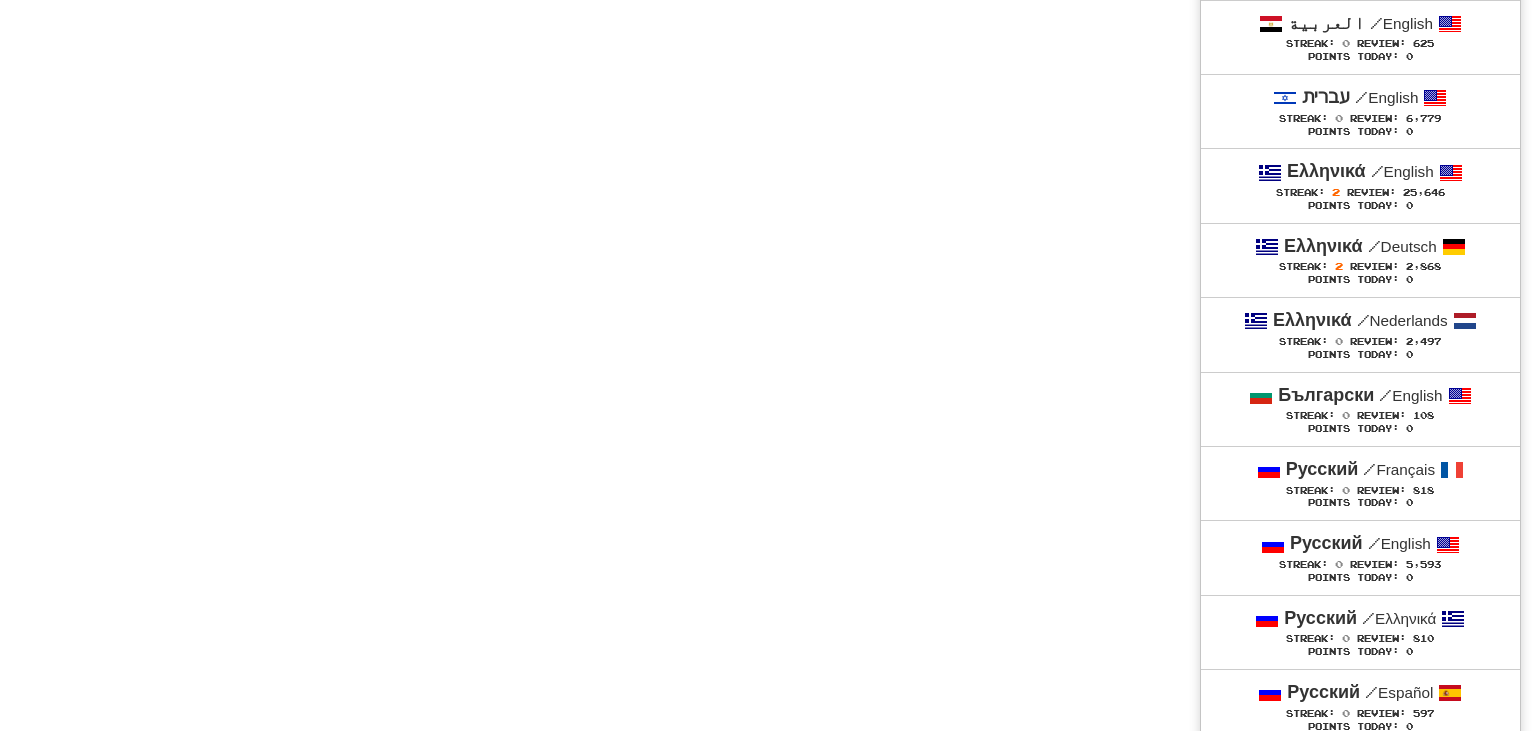 scroll, scrollTop: 6690, scrollLeft: 0, axis: vertical 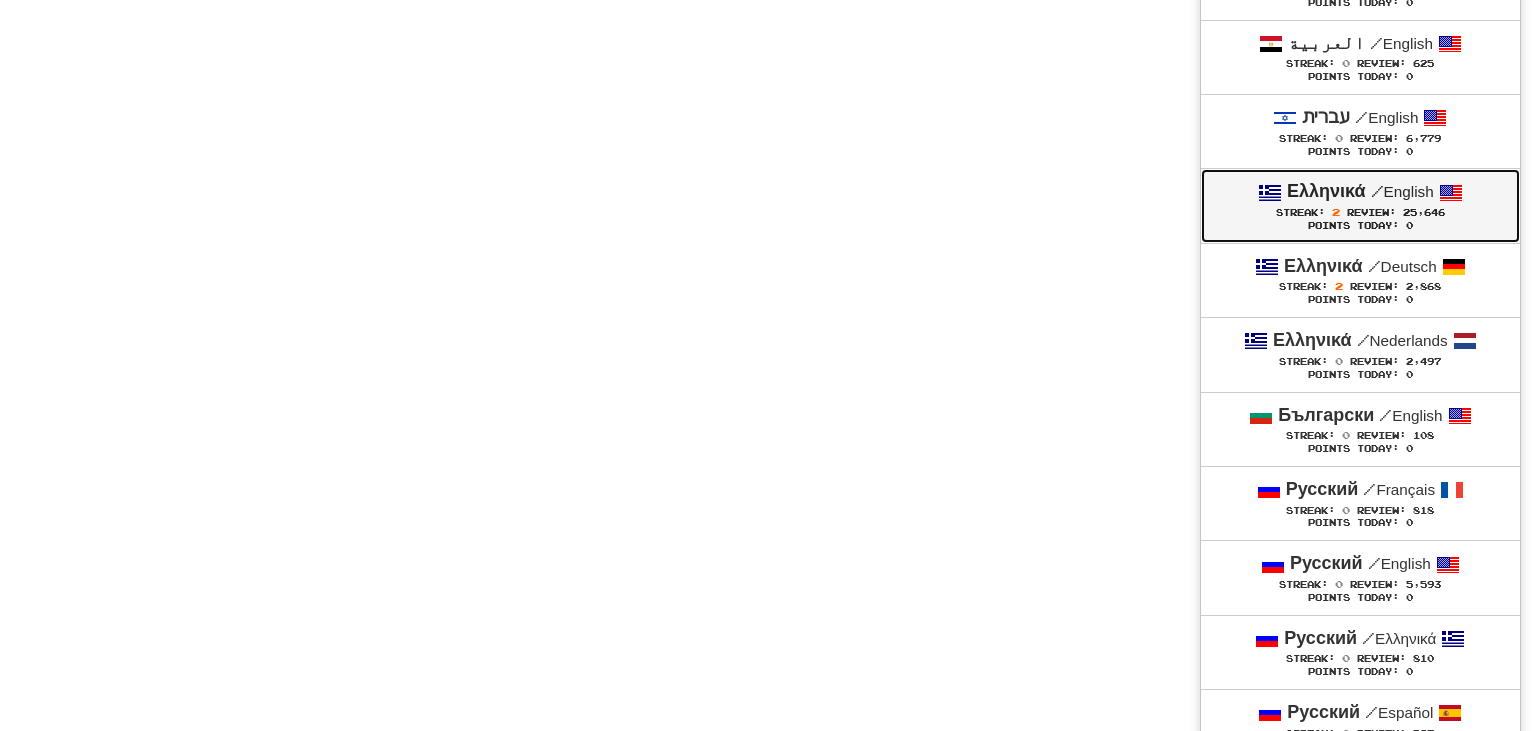 click on "Points Today: 0" at bounding box center [1360, 226] 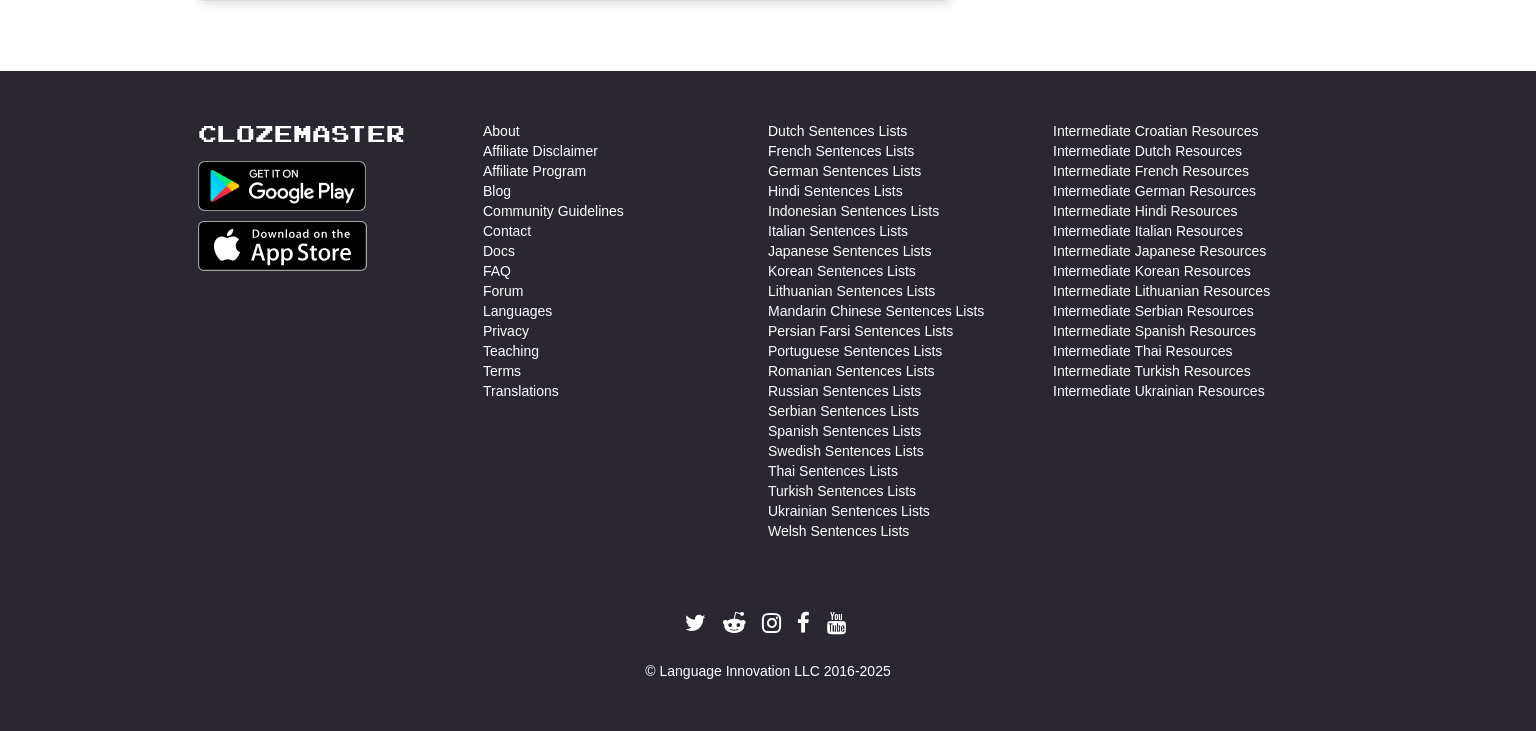 scroll, scrollTop: 3027, scrollLeft: 0, axis: vertical 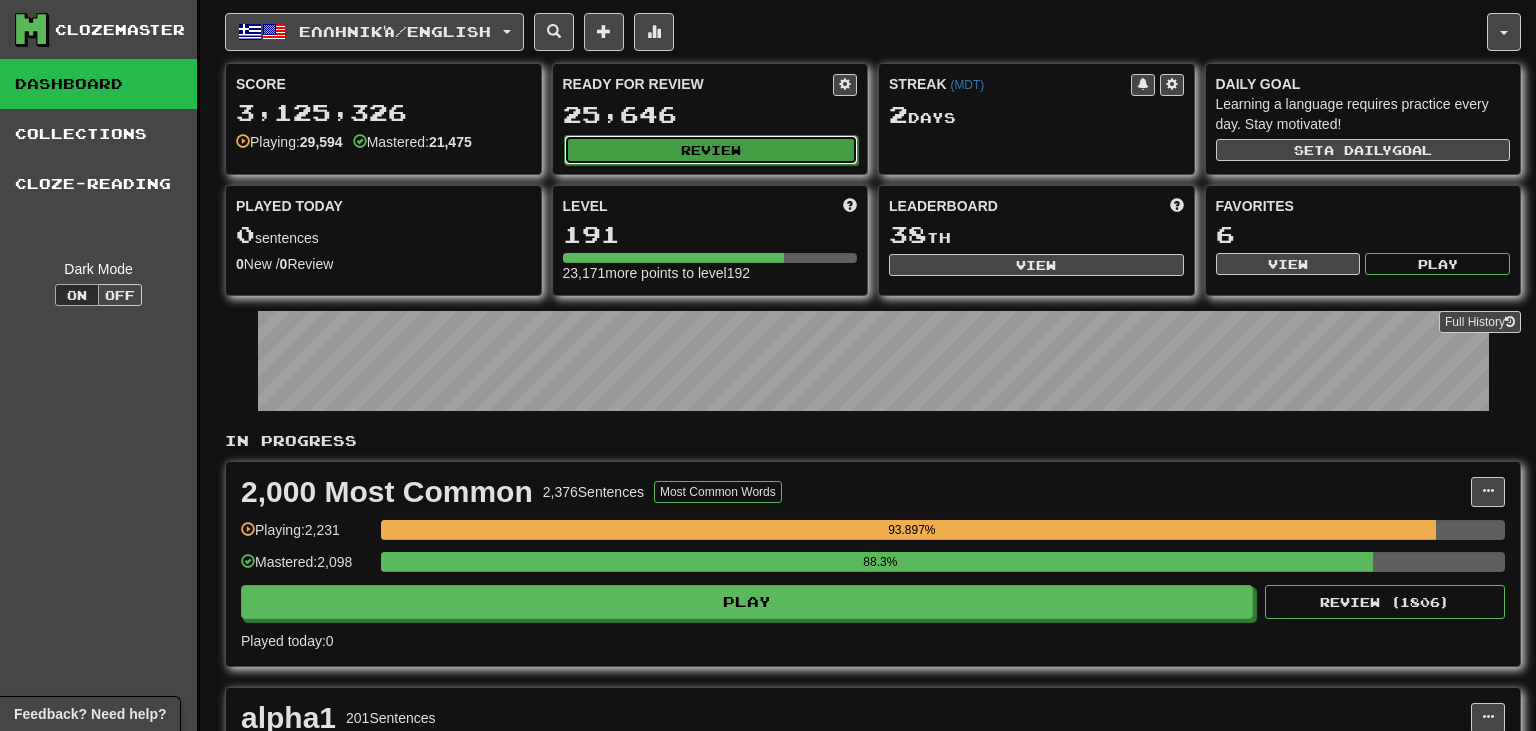 click on "Review" at bounding box center [711, 150] 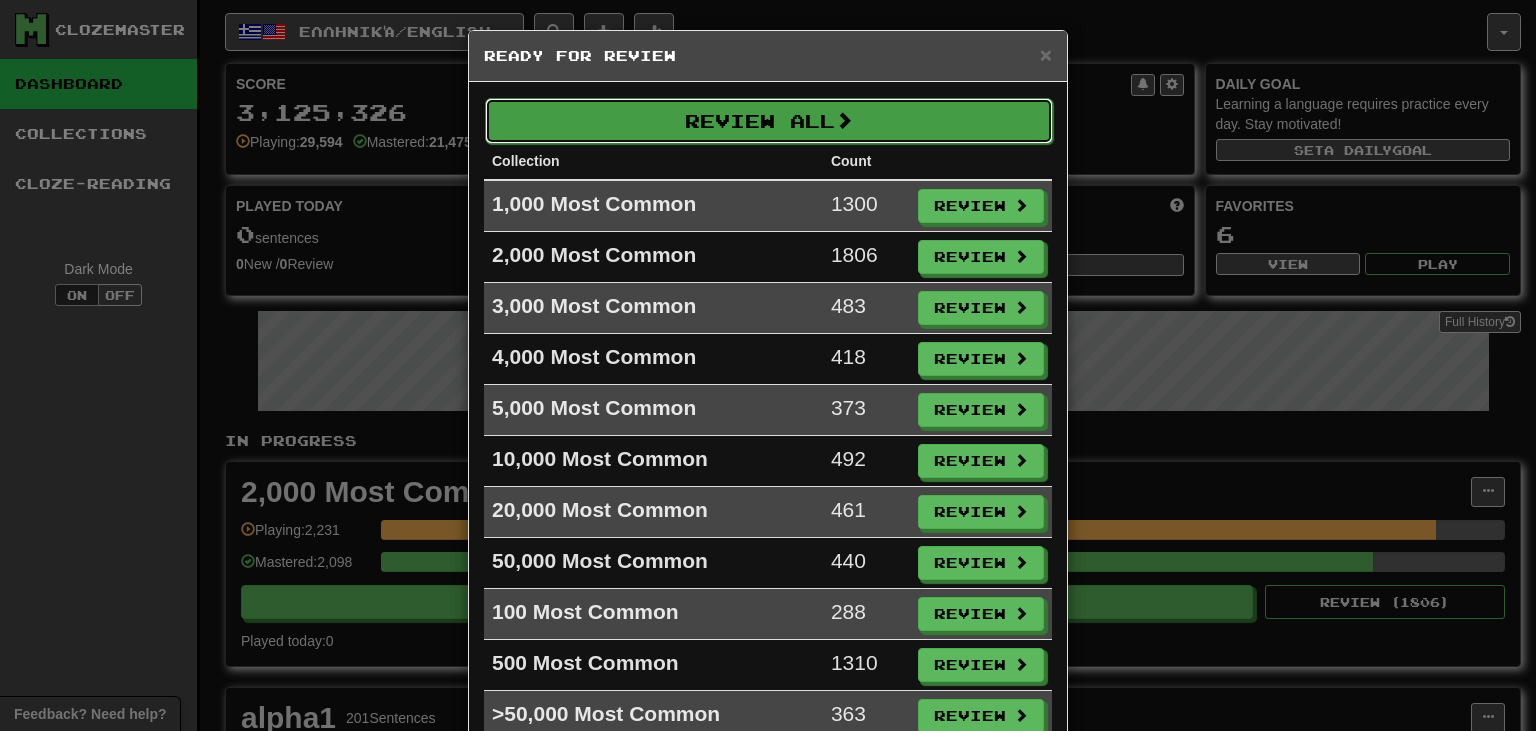 click on "Review All" at bounding box center [769, 121] 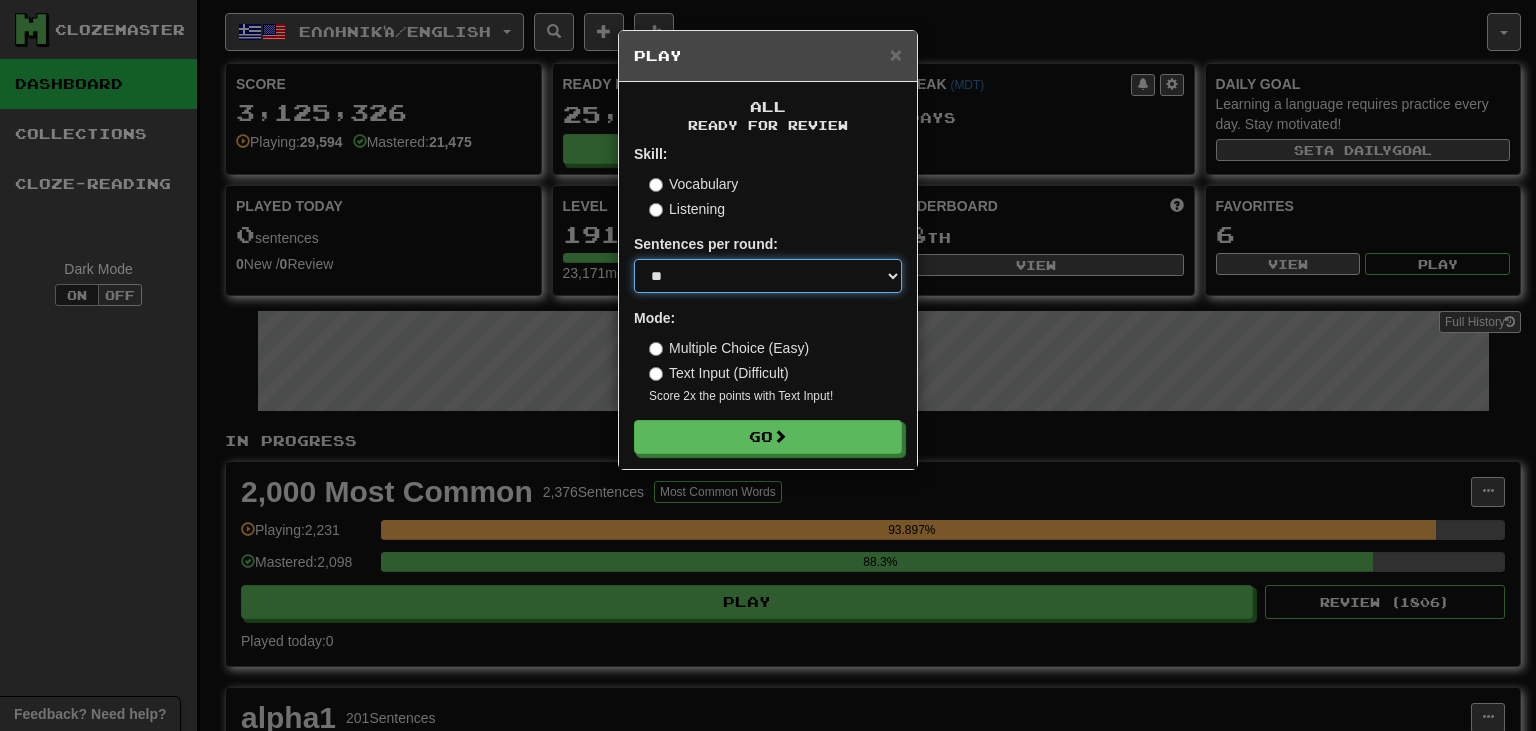 click on "* ** ** ** ** ** *** ********" at bounding box center (768, 276) 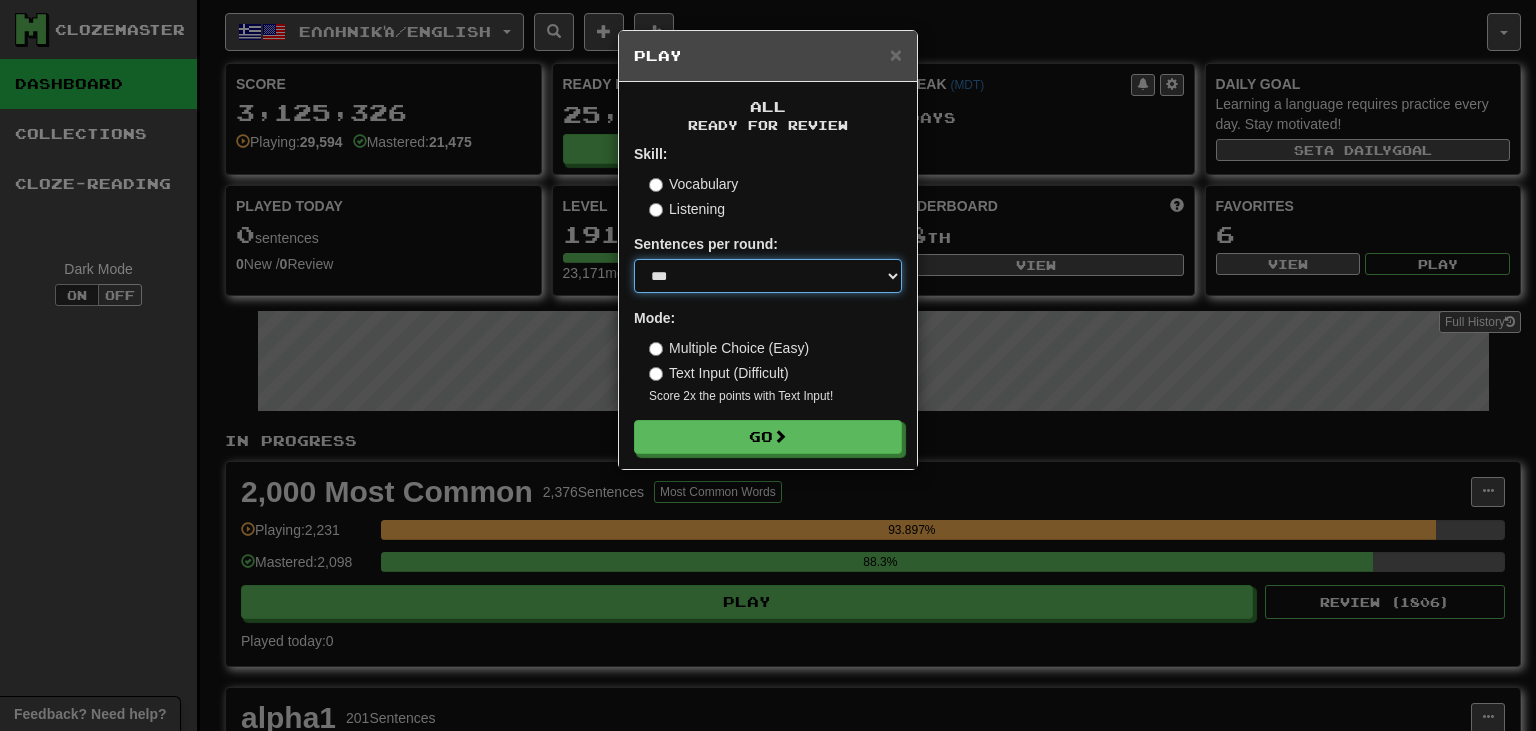 click on "***" at bounding box center [0, 0] 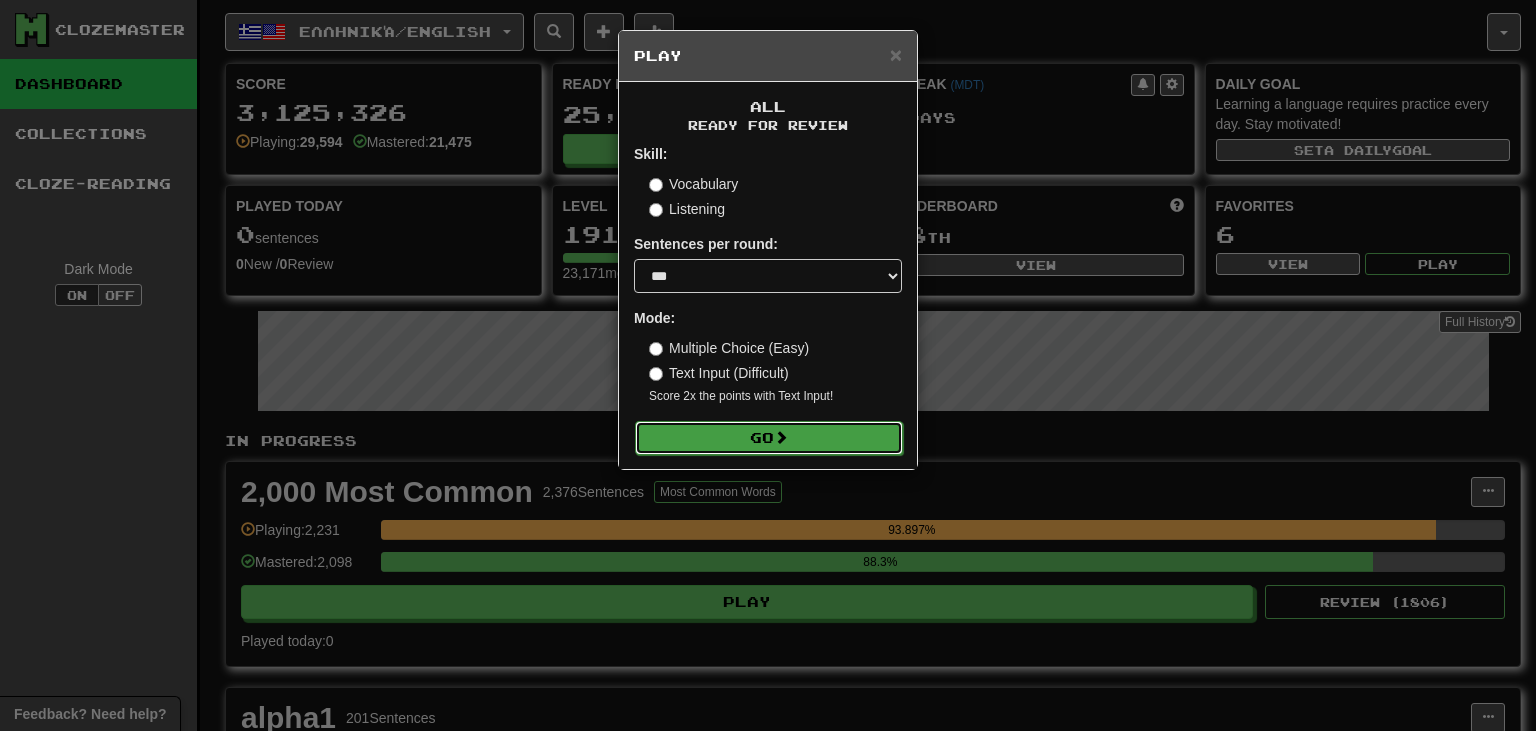 click on "Go" at bounding box center [769, 438] 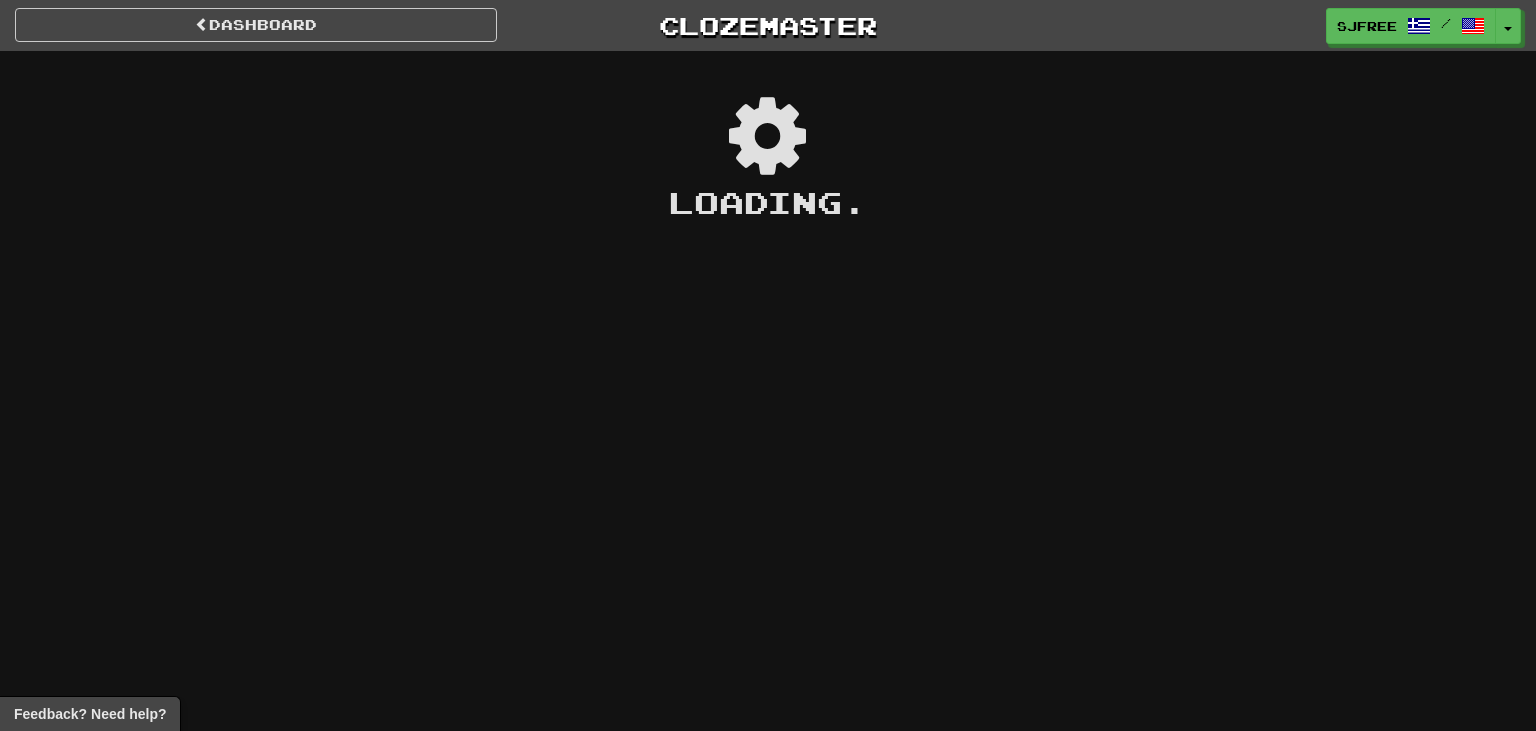 scroll, scrollTop: 0, scrollLeft: 0, axis: both 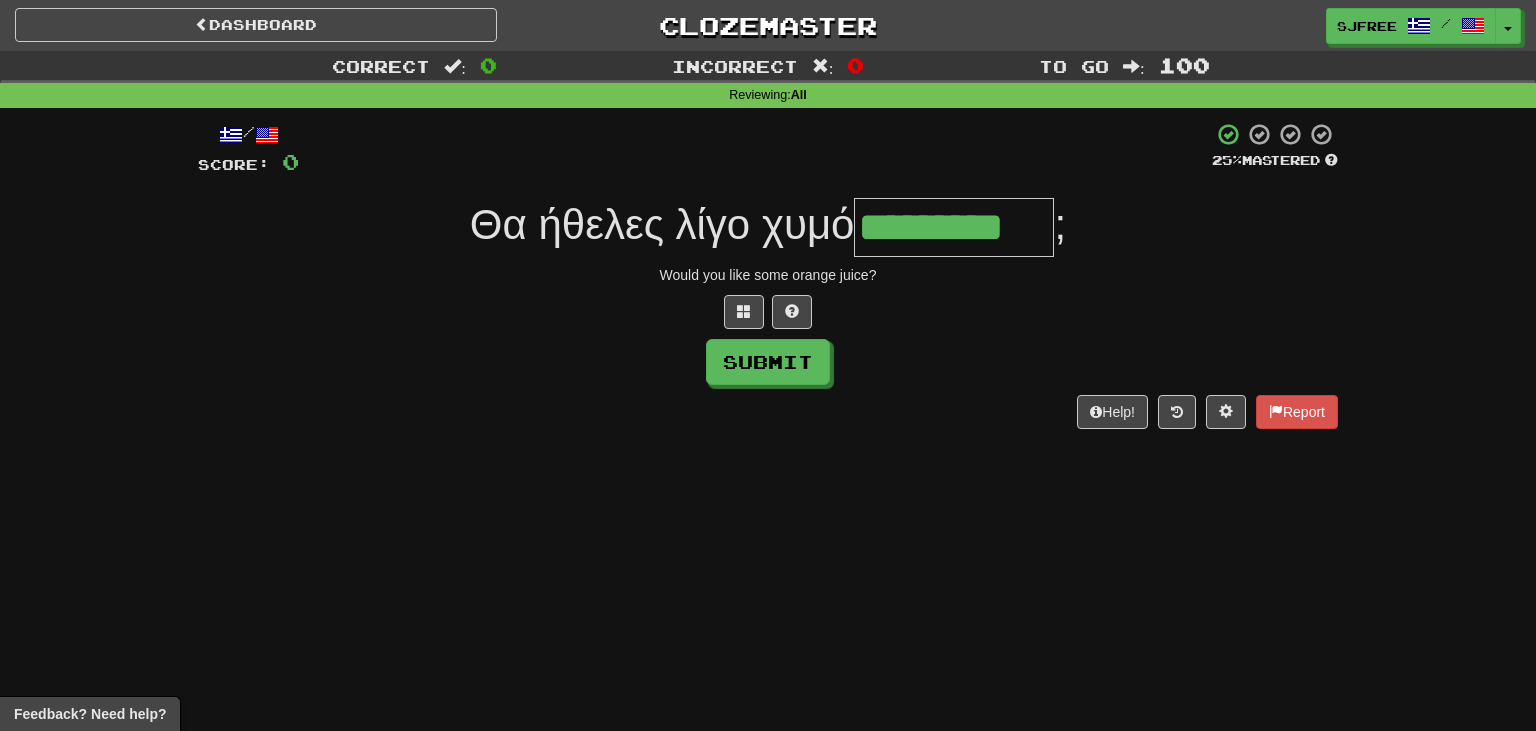 type on "*********" 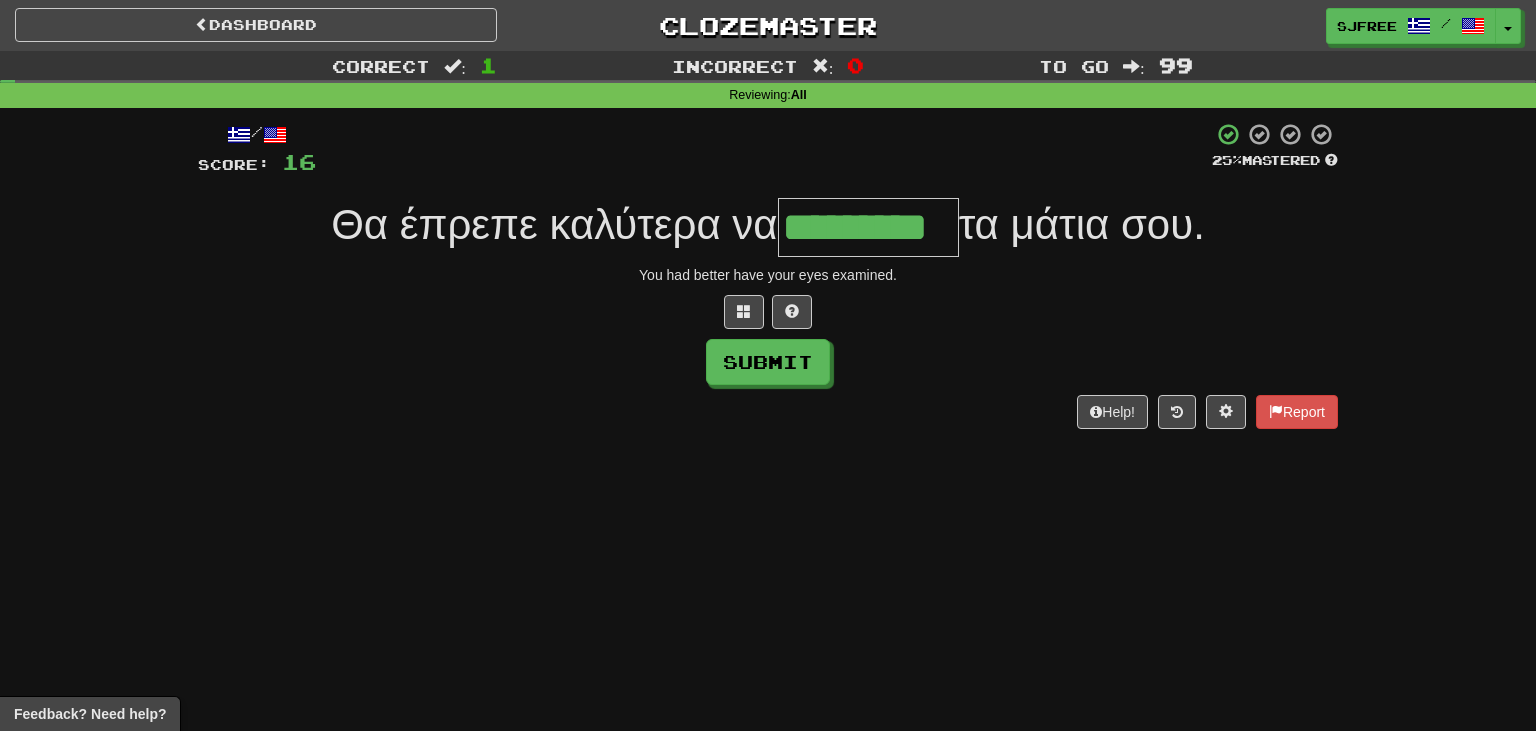 type on "*********" 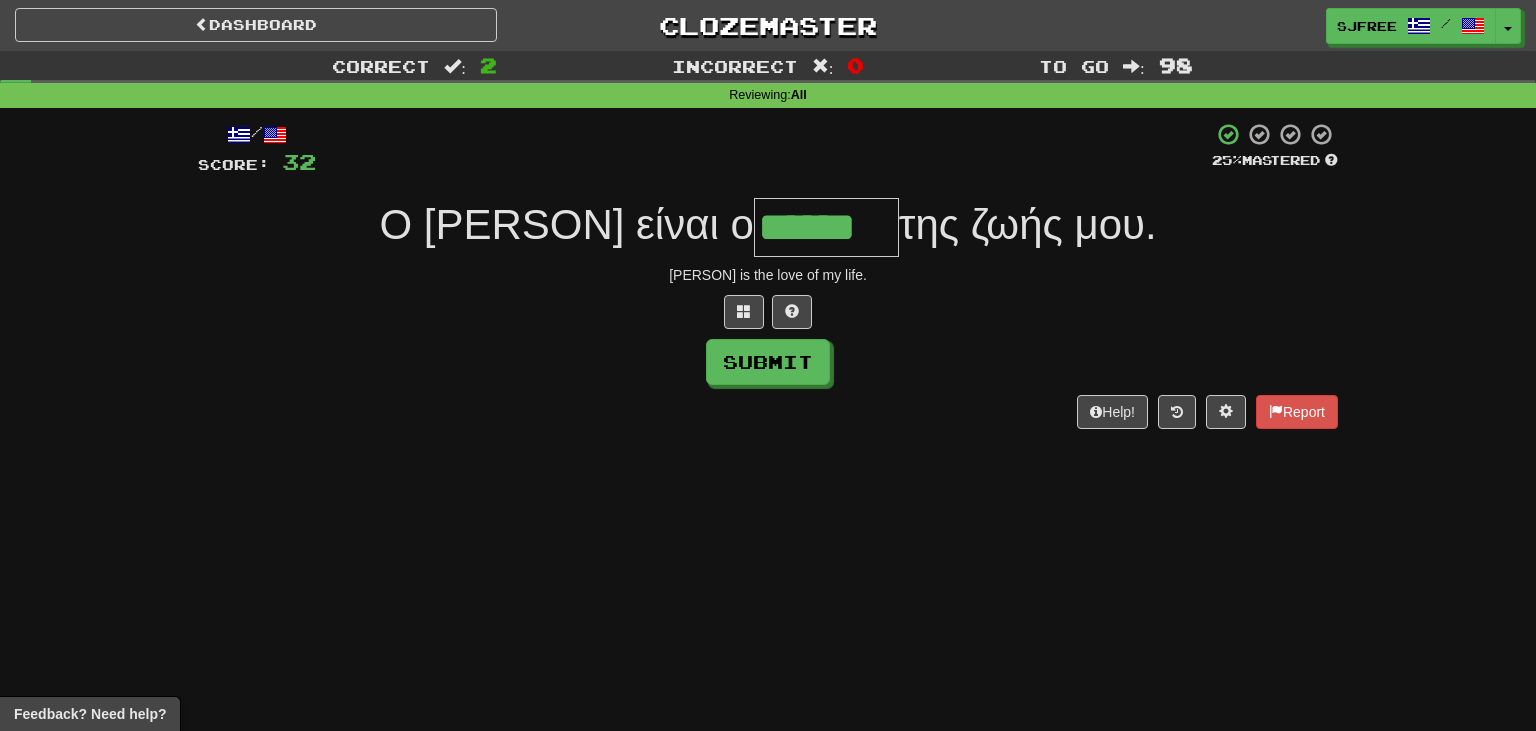 type on "******" 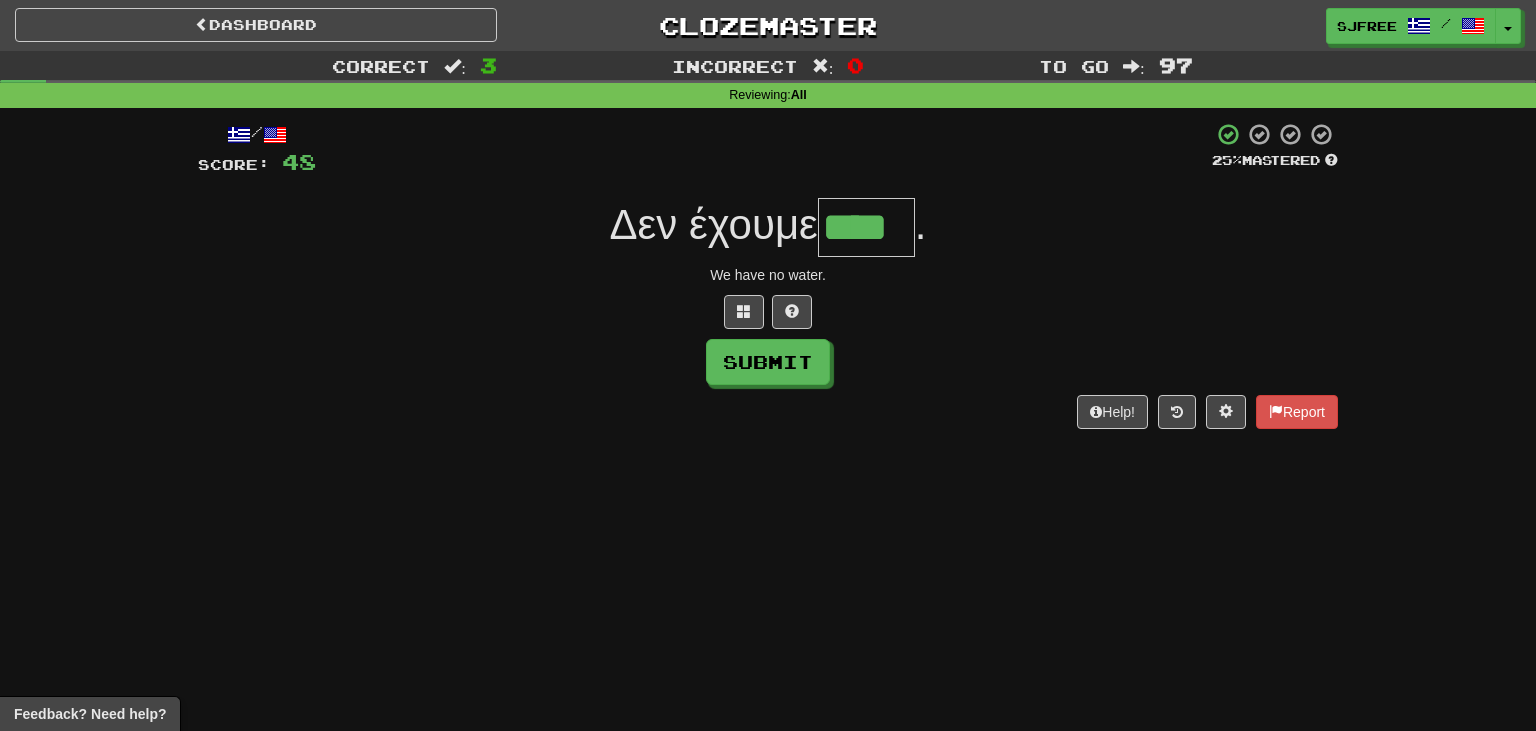 type on "****" 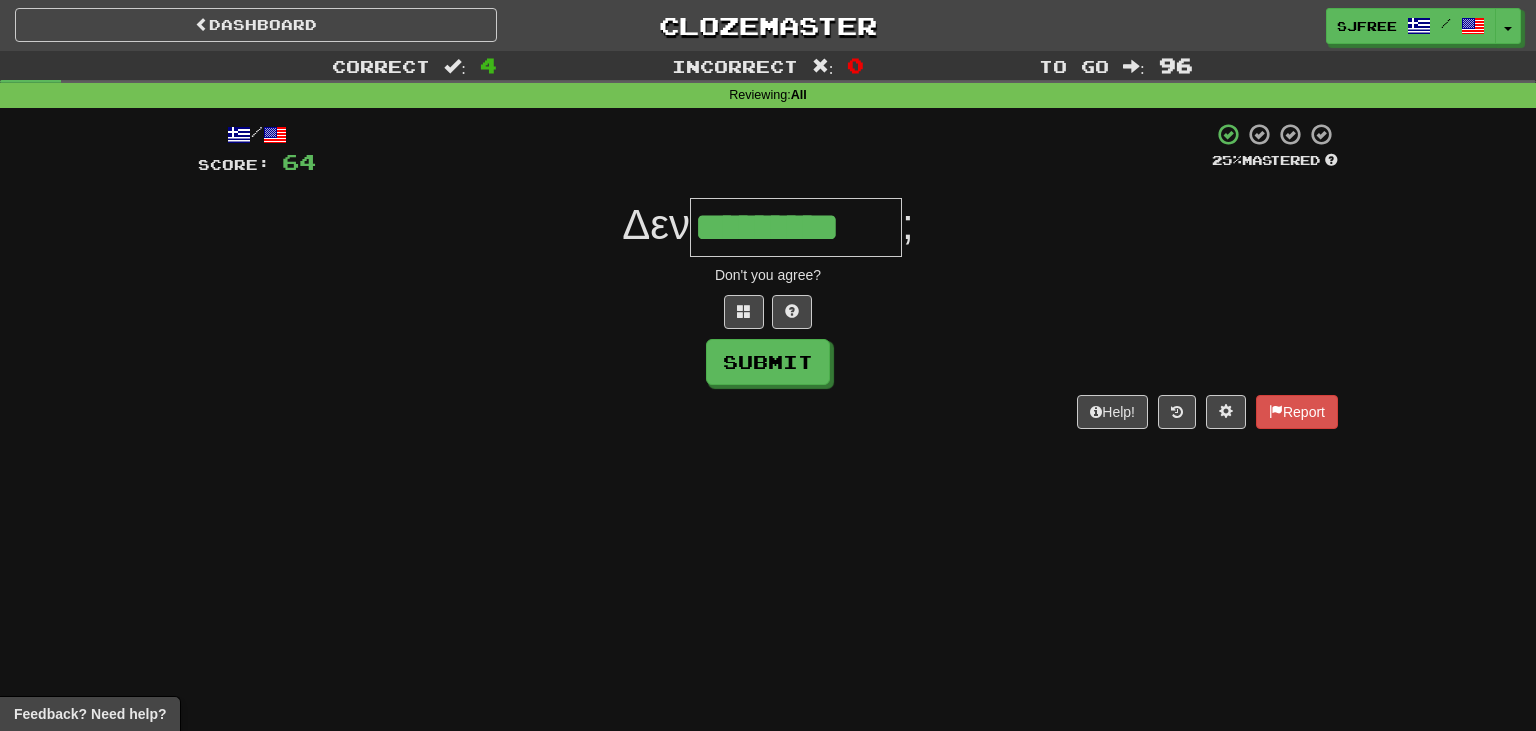 type on "*********" 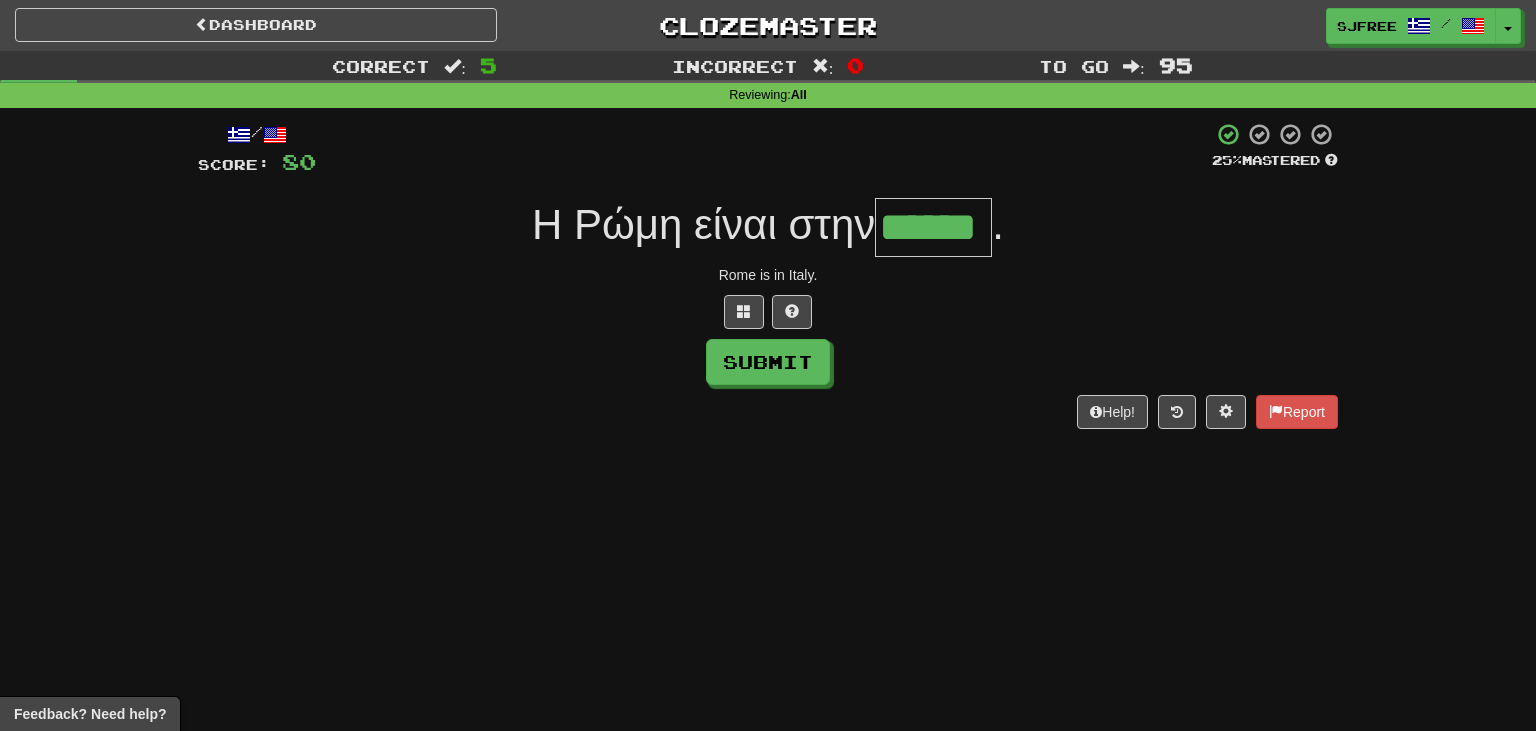 type on "******" 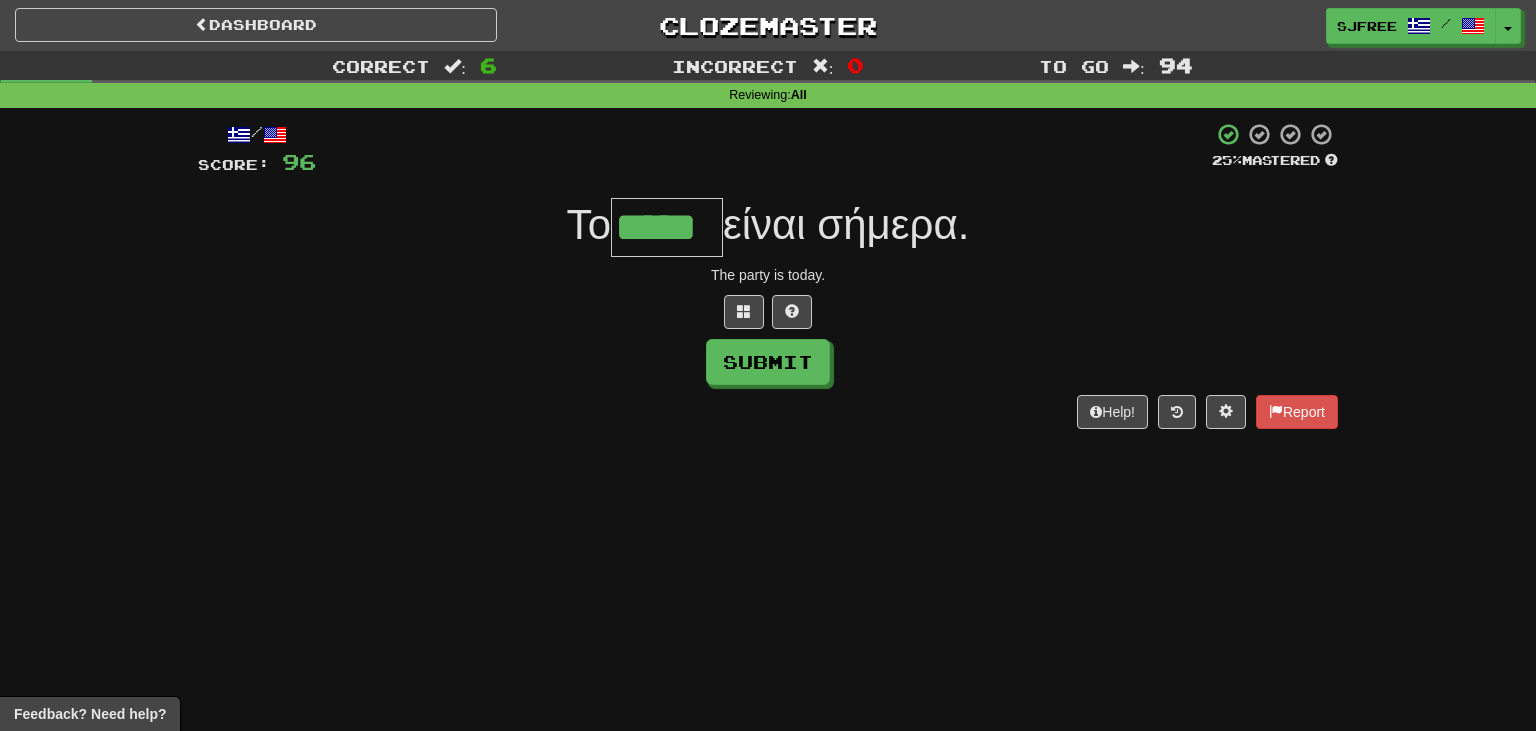 type on "*****" 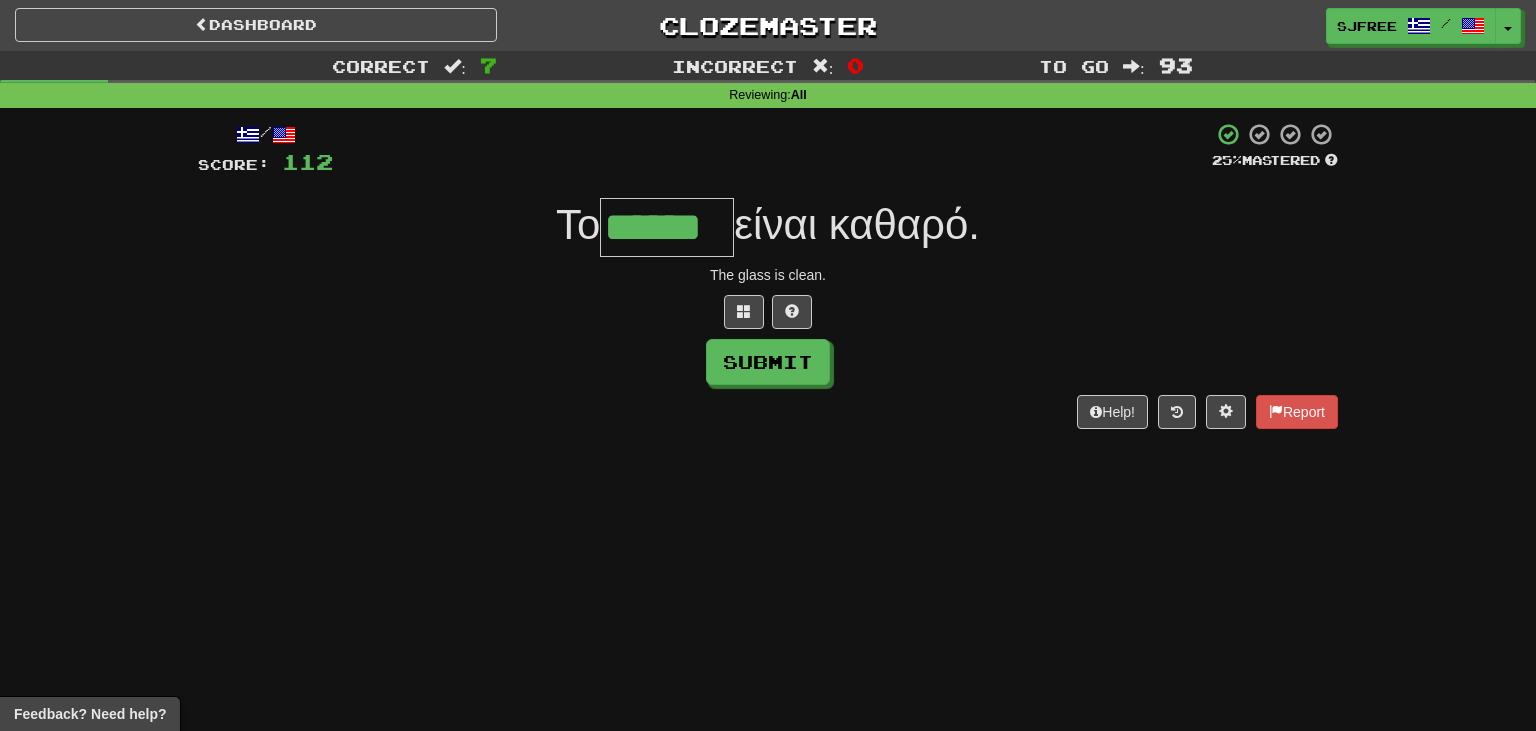 type on "******" 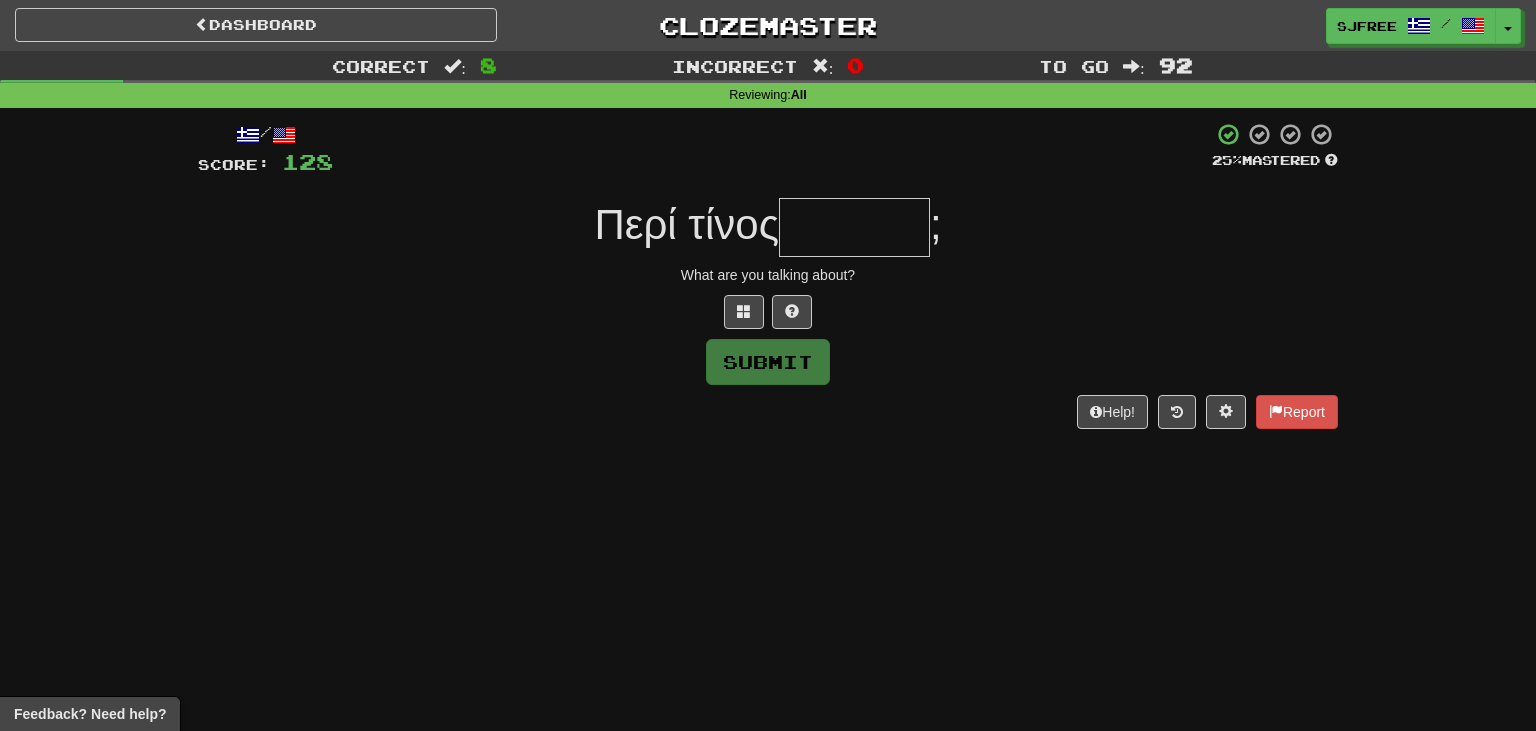 type on "*" 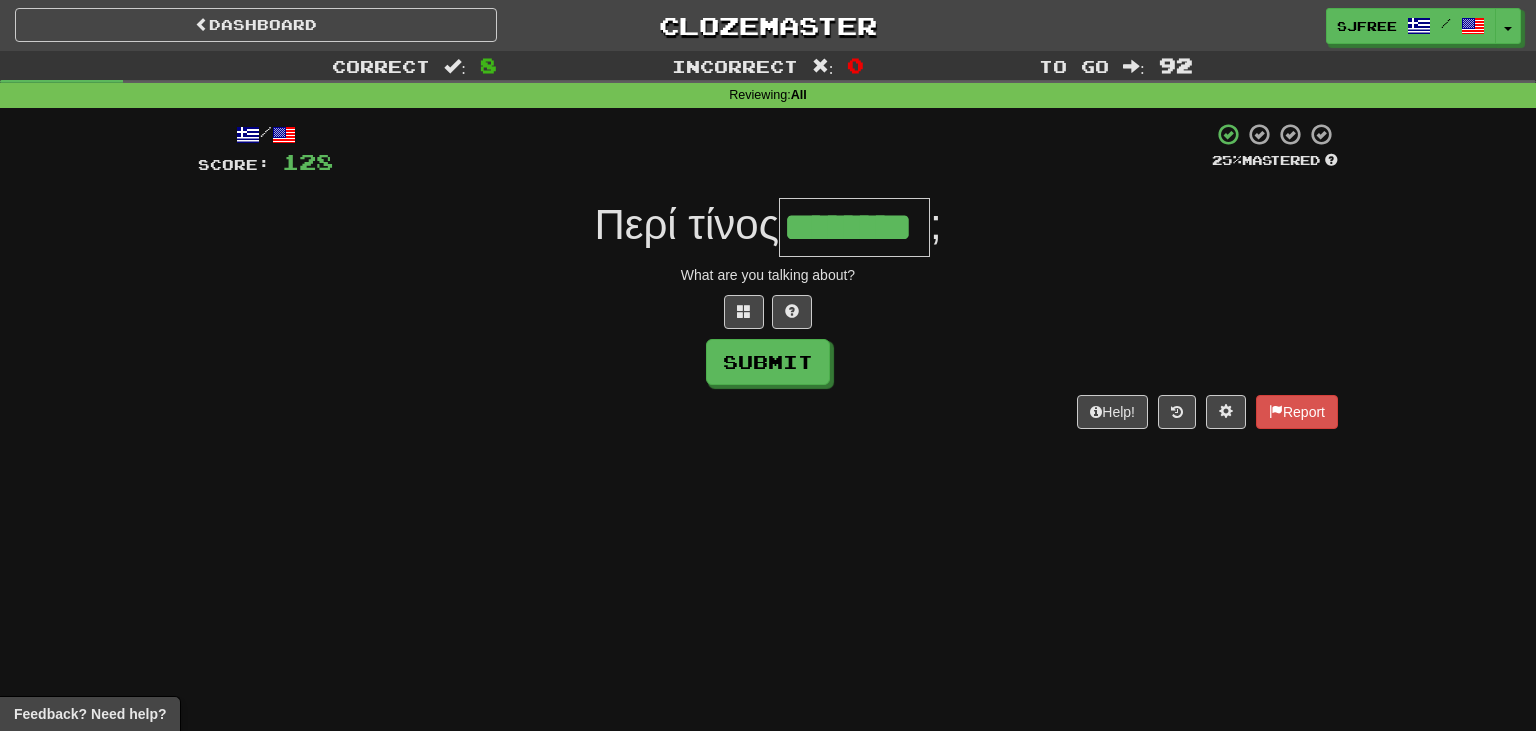 type on "********" 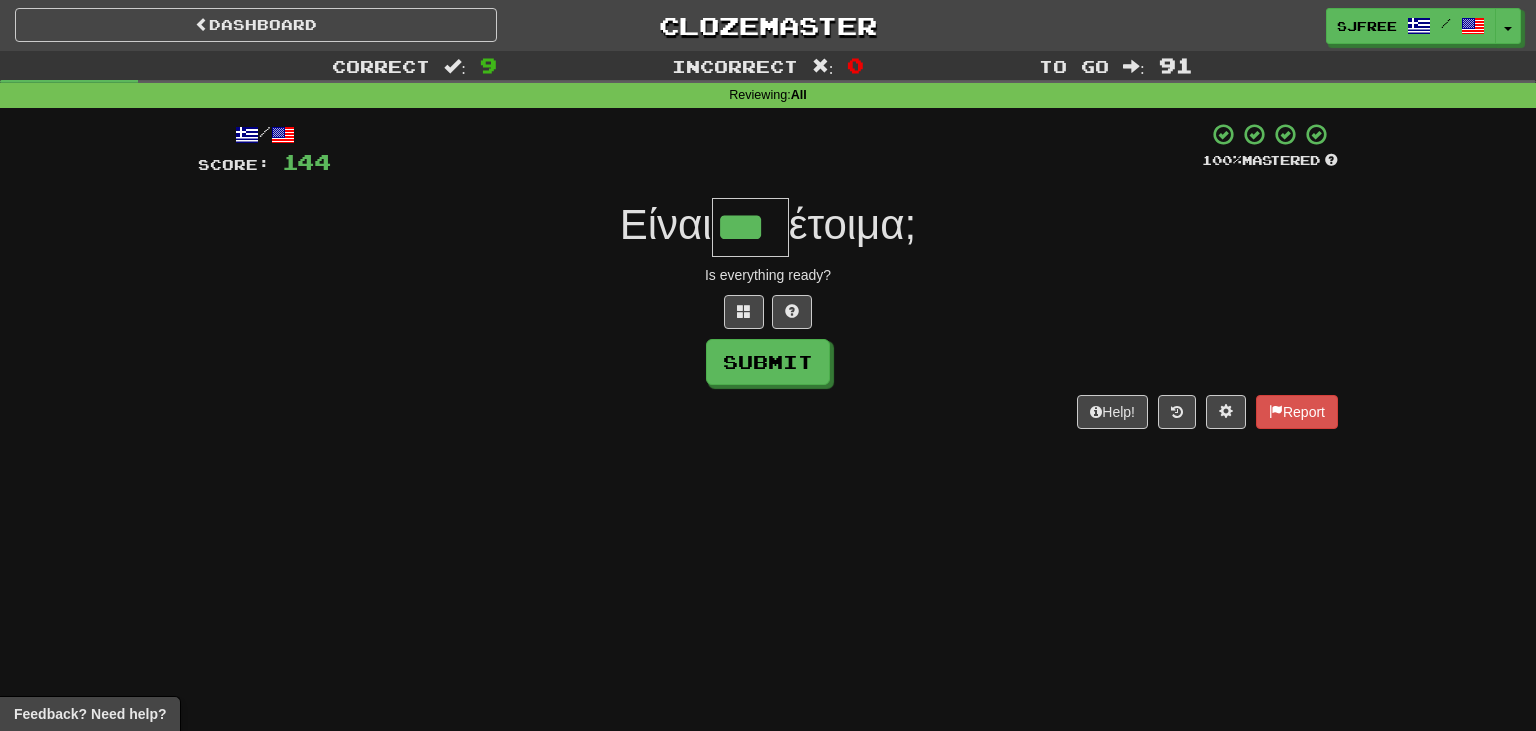 type on "***" 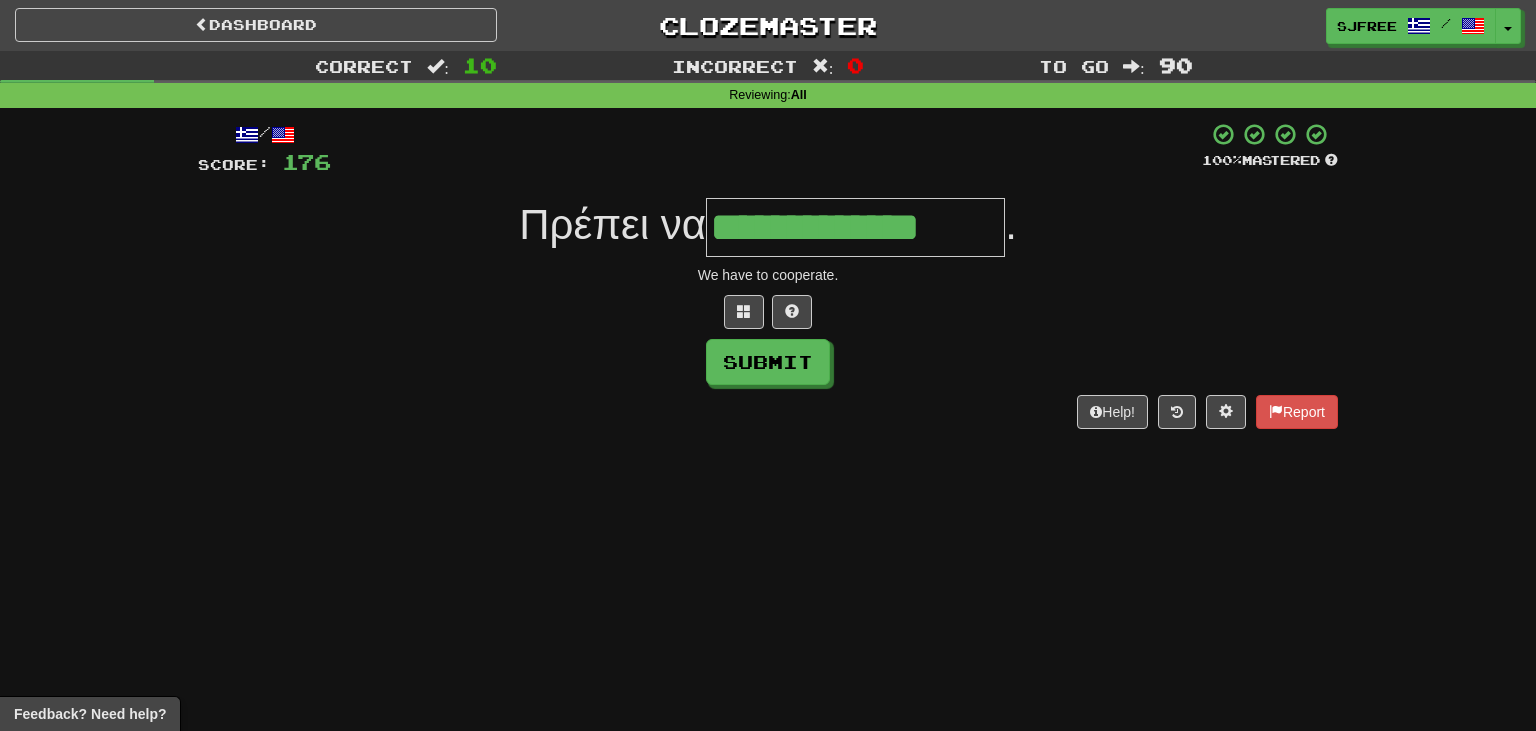 type on "**********" 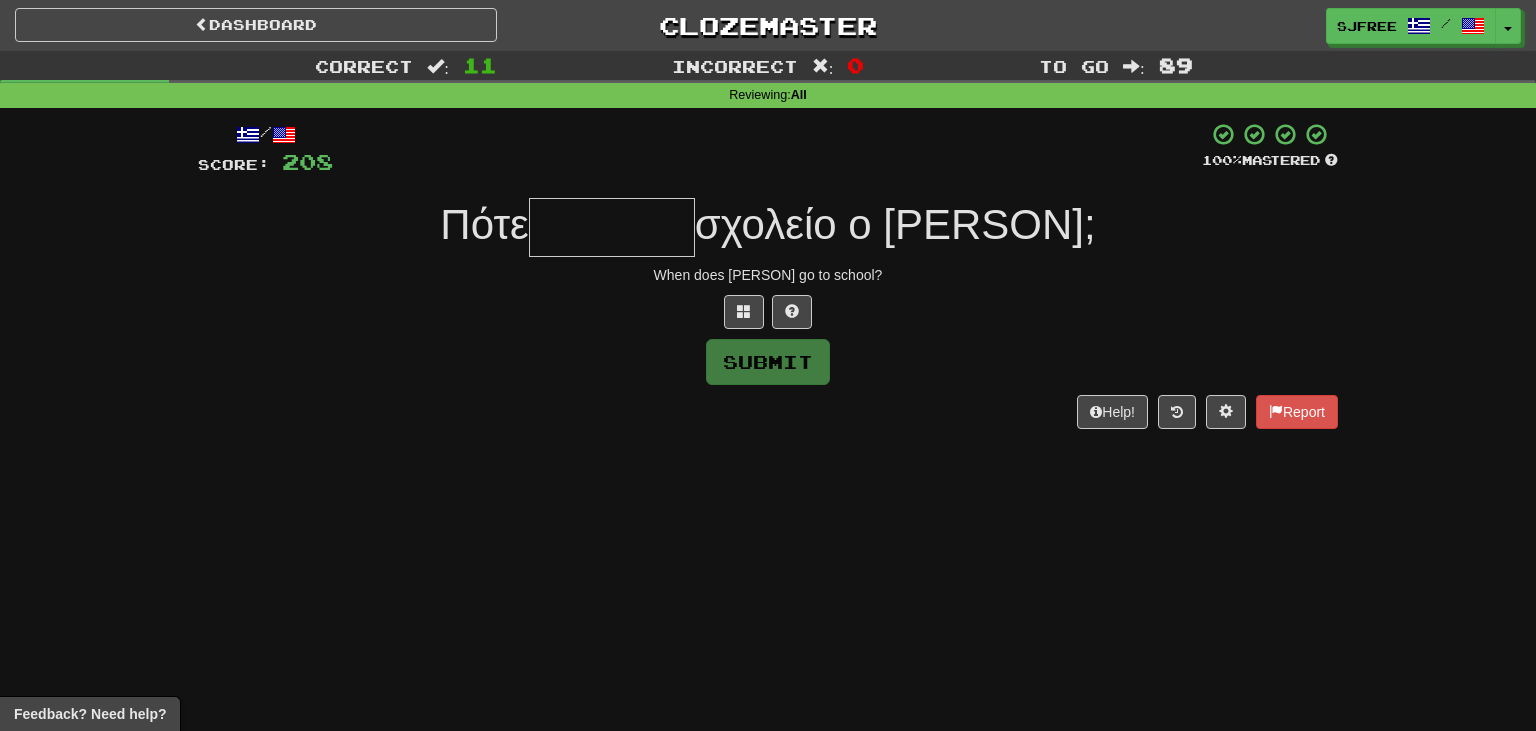 type on "*" 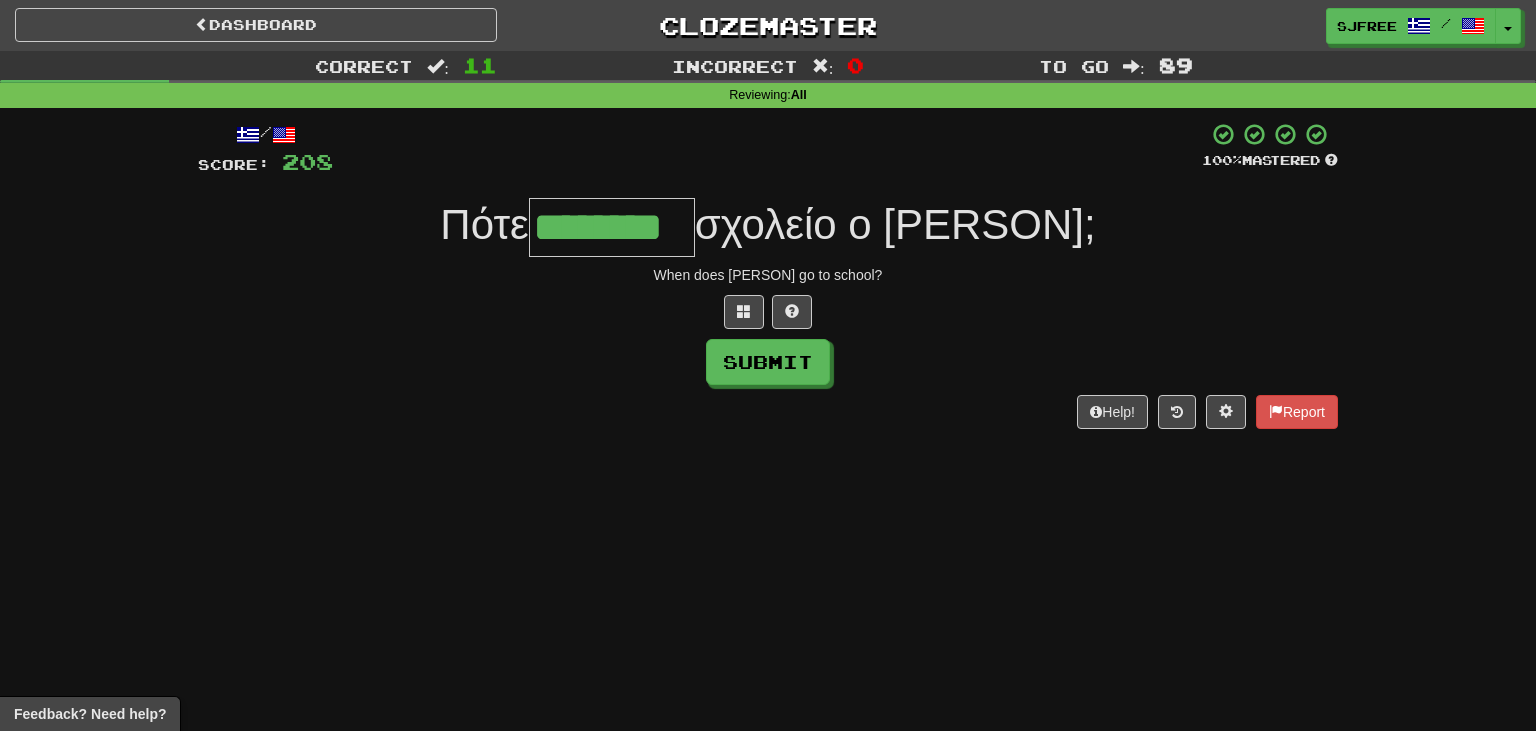 type on "********" 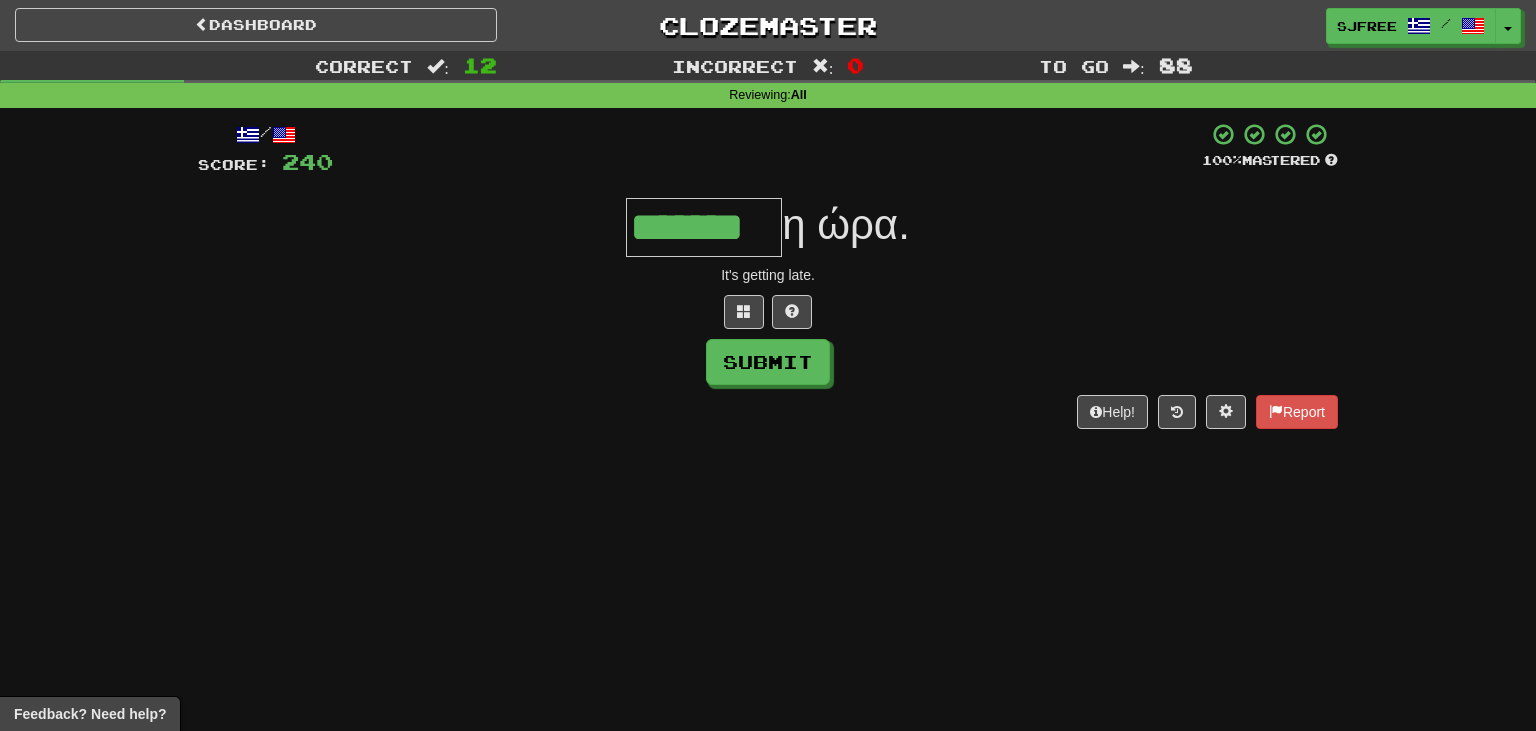 type on "*******" 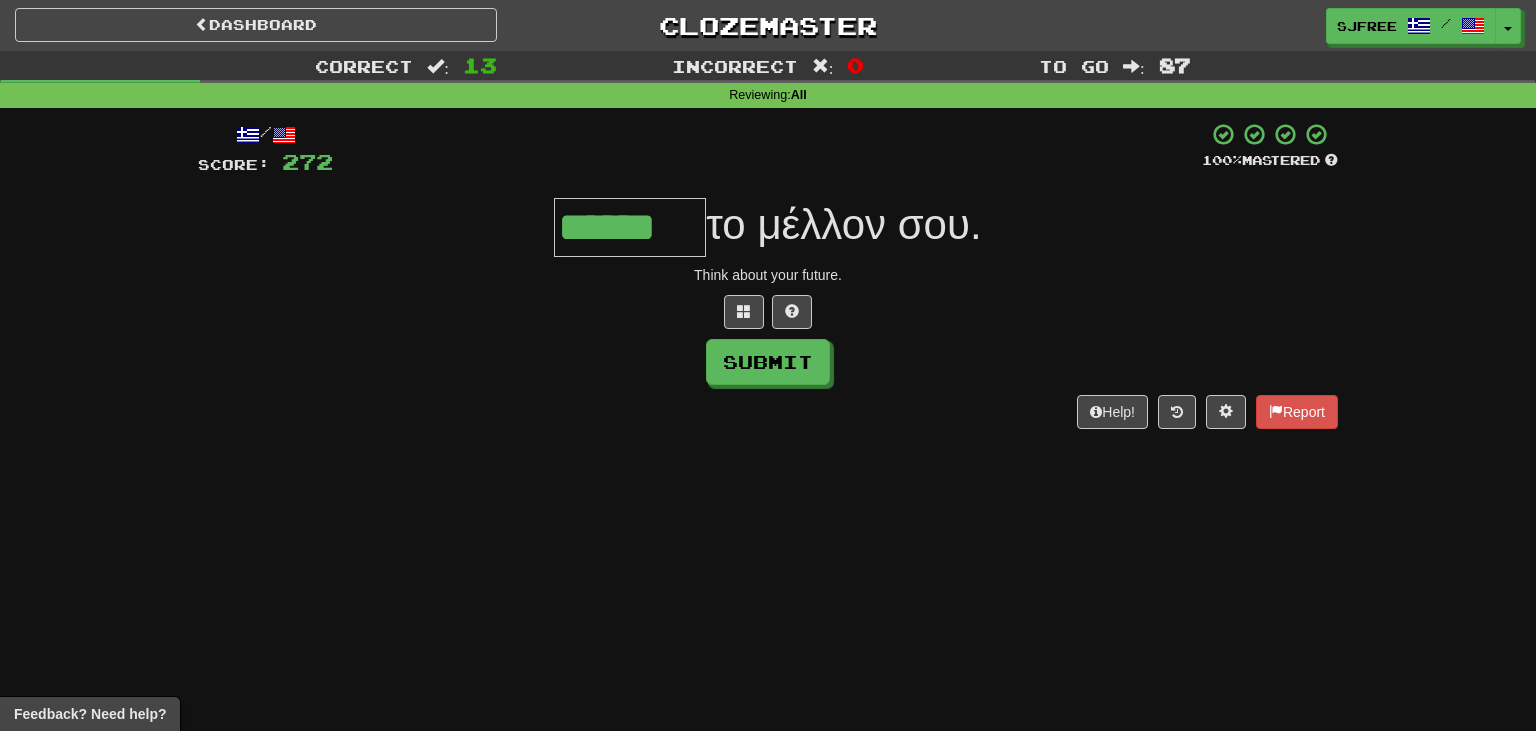 type on "******" 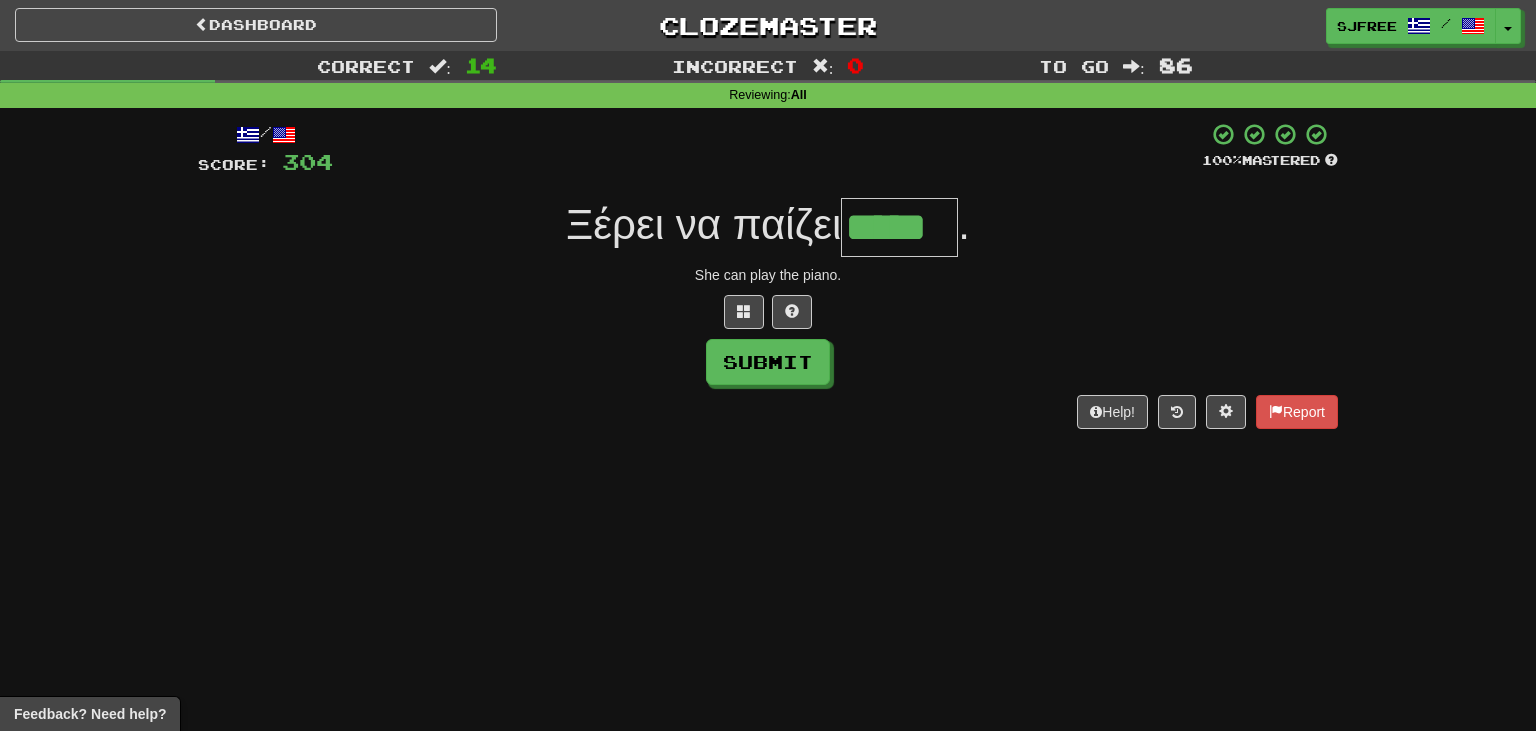 type on "*****" 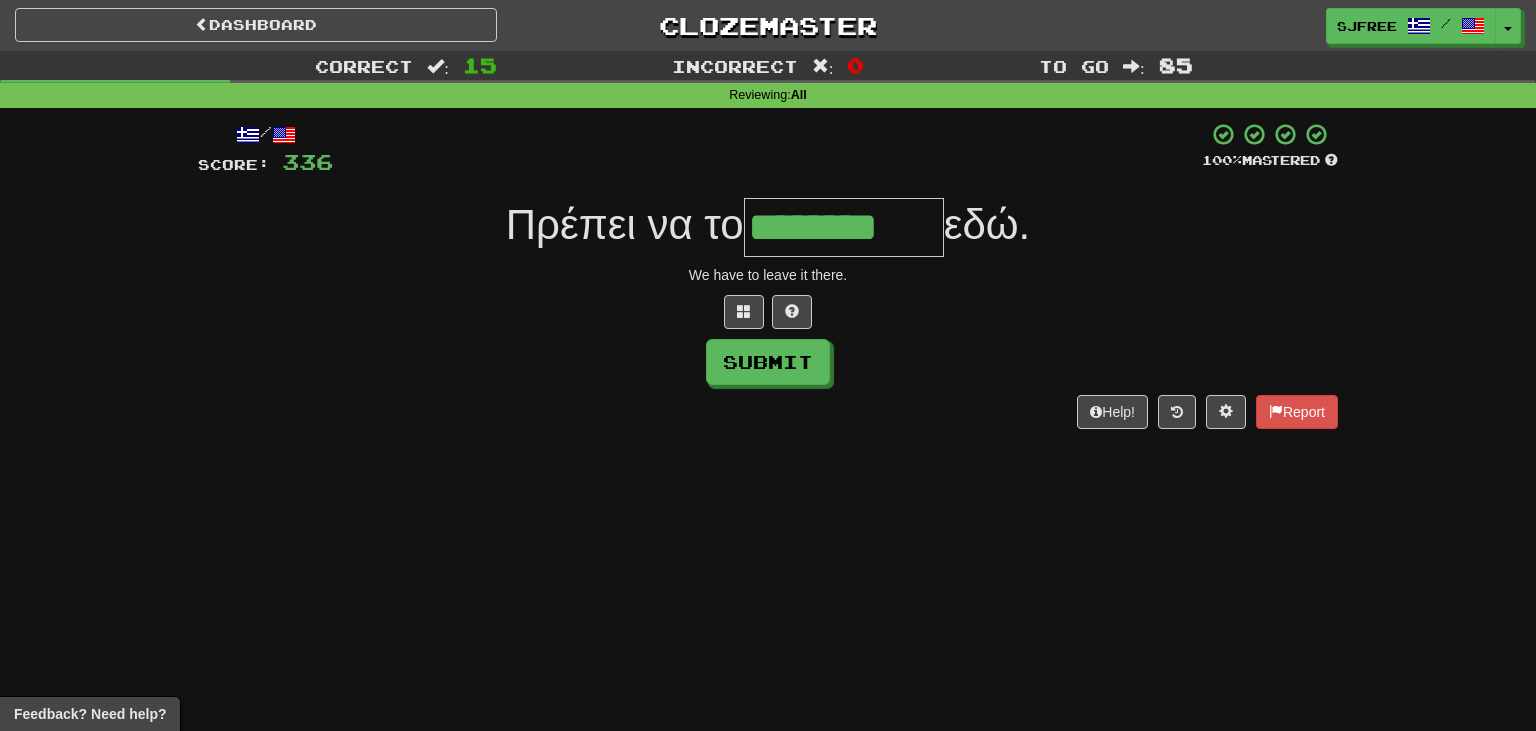 type on "********" 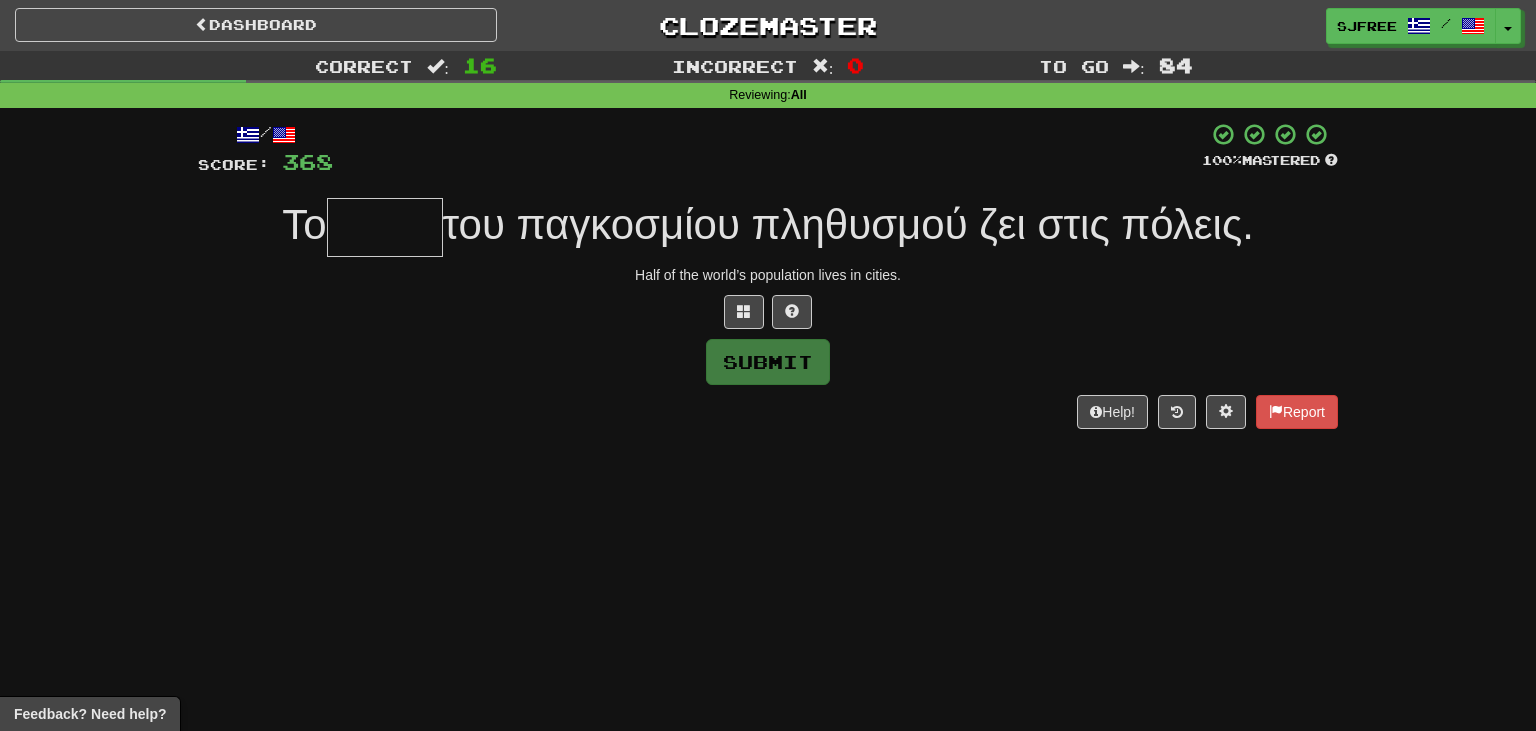 type on "*" 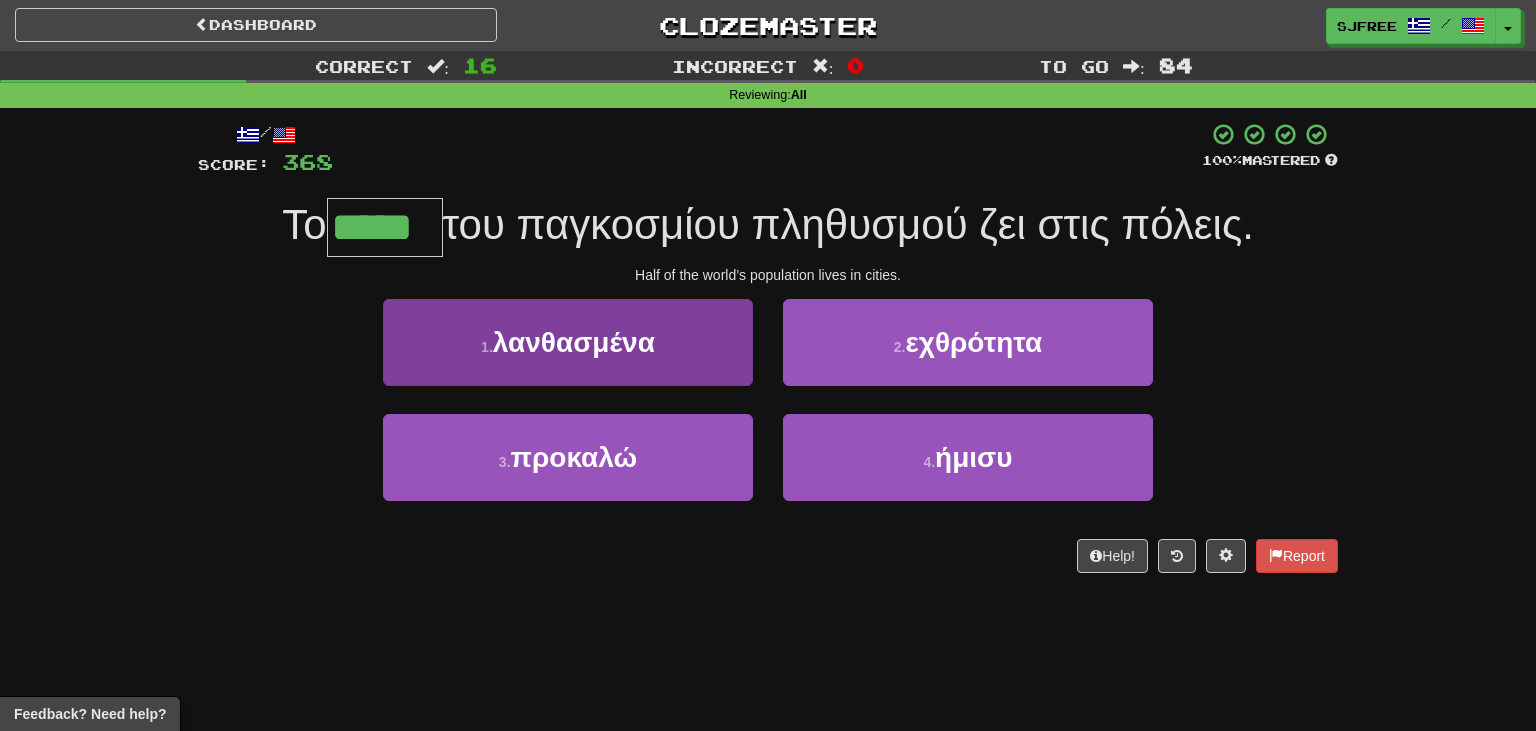type on "*****" 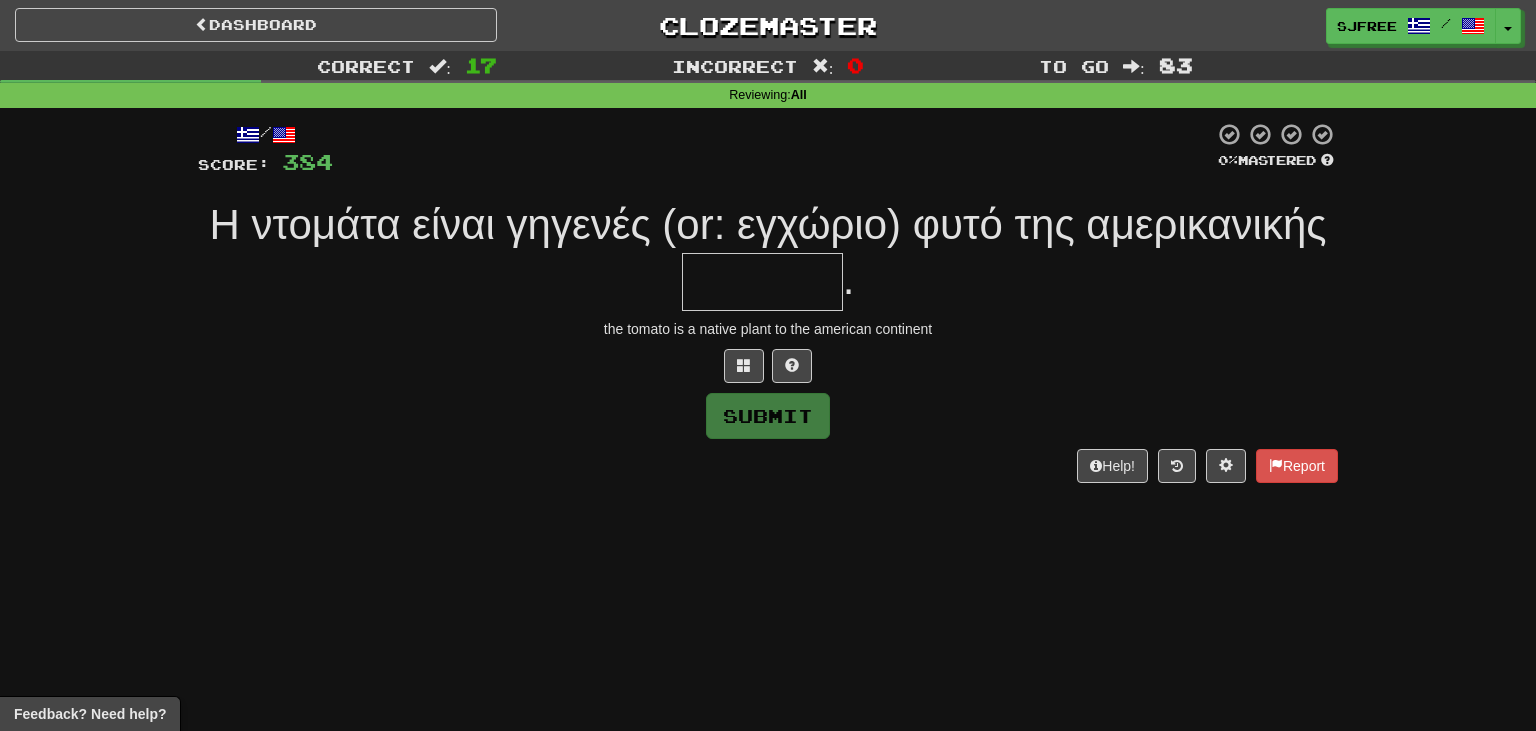 type on "*" 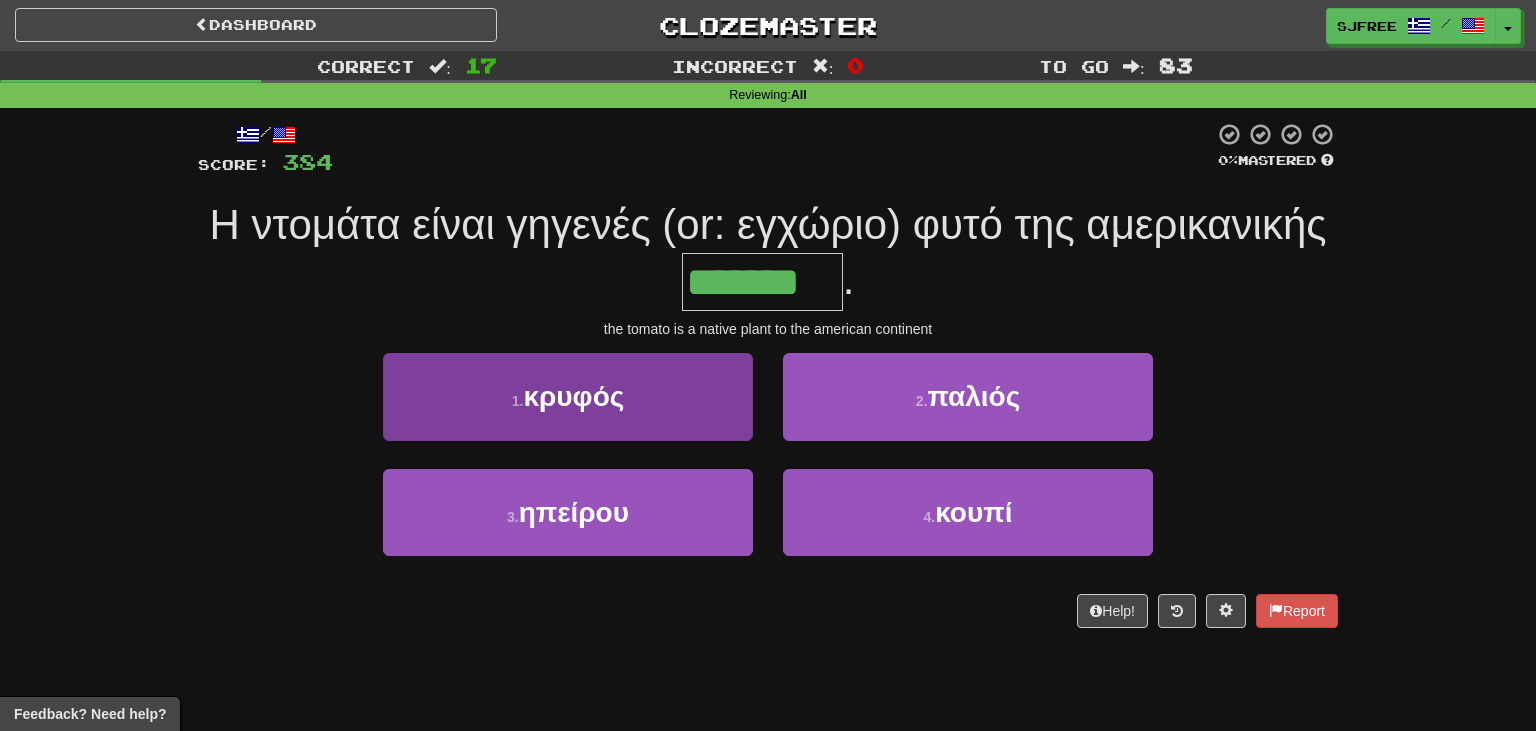 type on "*******" 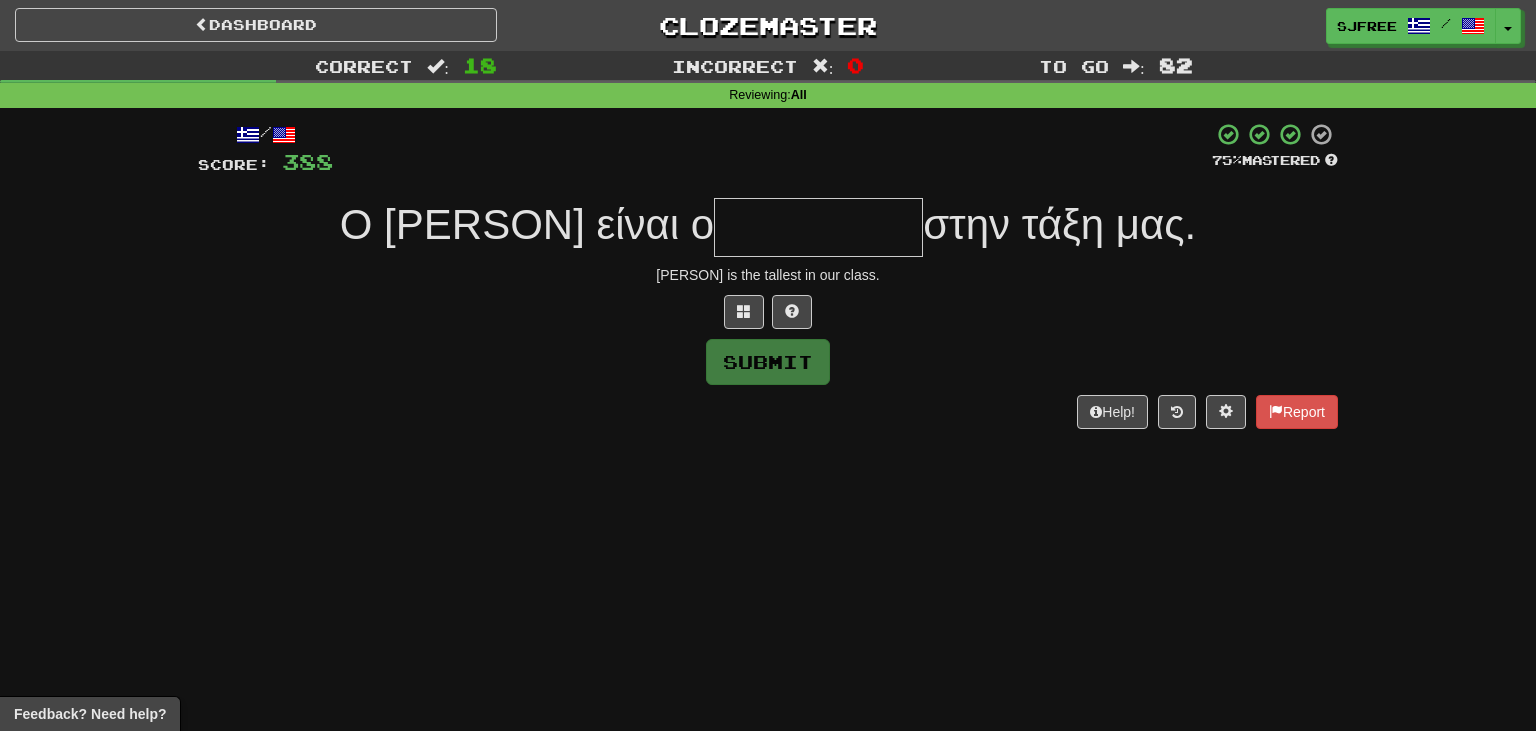 type on "*" 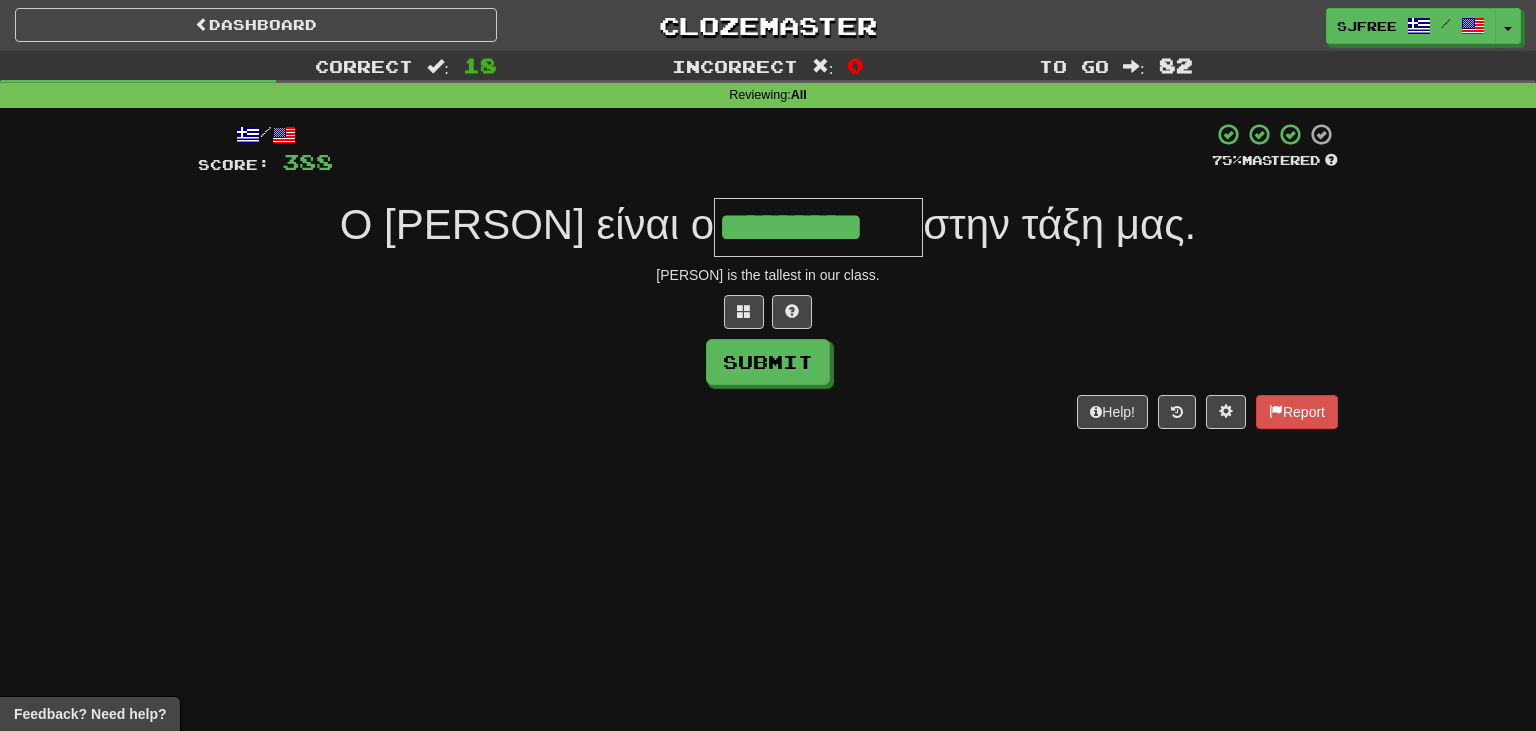 type on "*********" 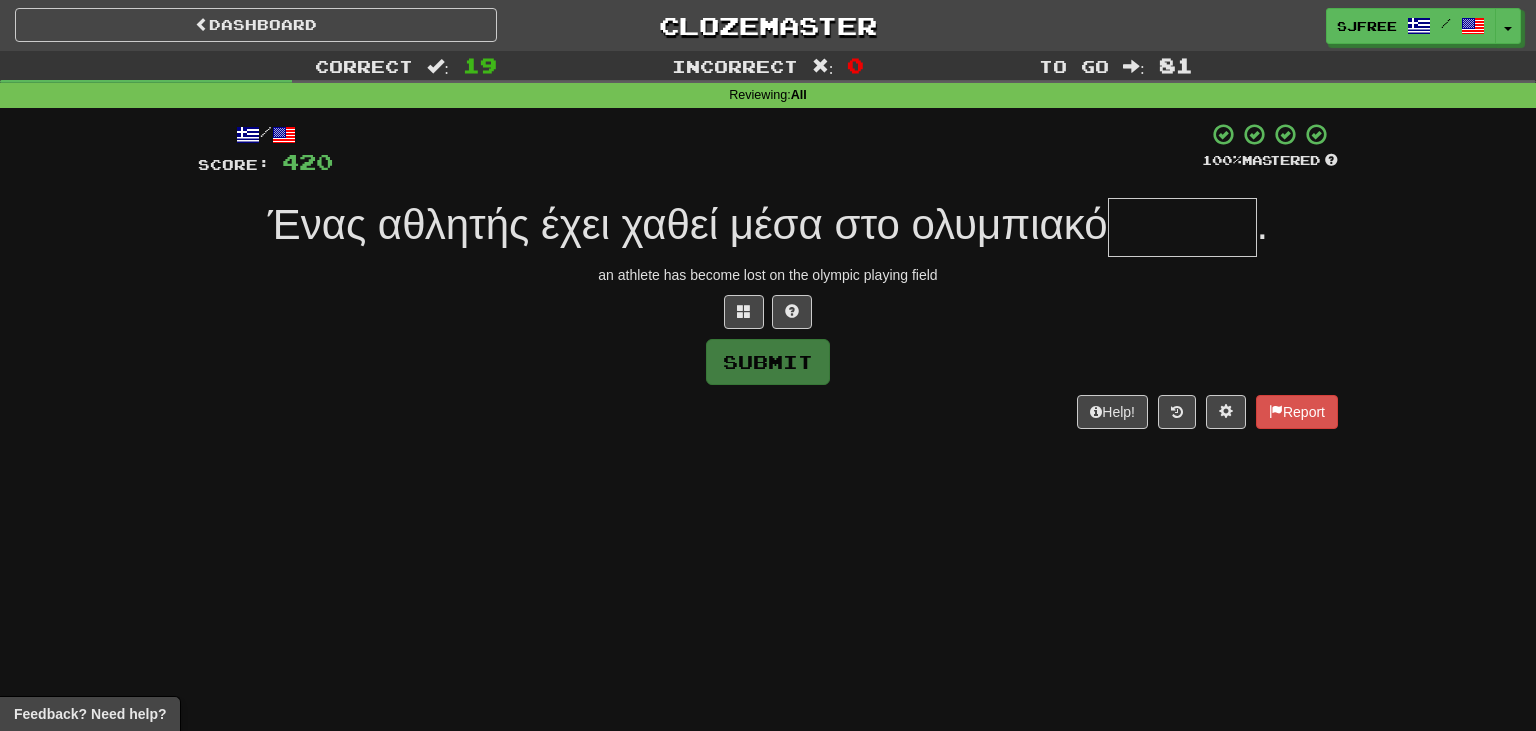 type on "*" 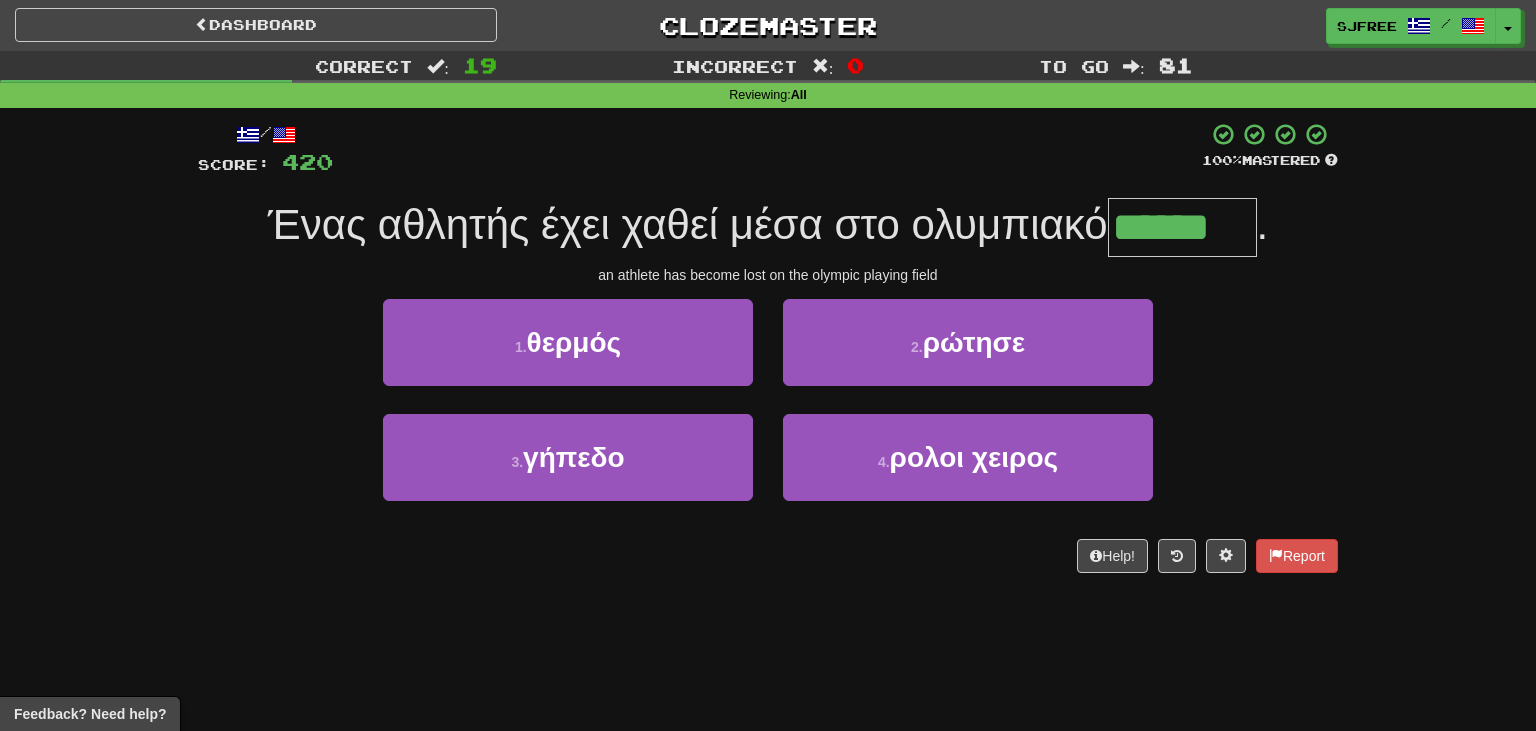 type on "******" 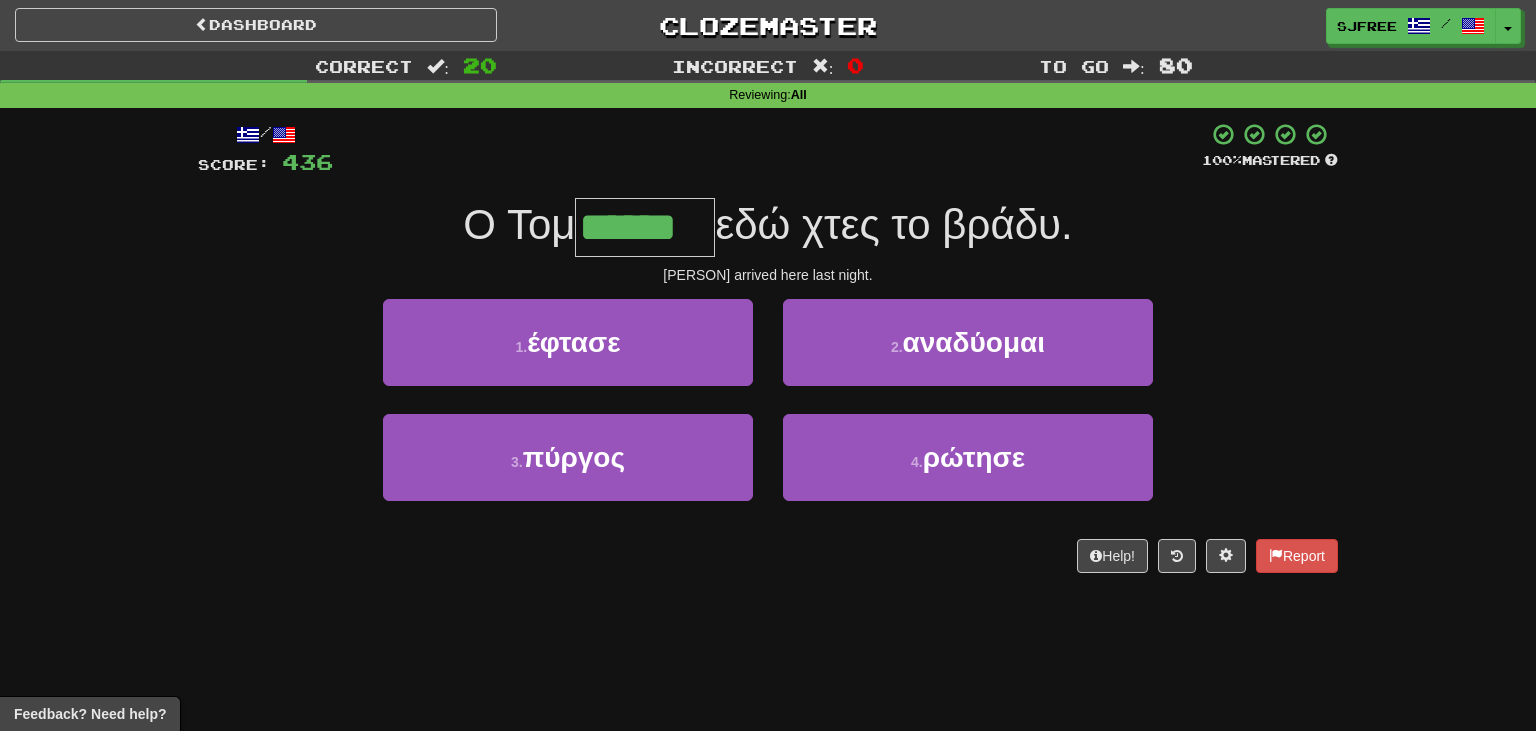 type on "******" 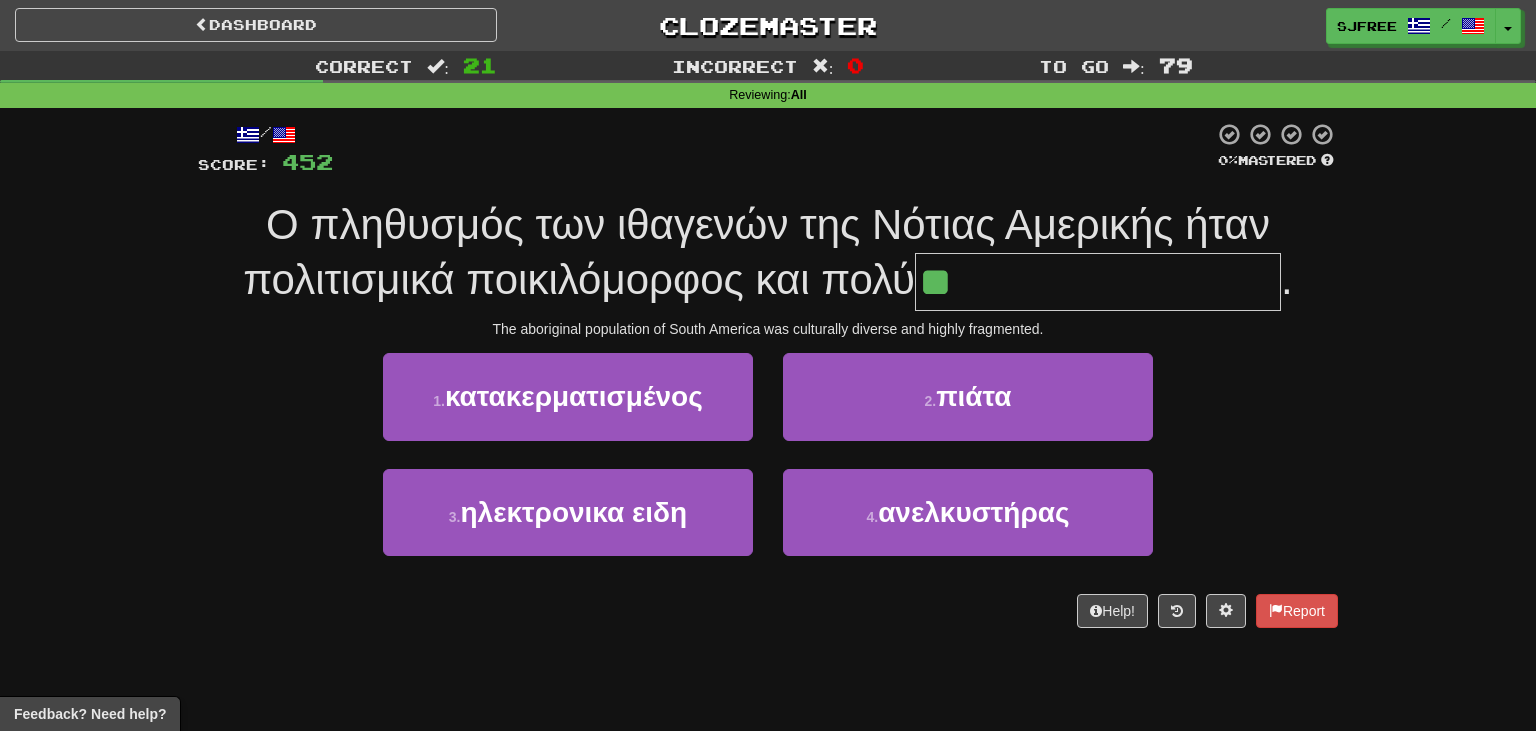 type on "**********" 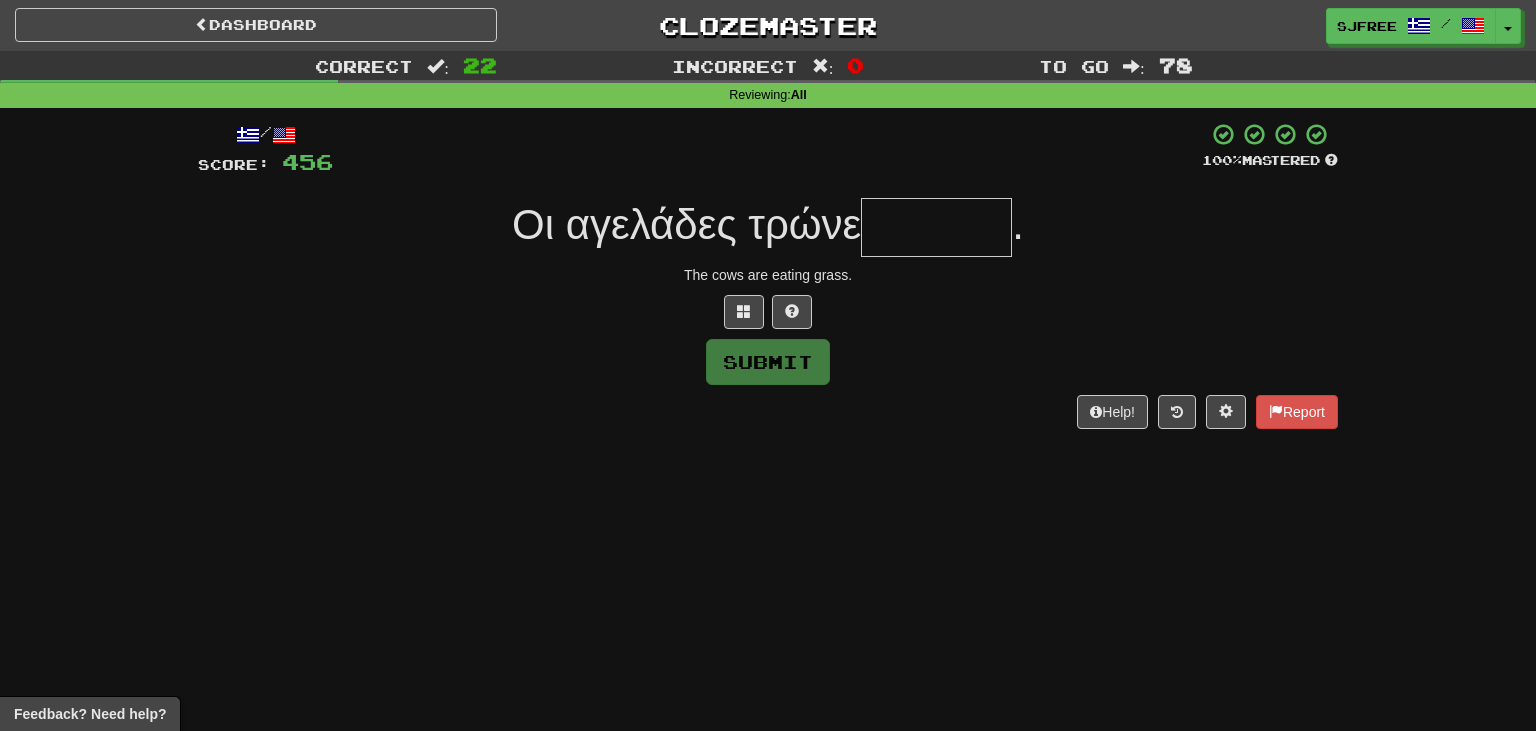type on "*" 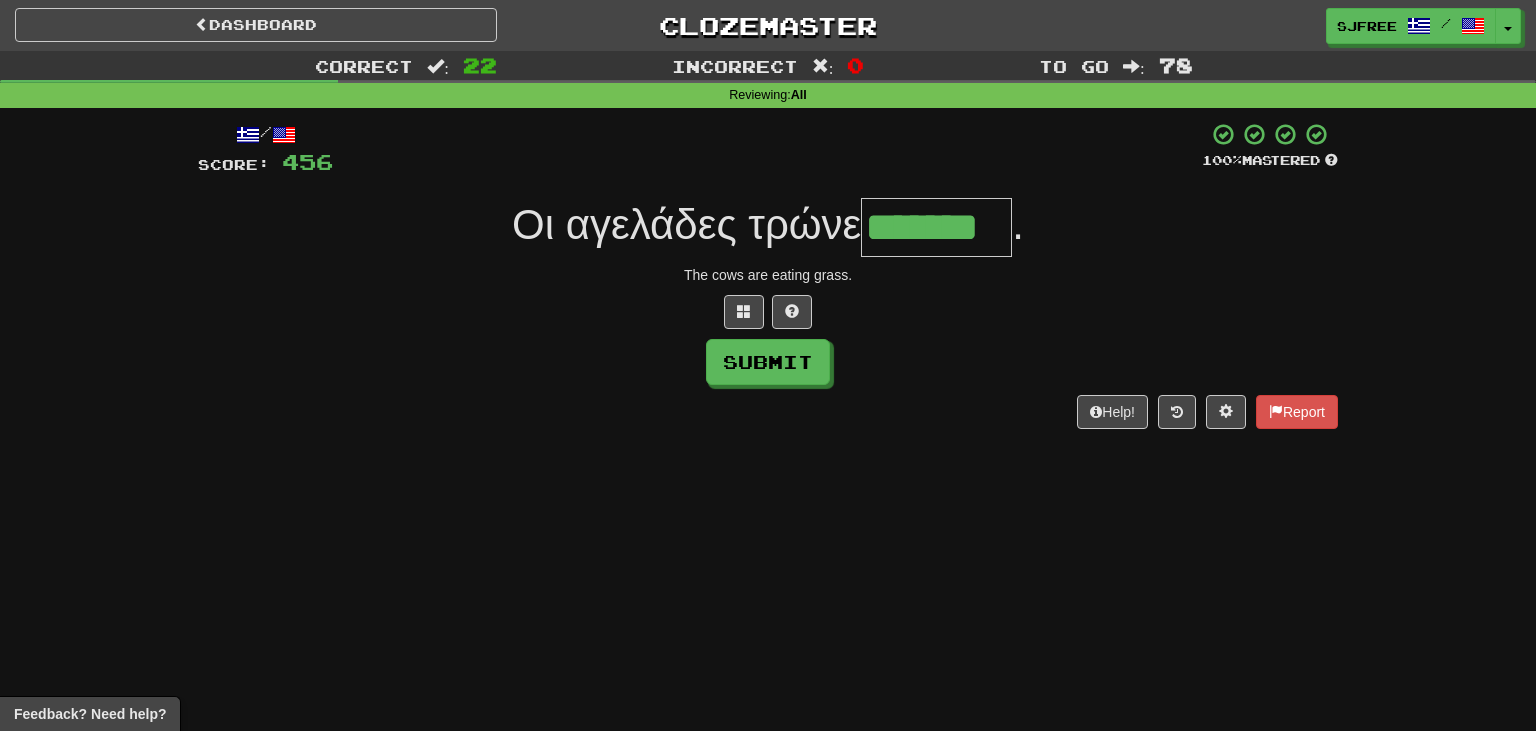 type on "*******" 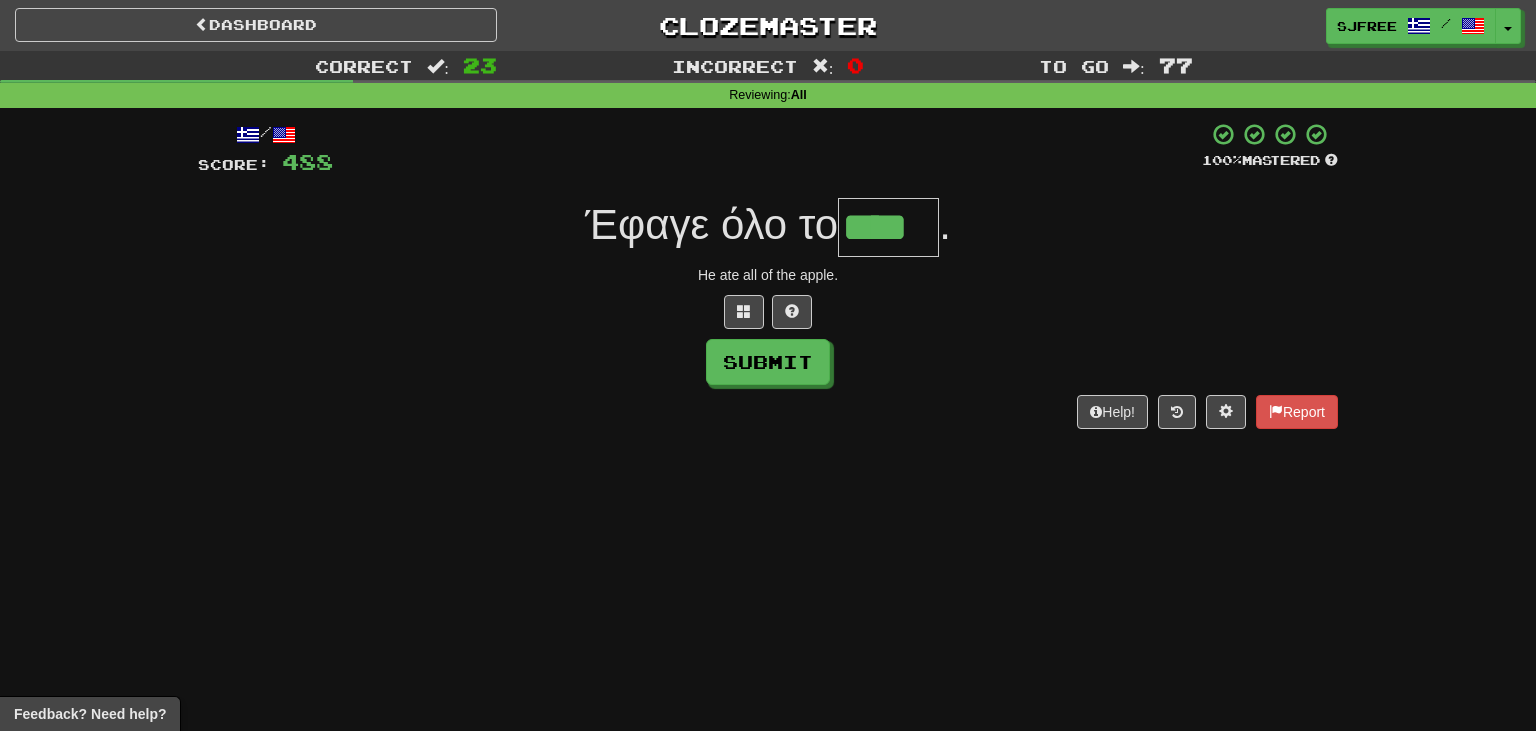 type on "****" 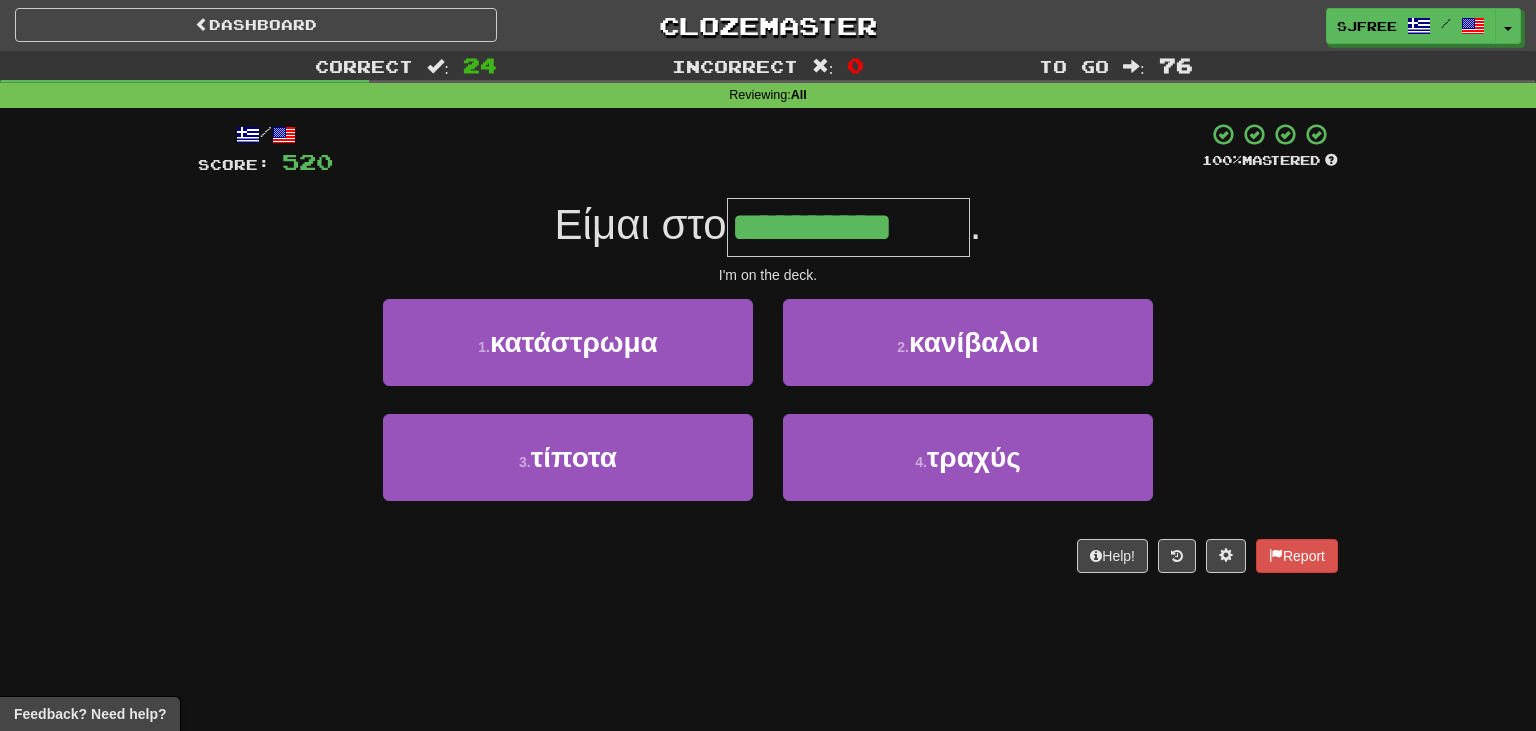 type on "**********" 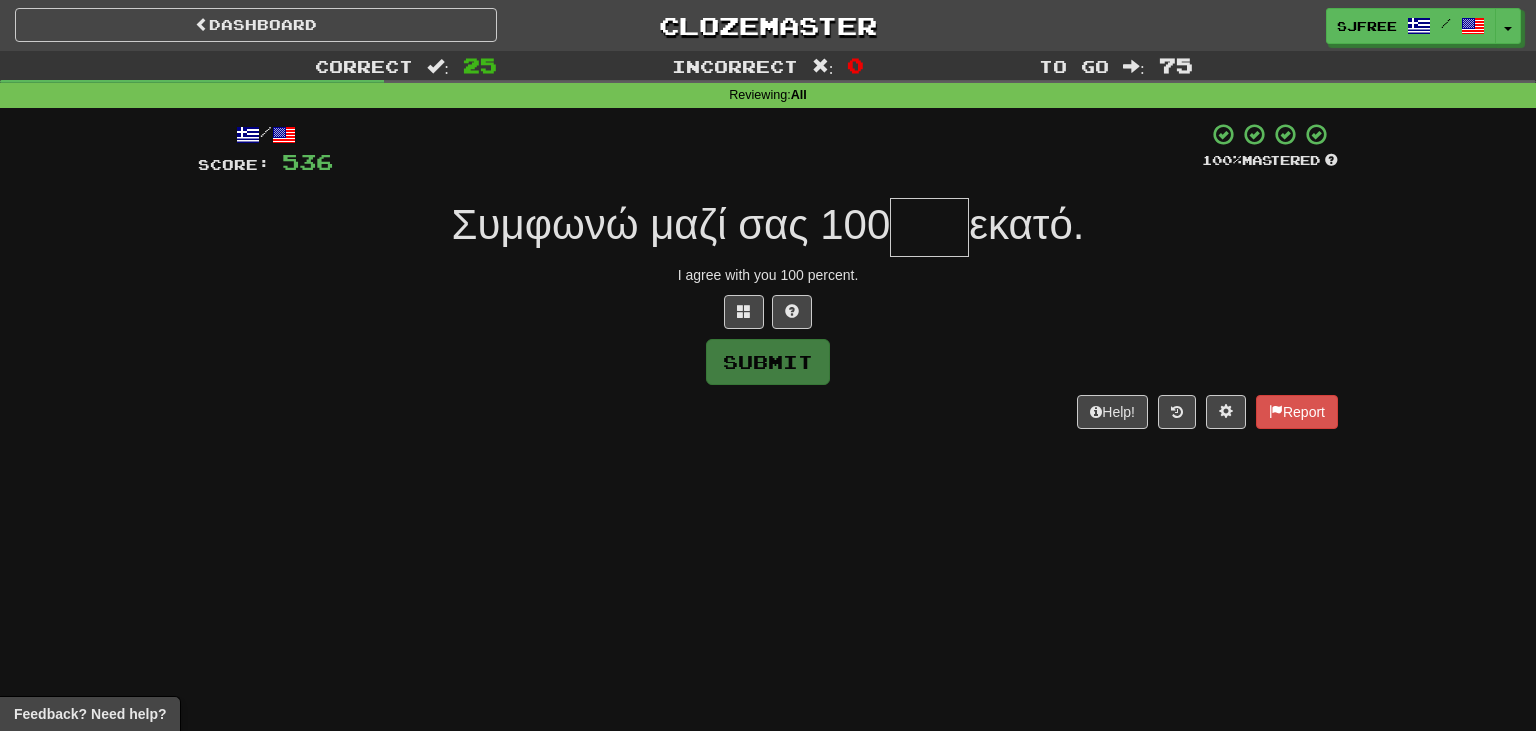type on "*" 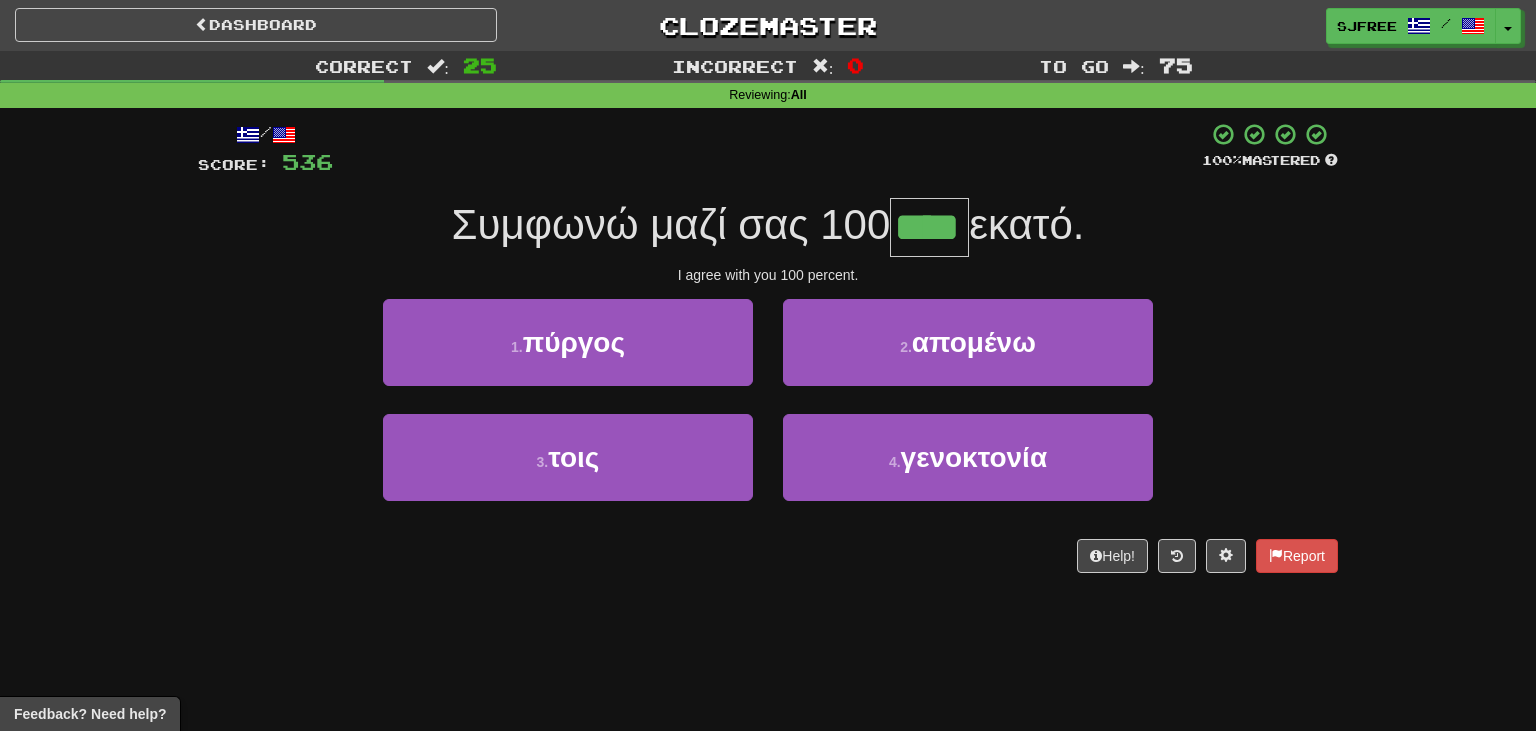 type on "****" 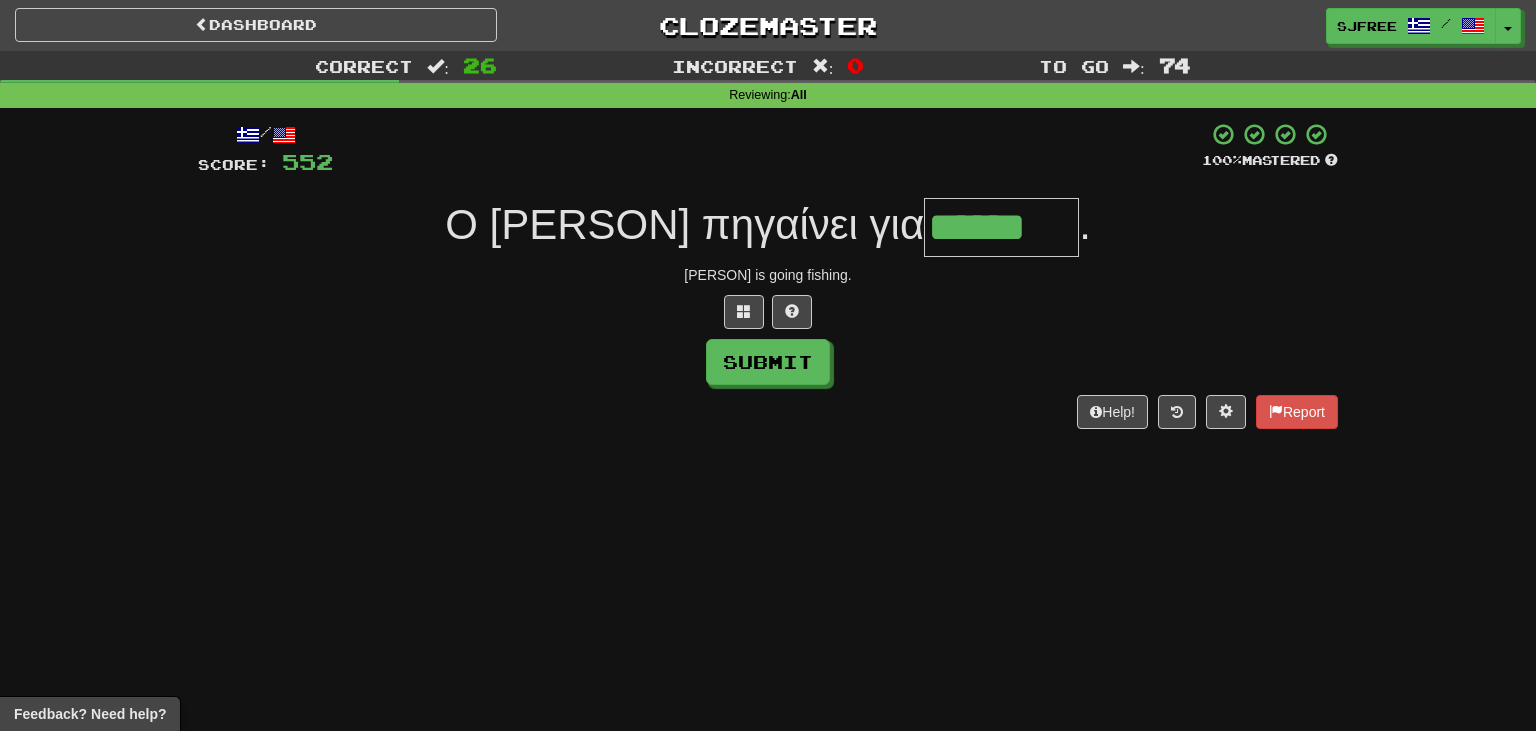 type on "******" 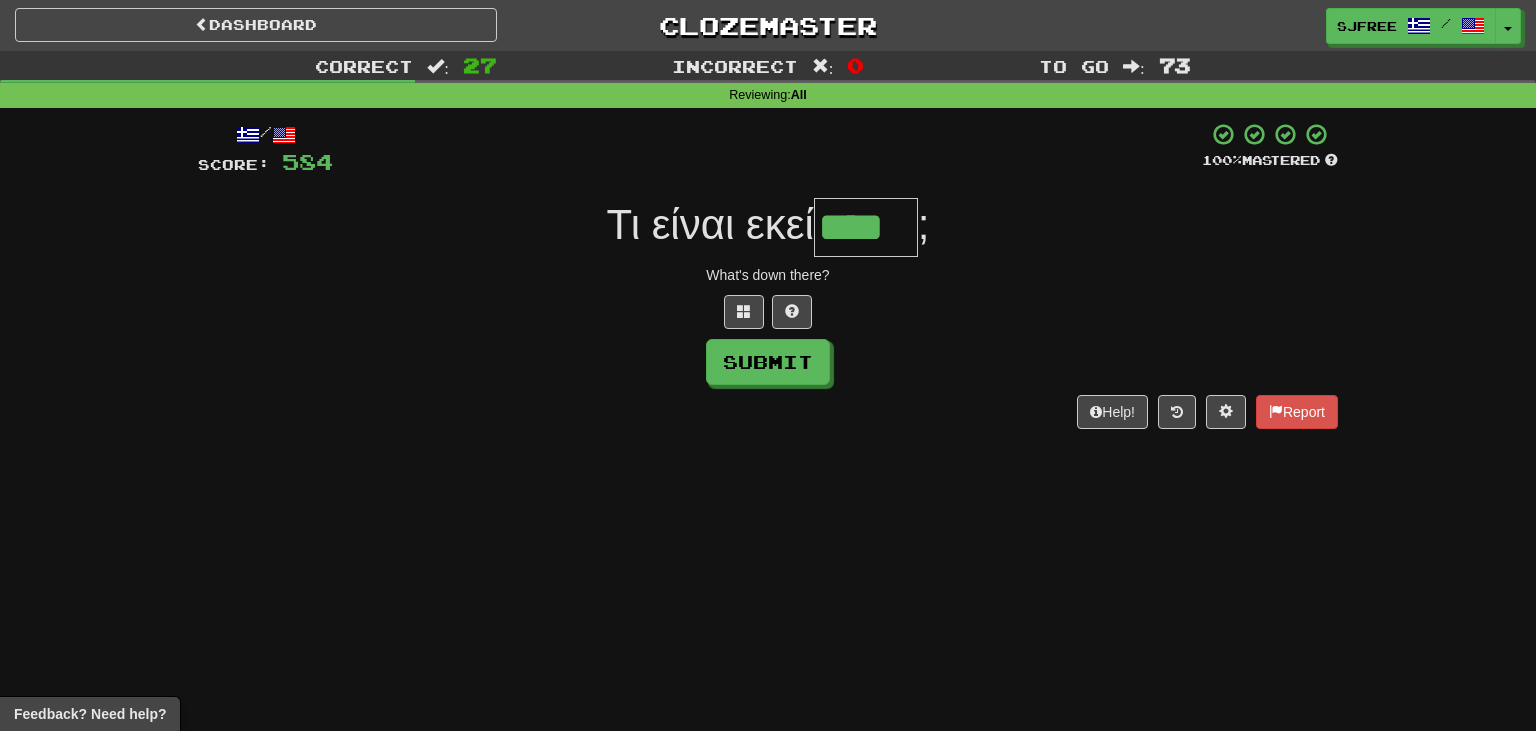 type on "****" 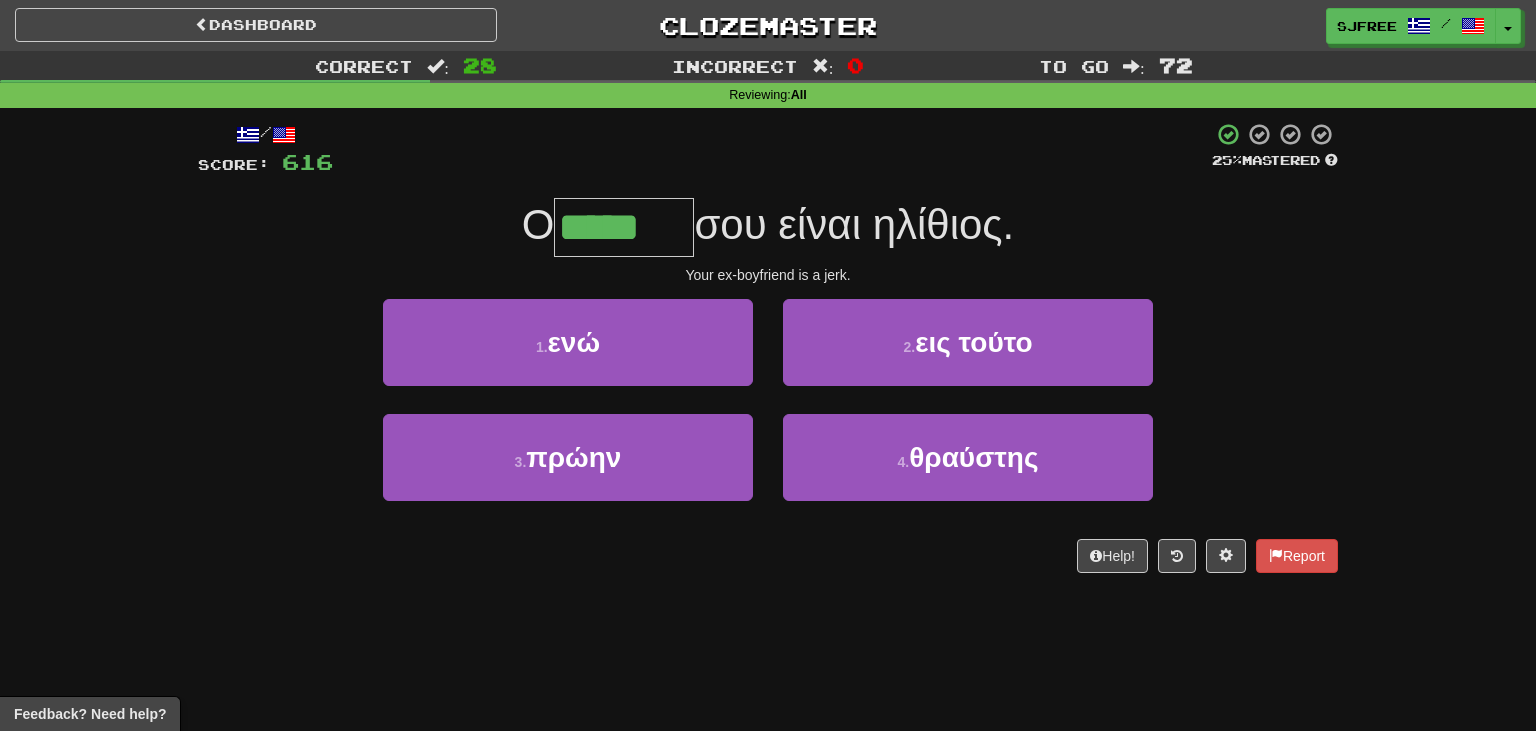 type on "*****" 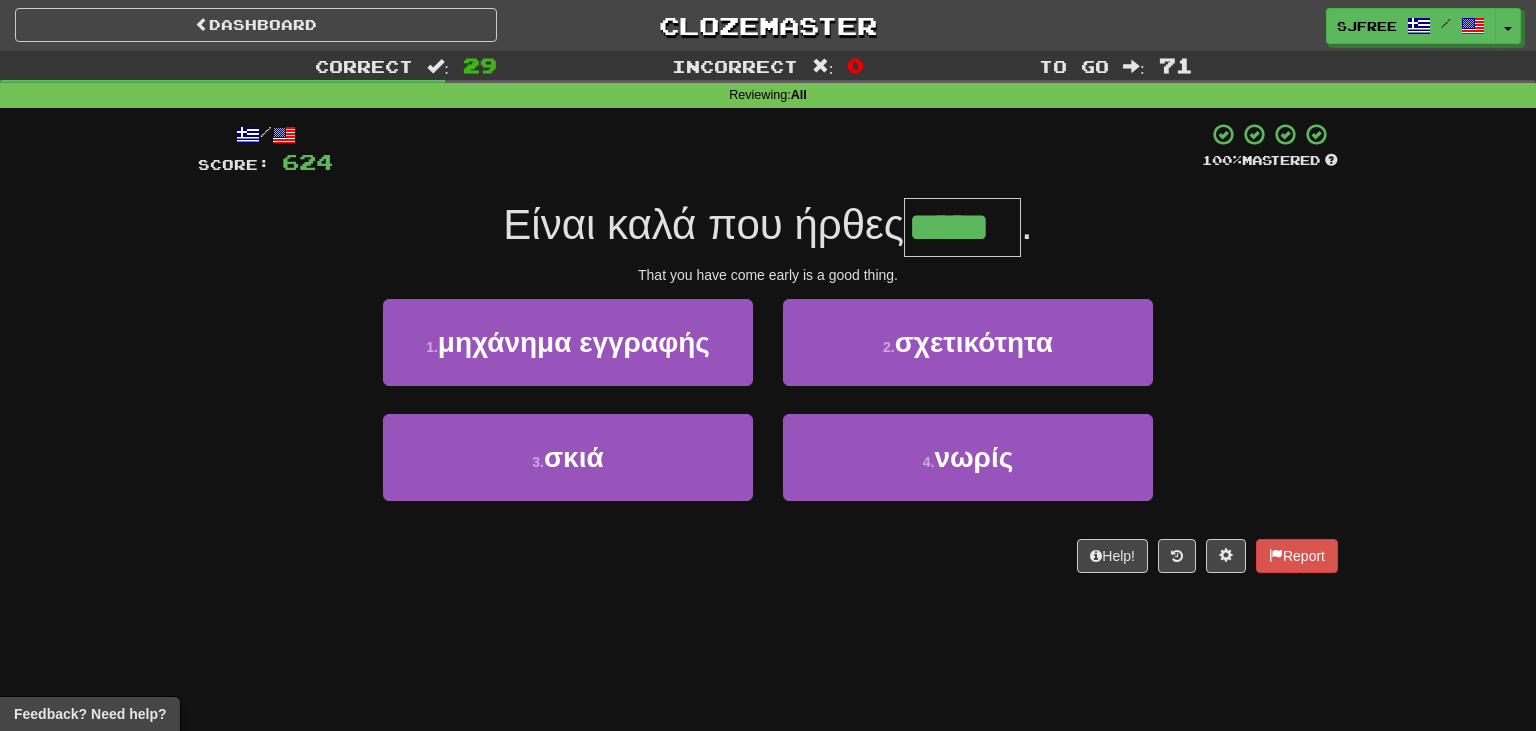type on "*****" 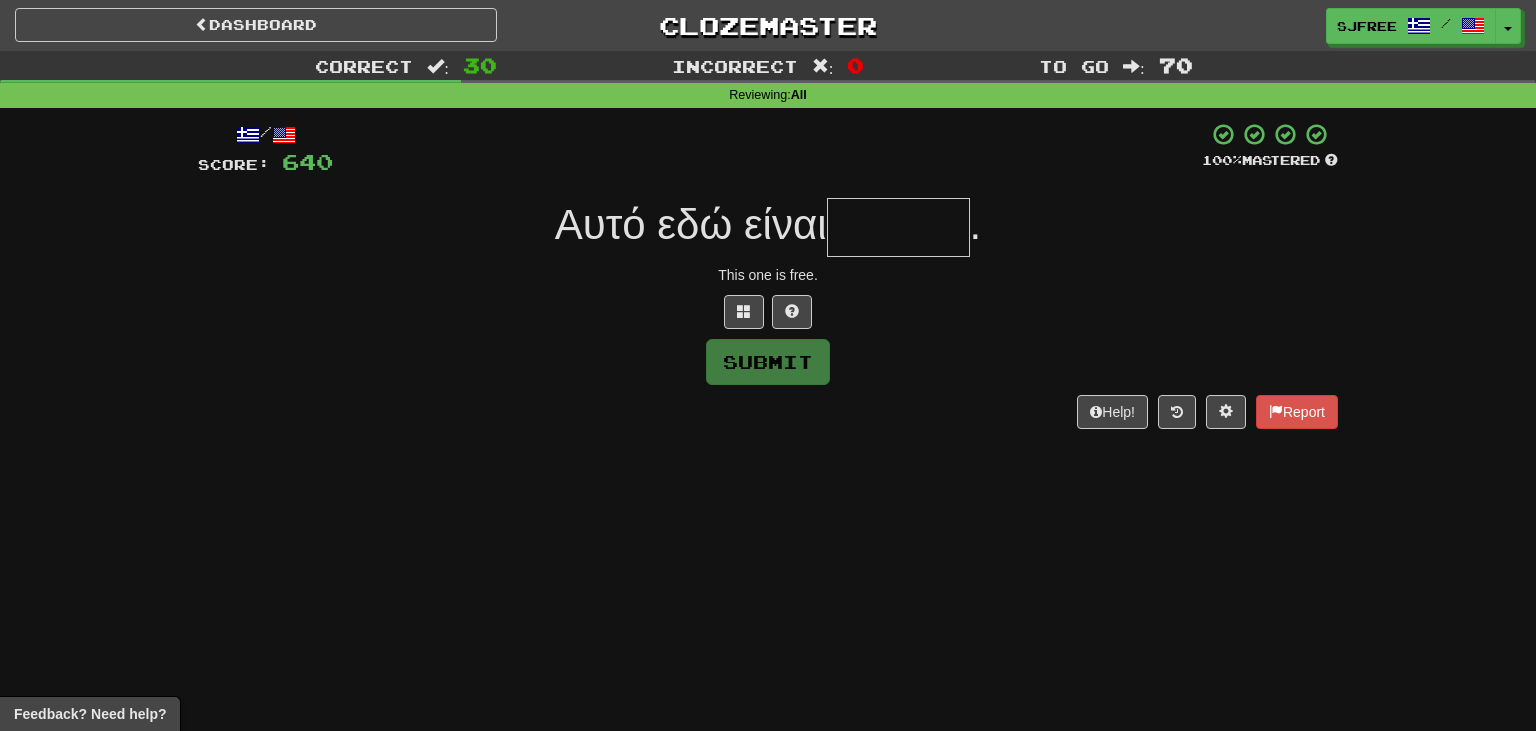 type on "*" 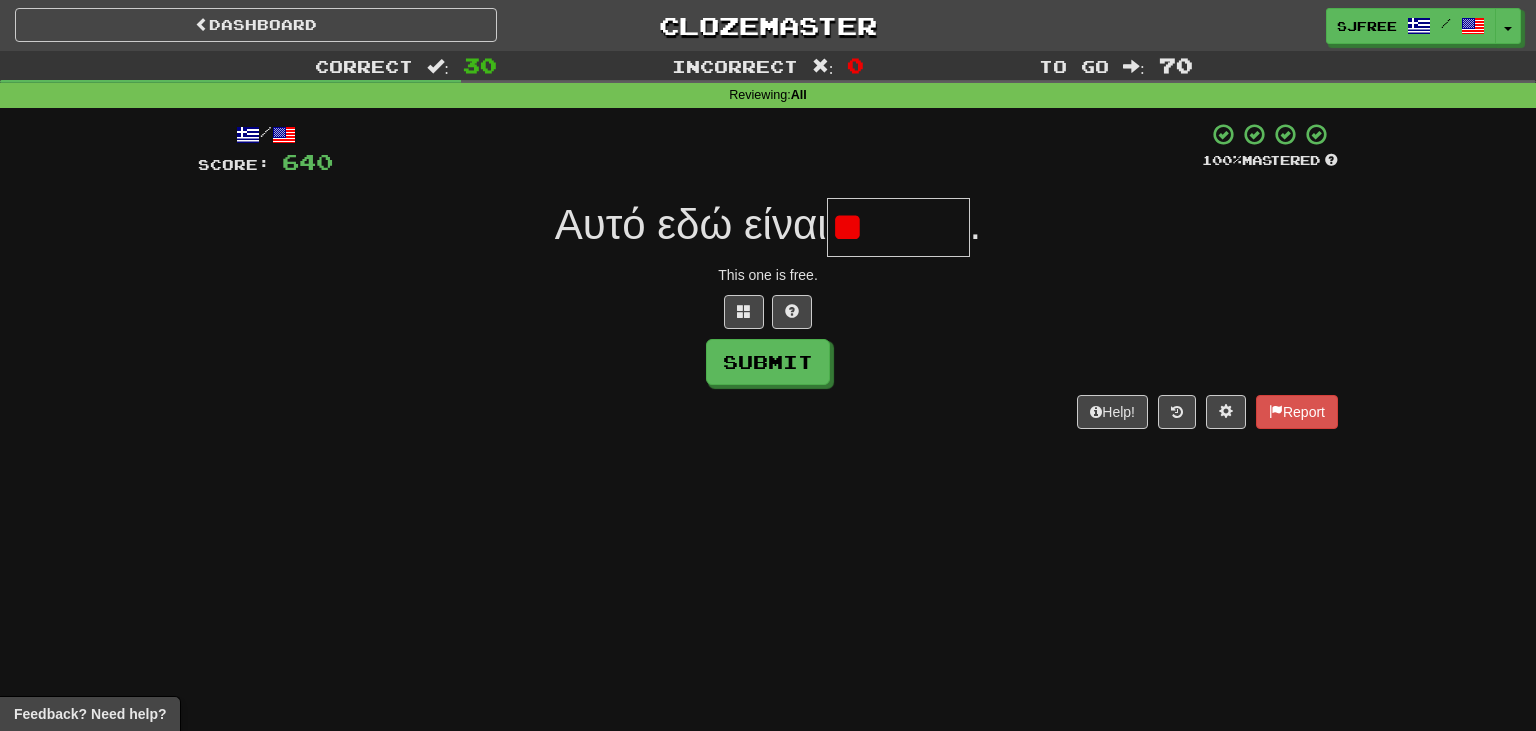 type on "*" 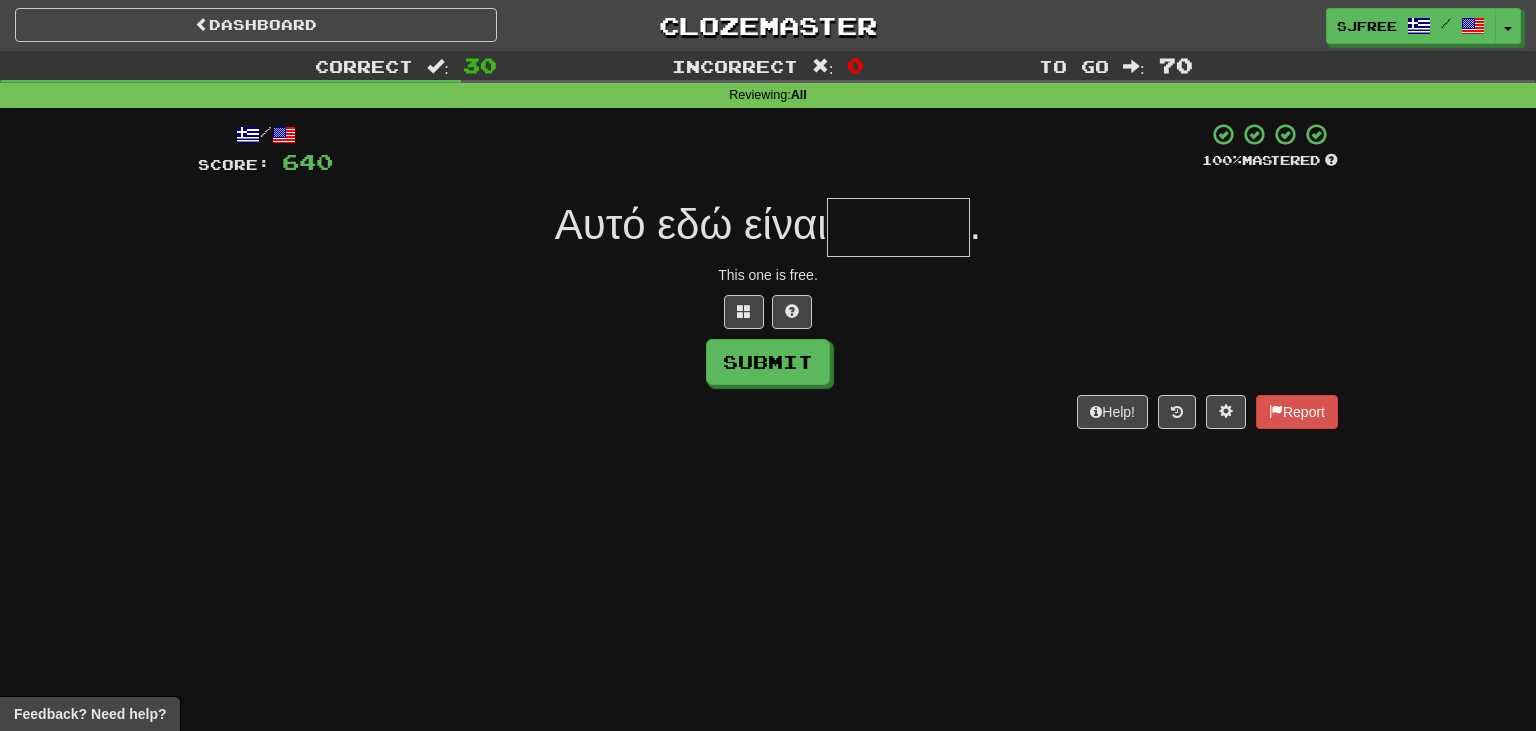 type on "*" 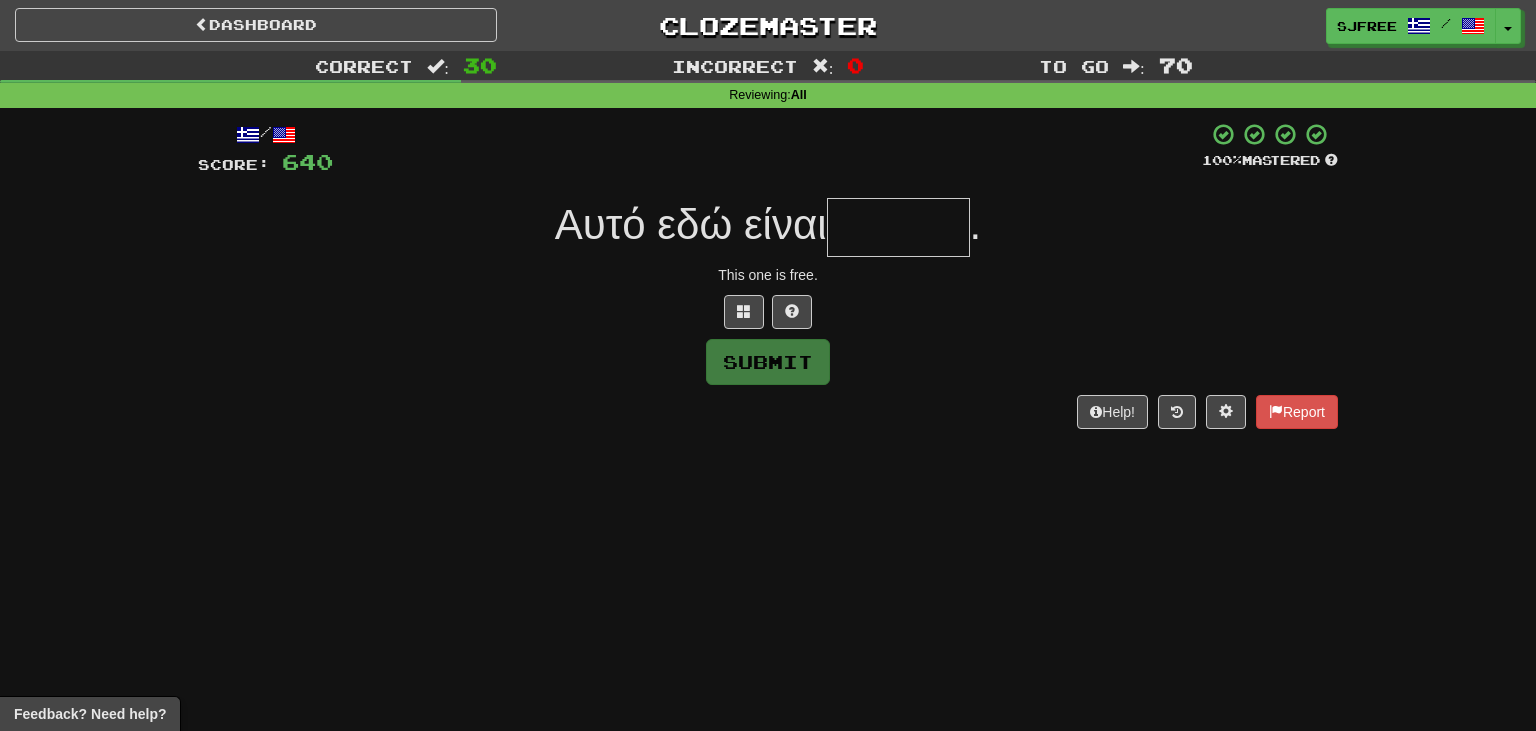 type on "*" 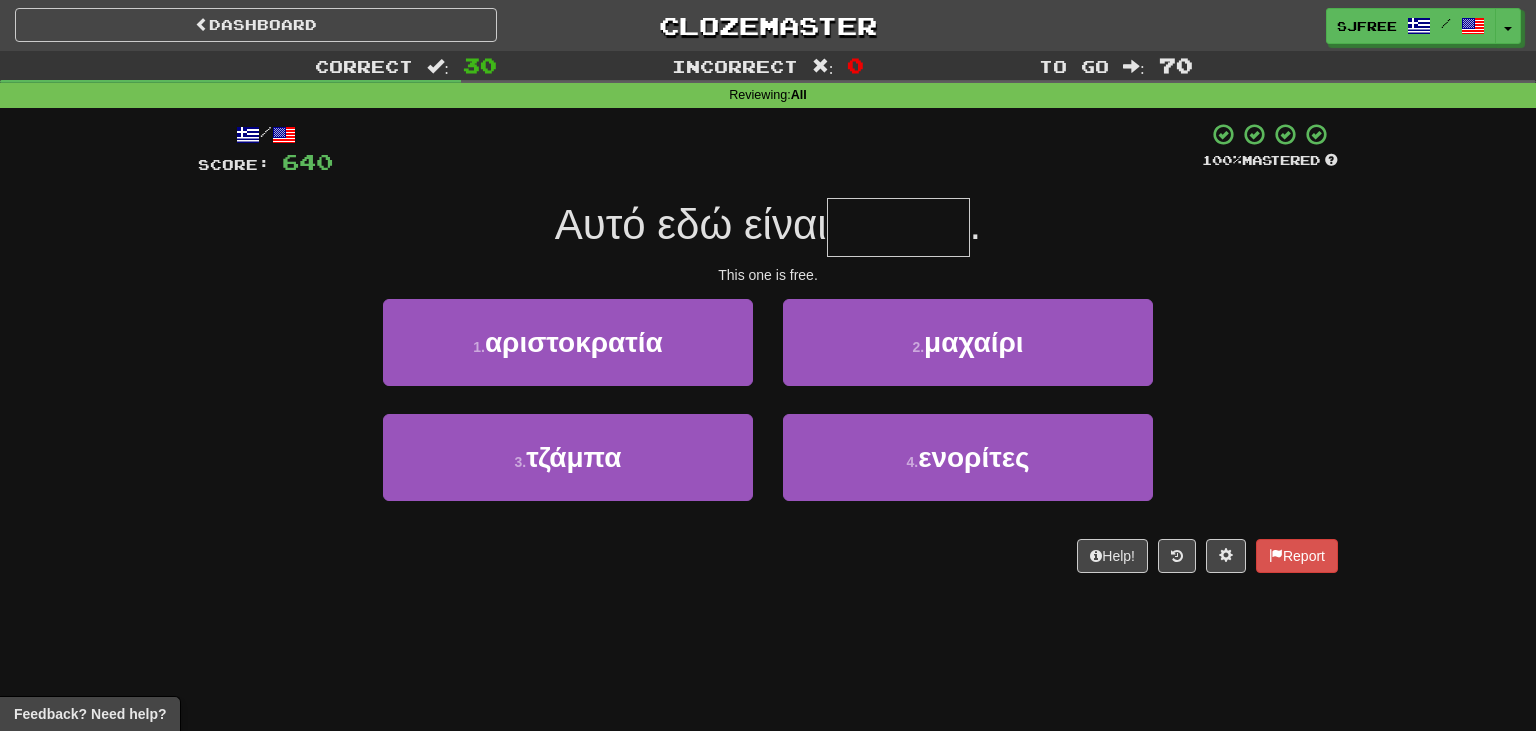 type on "*" 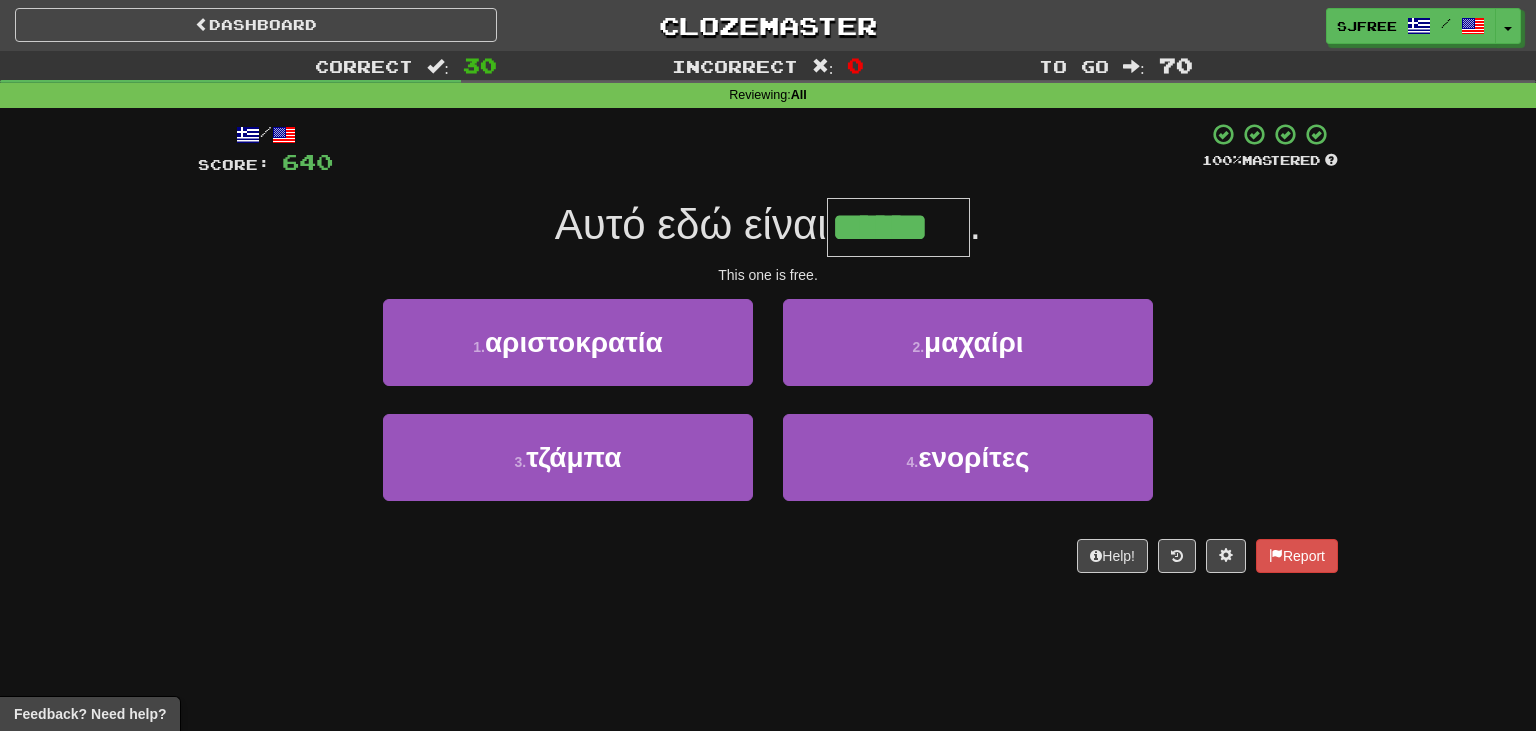 type on "******" 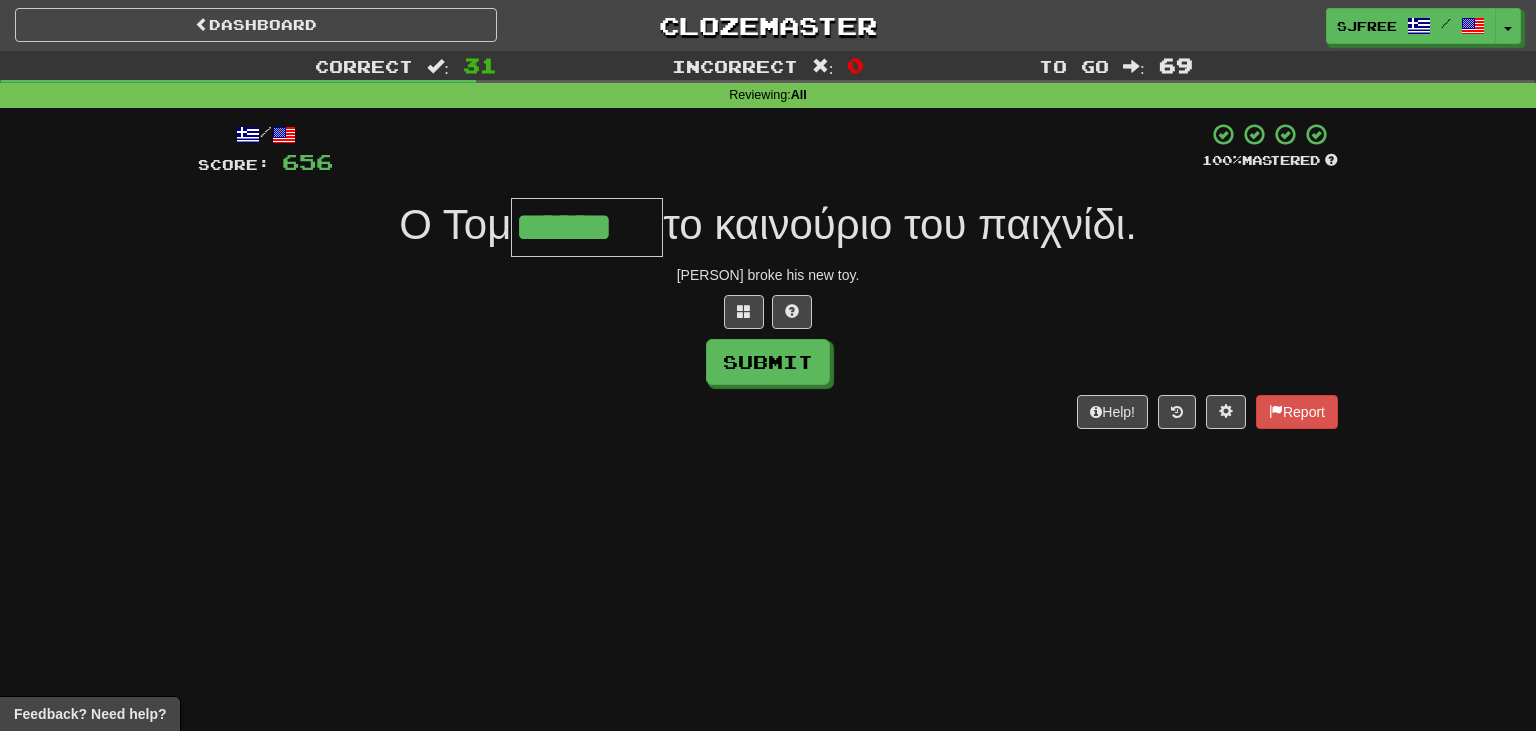 type on "******" 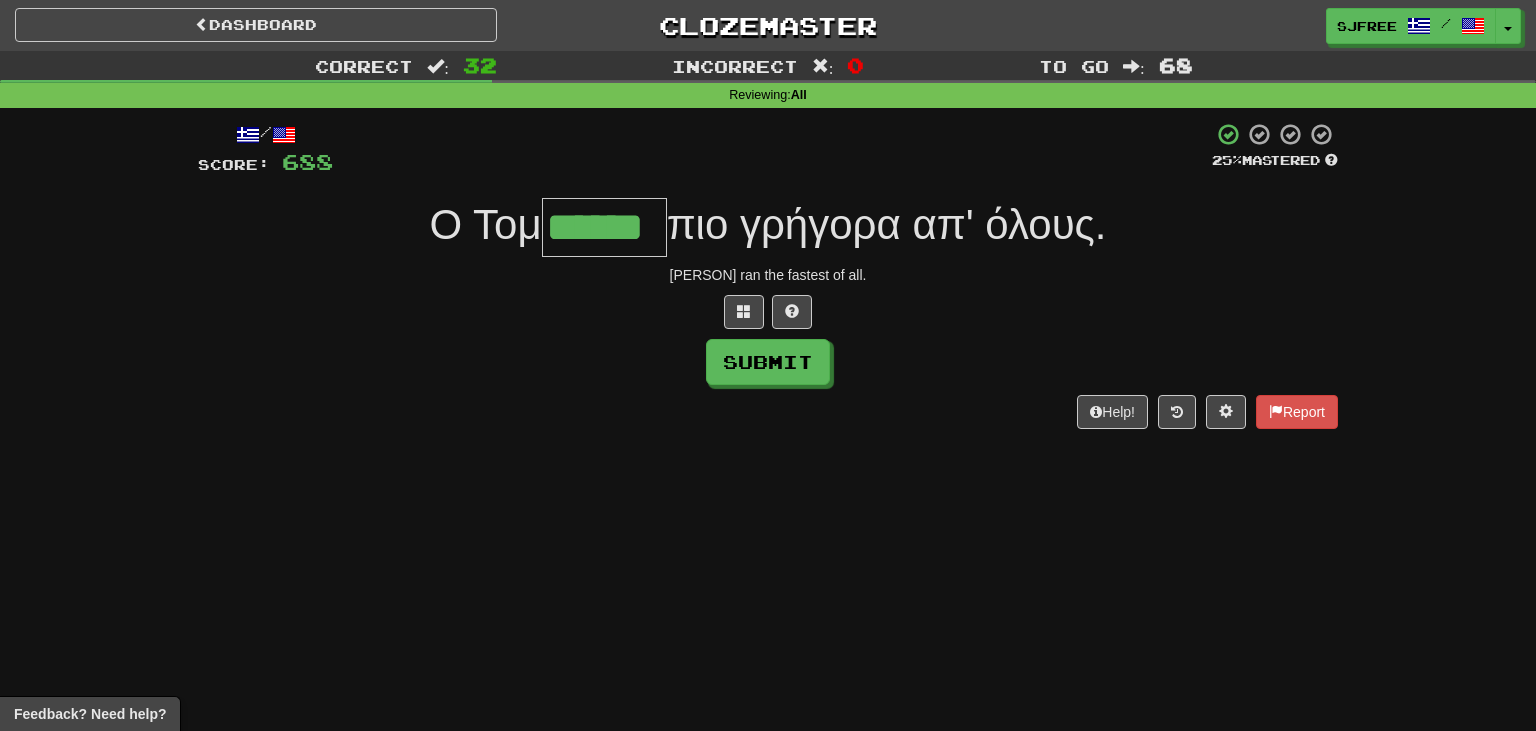 type on "******" 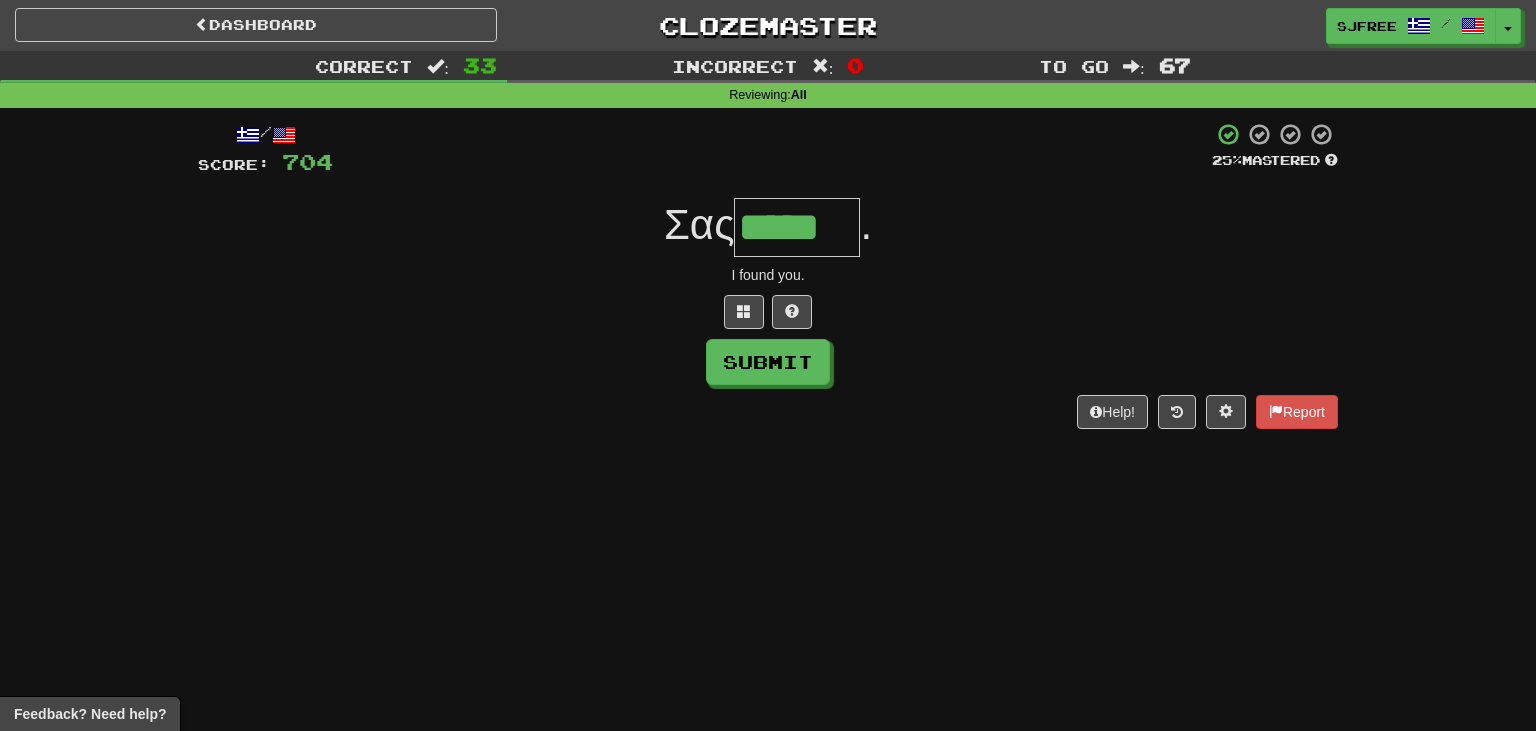 type on "*****" 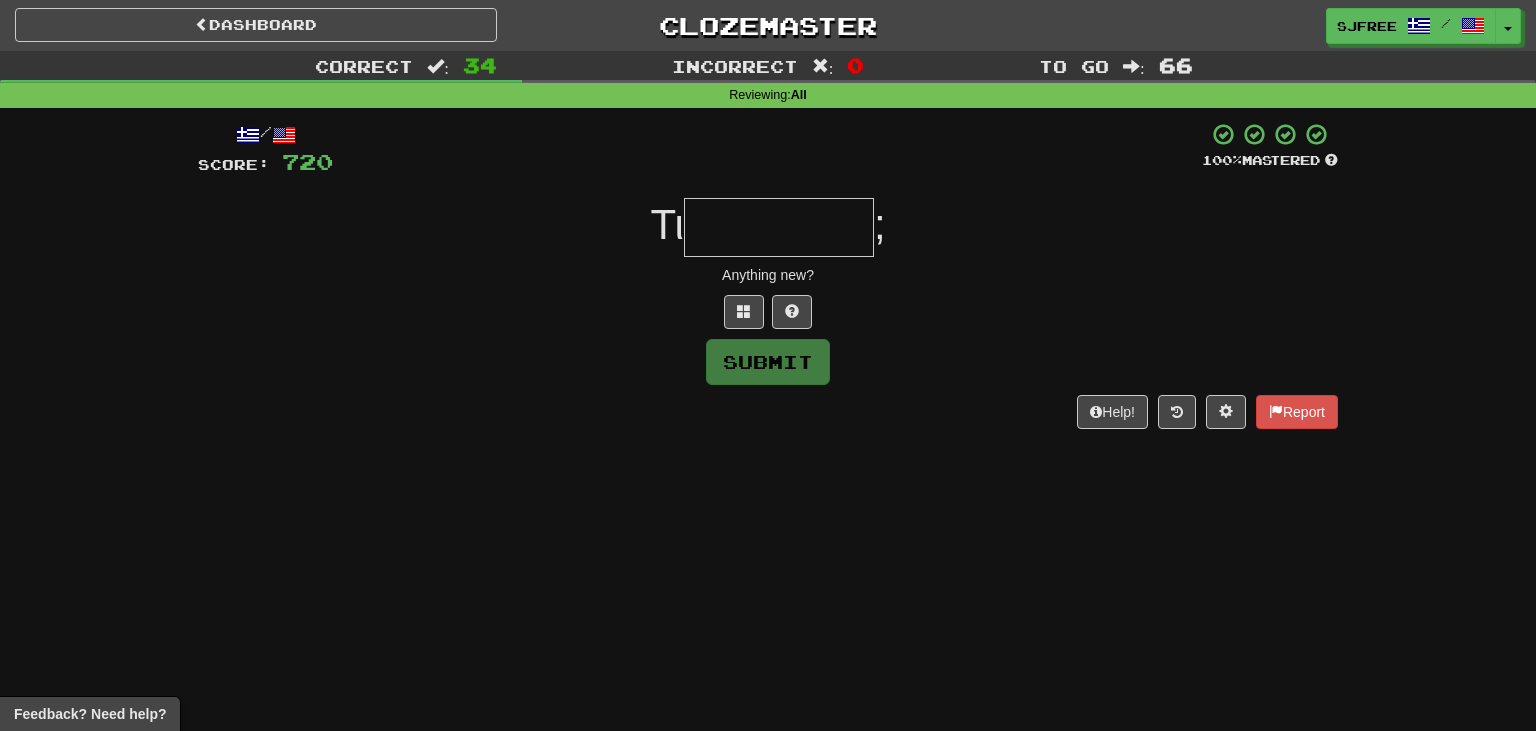 type on "*" 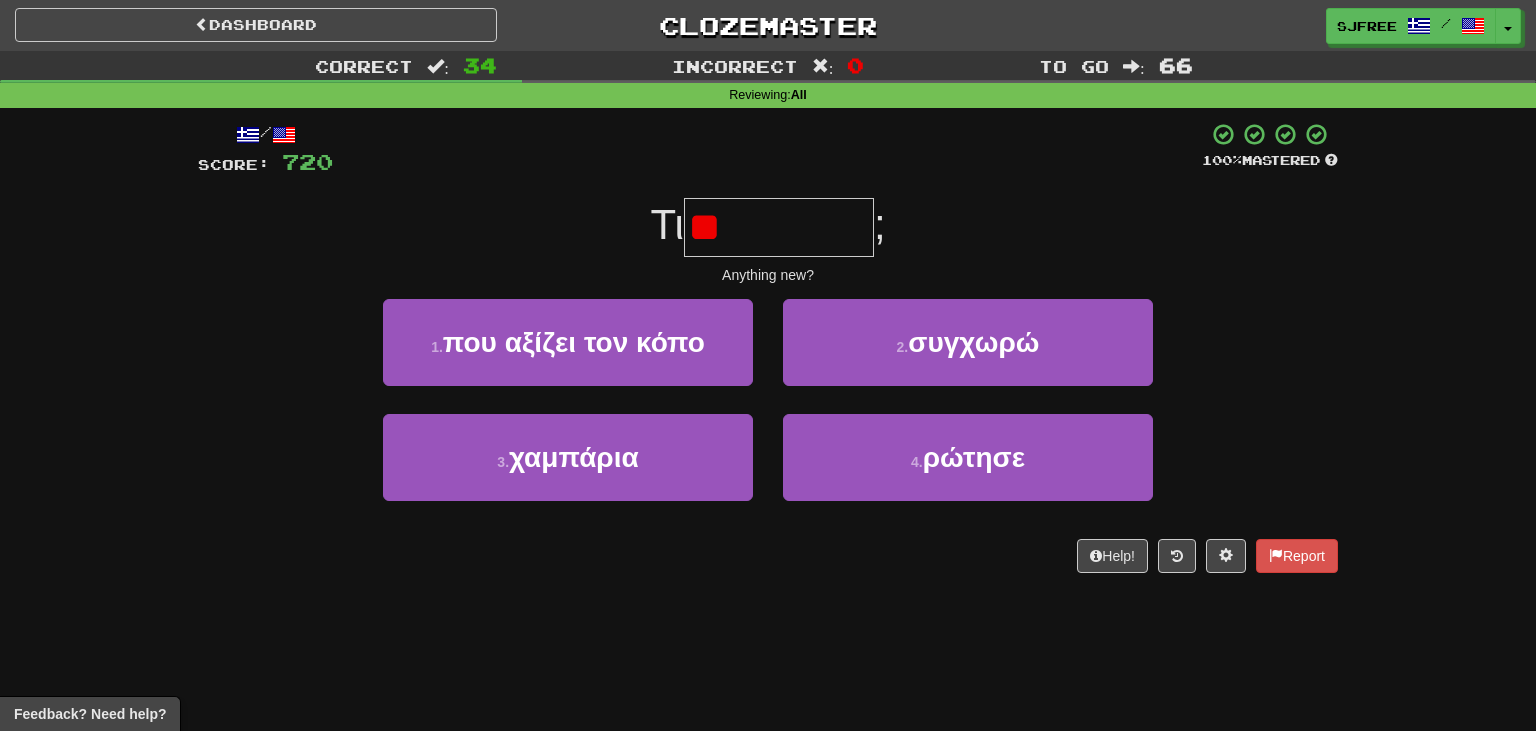 type on "*" 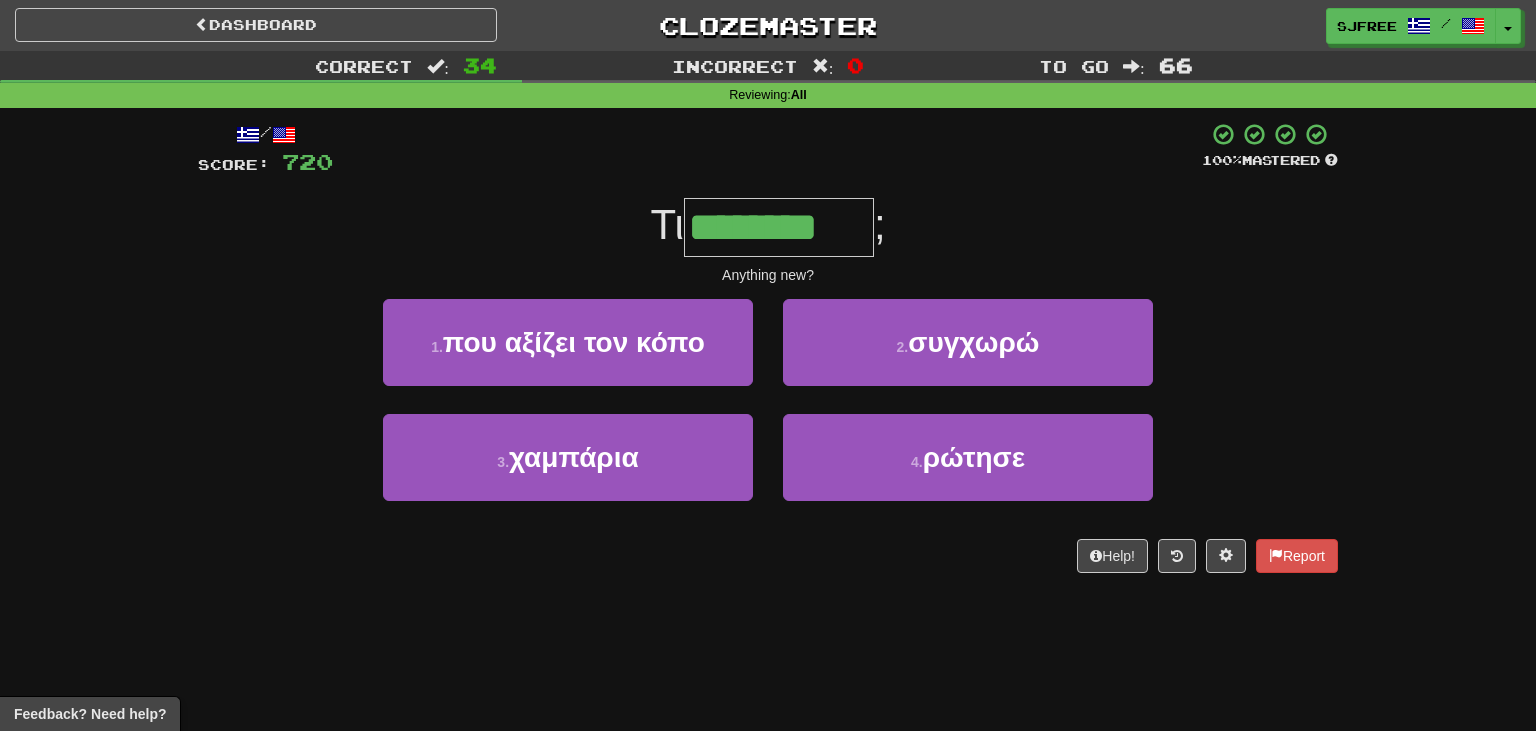 type on "********" 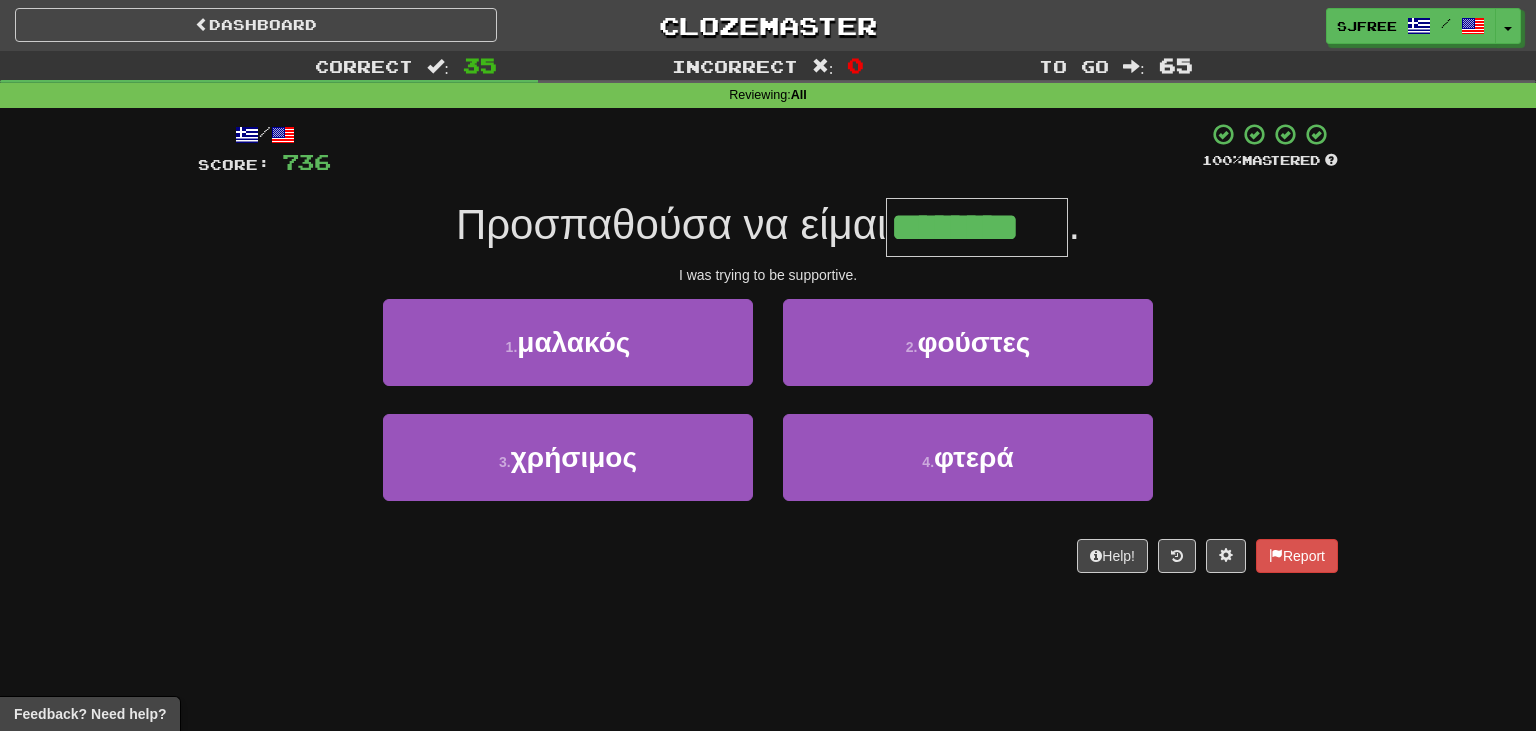 type on "********" 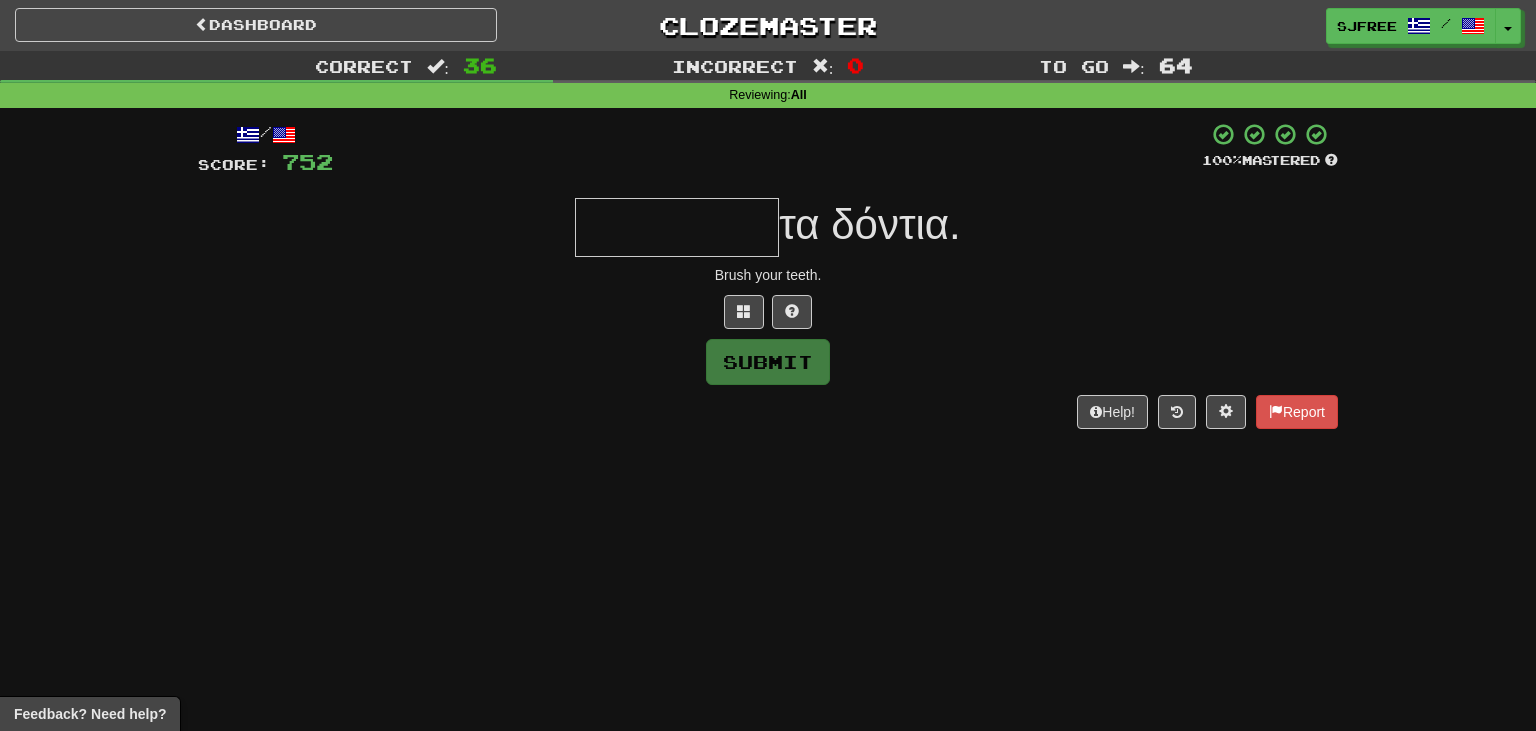 type on "*" 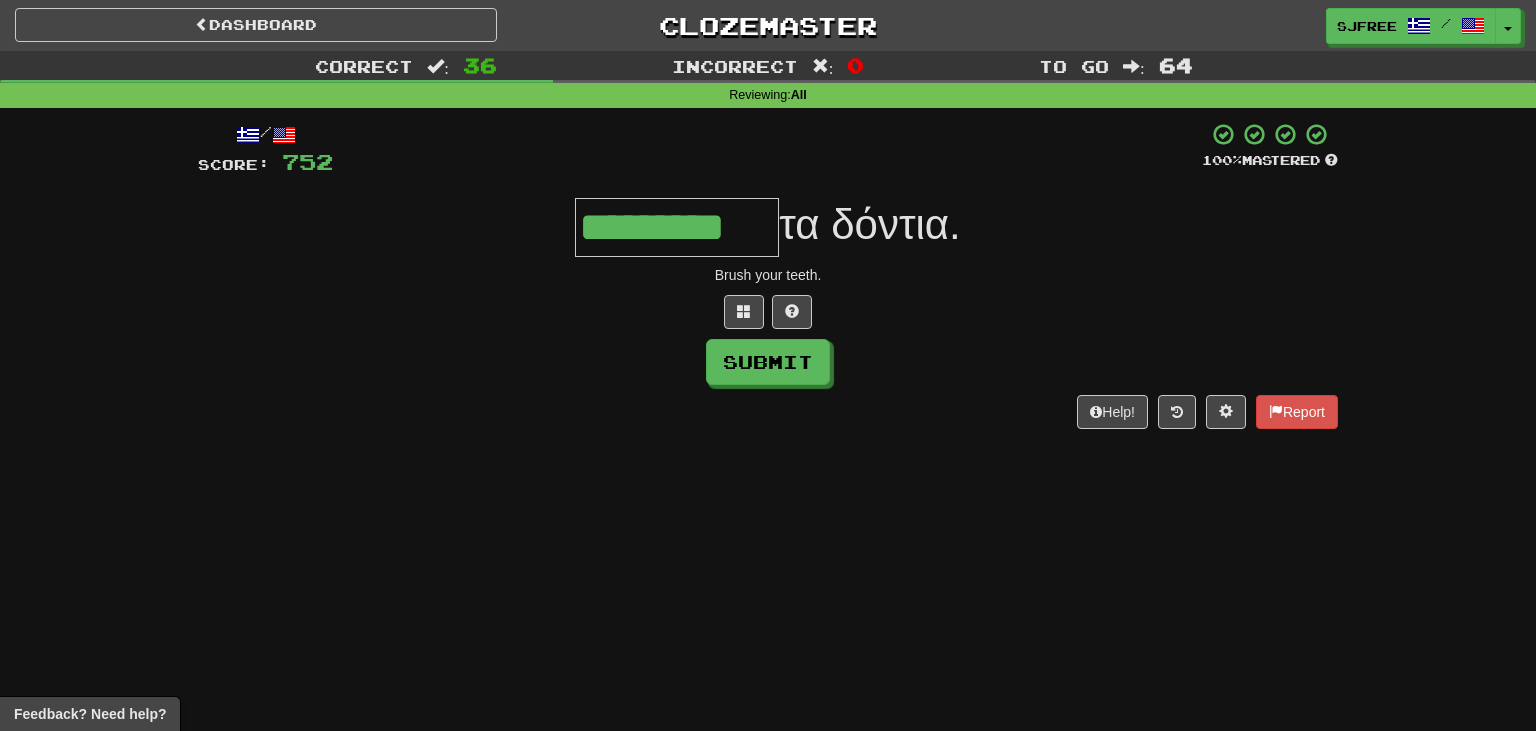 type on "*********" 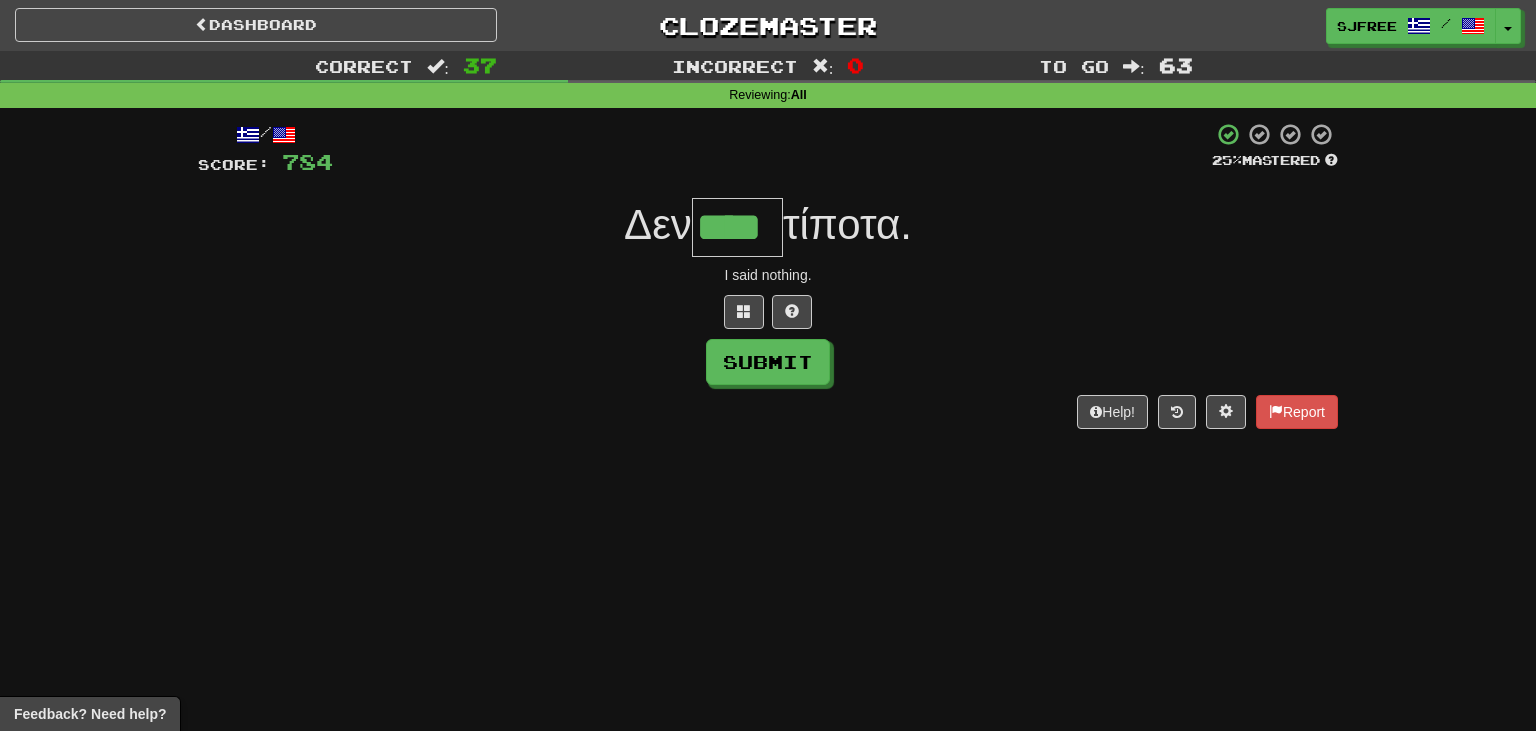 type on "****" 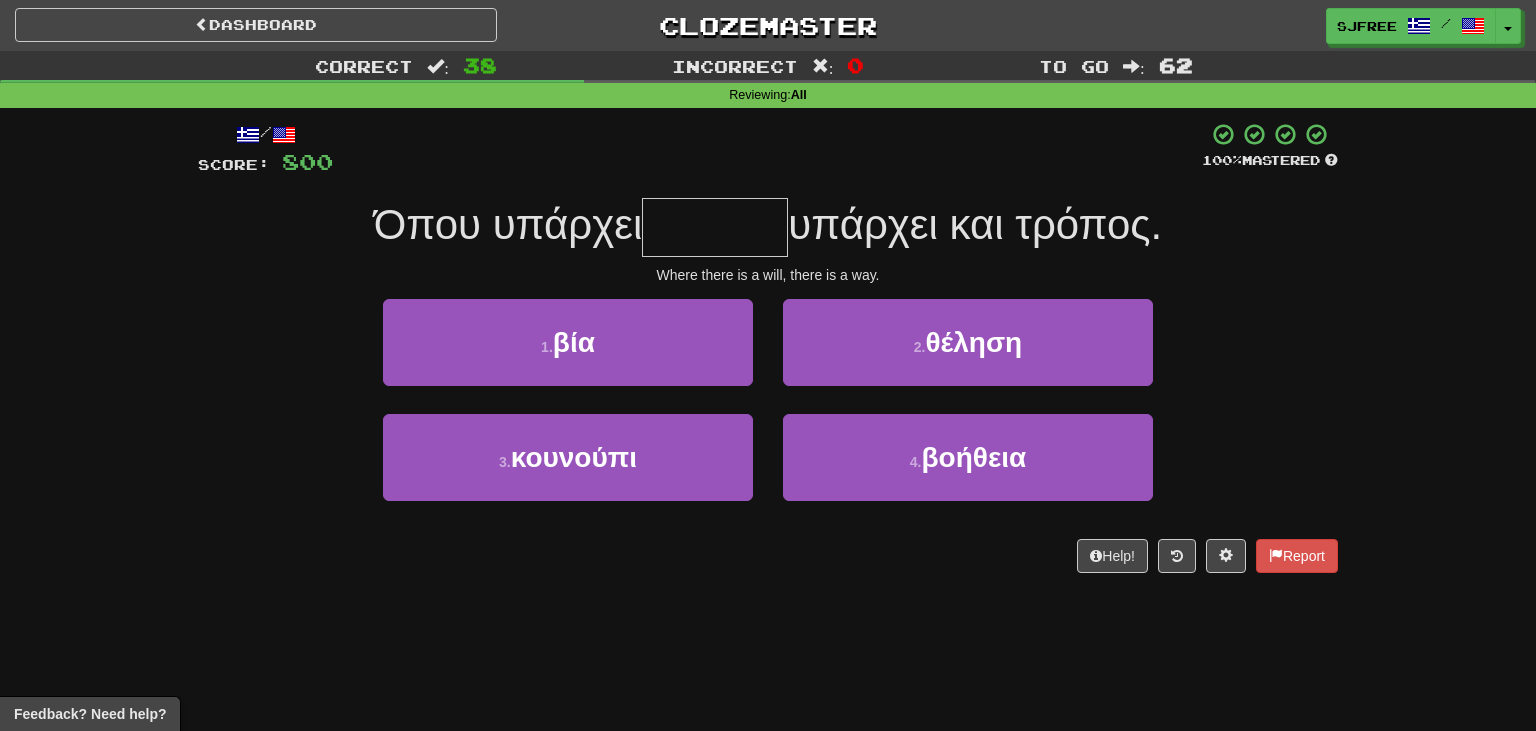type on "*" 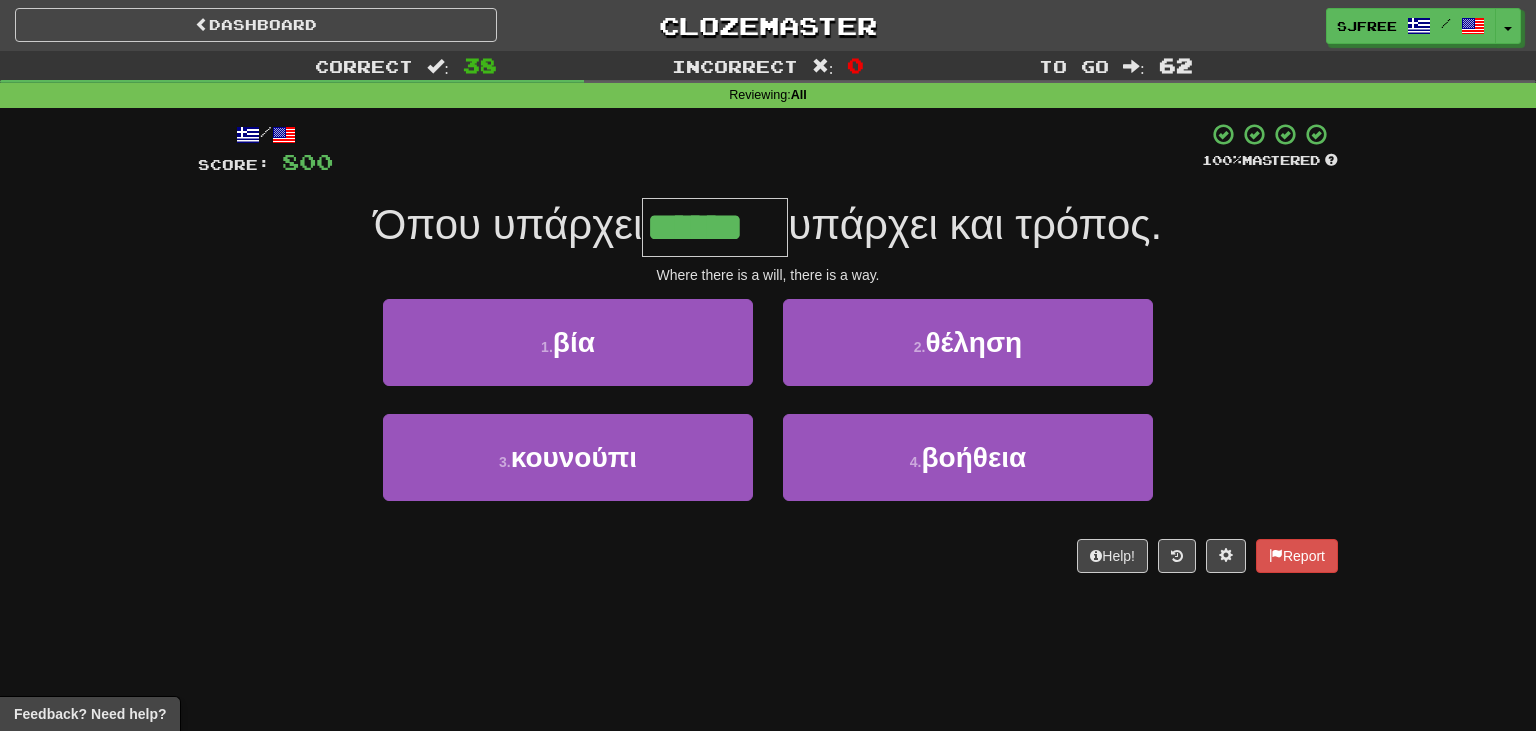 type on "******" 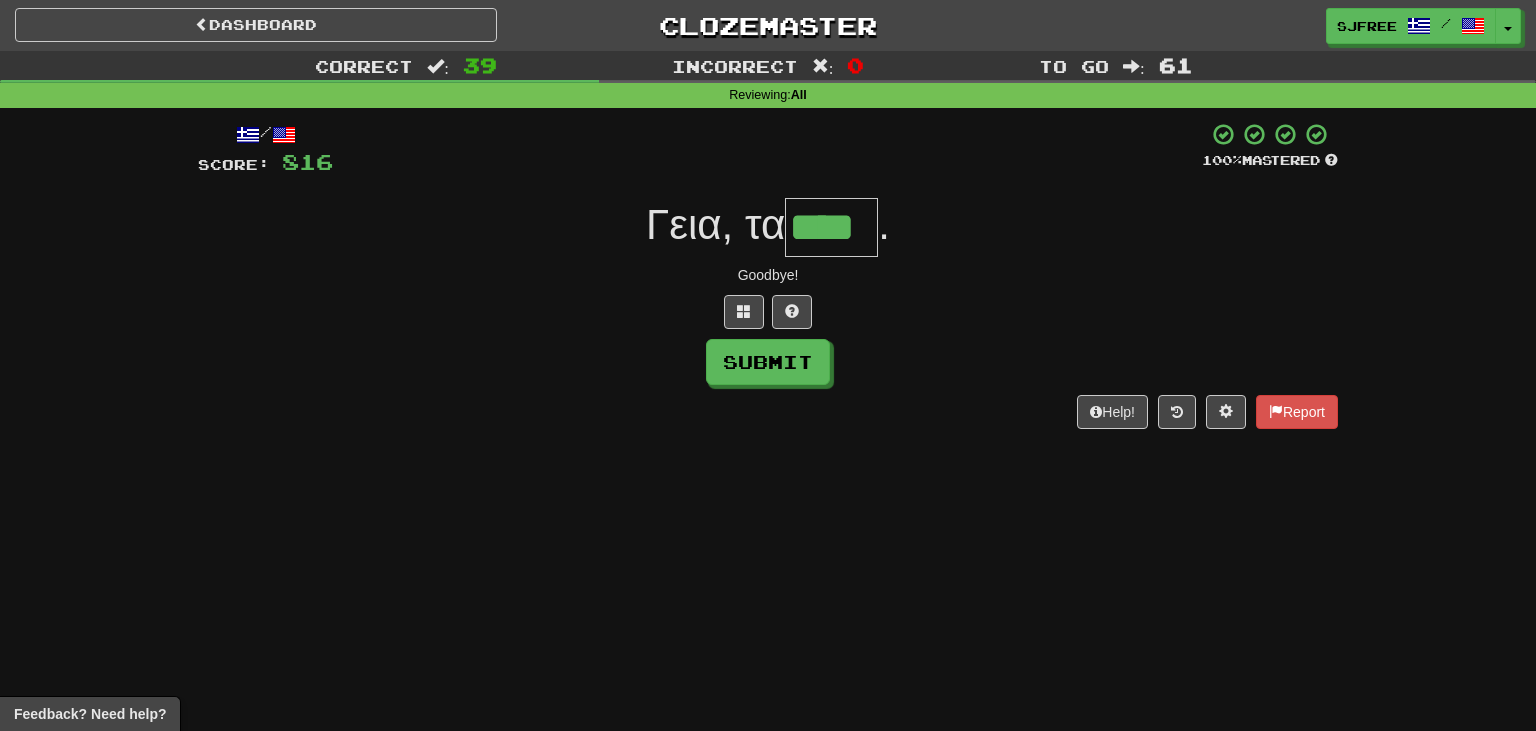 type on "****" 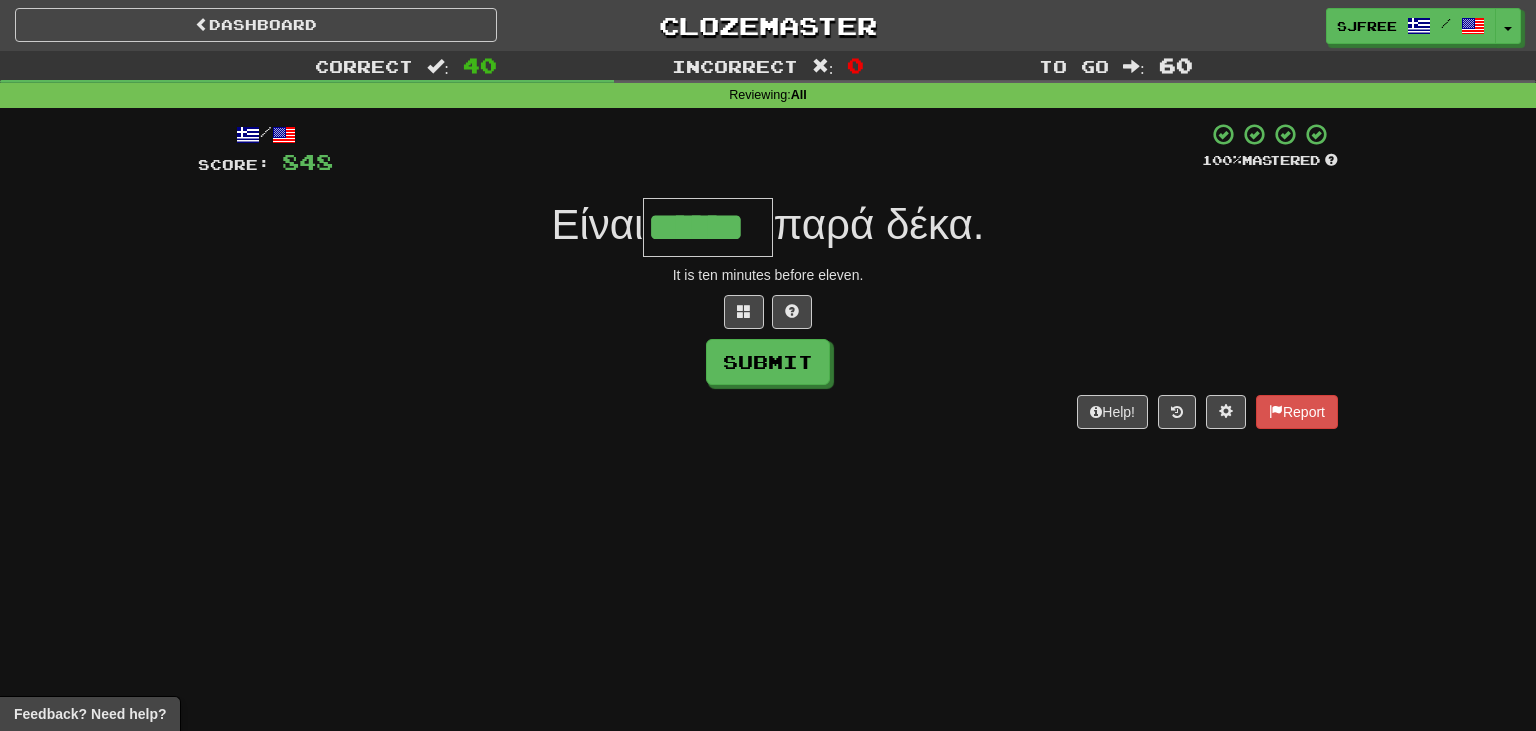 type on "******" 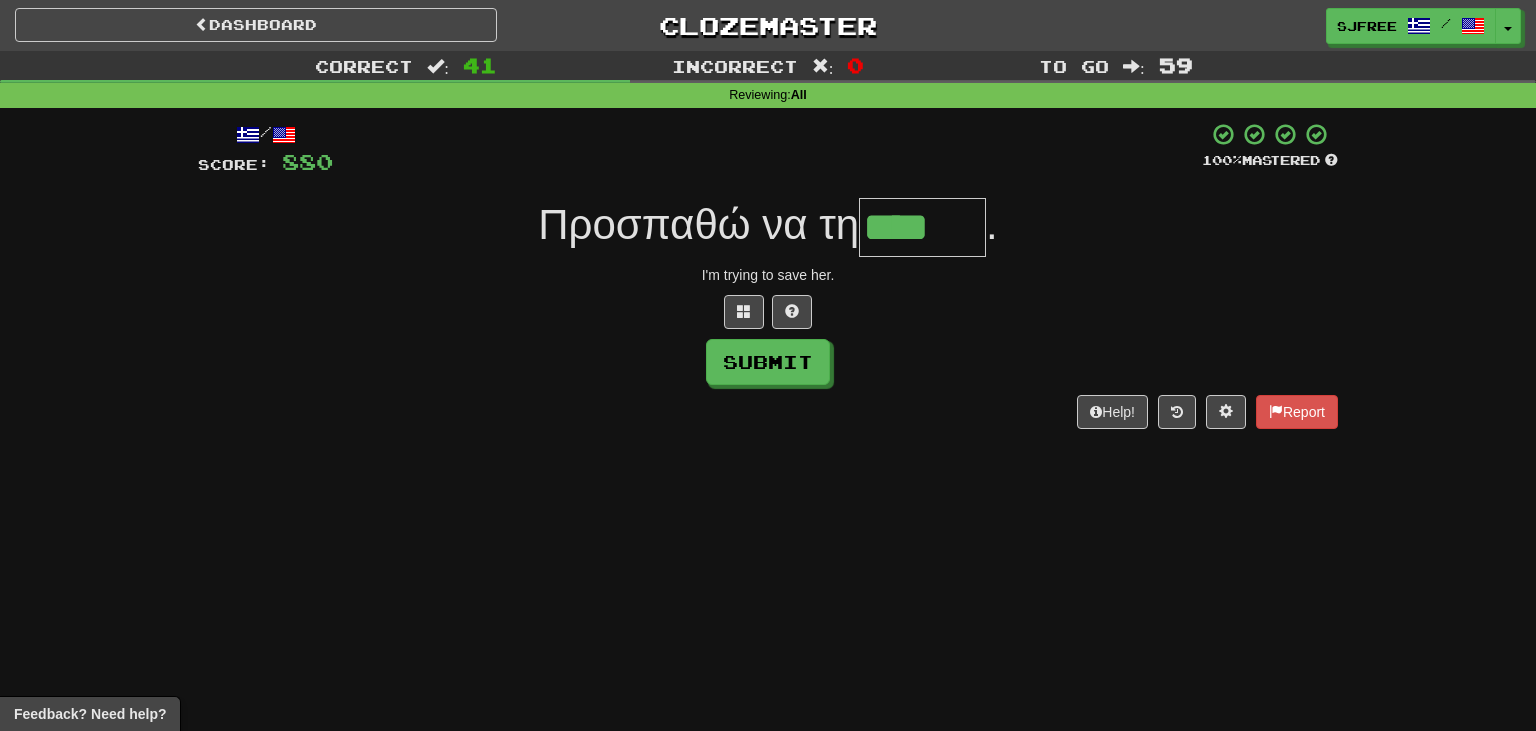 type on "****" 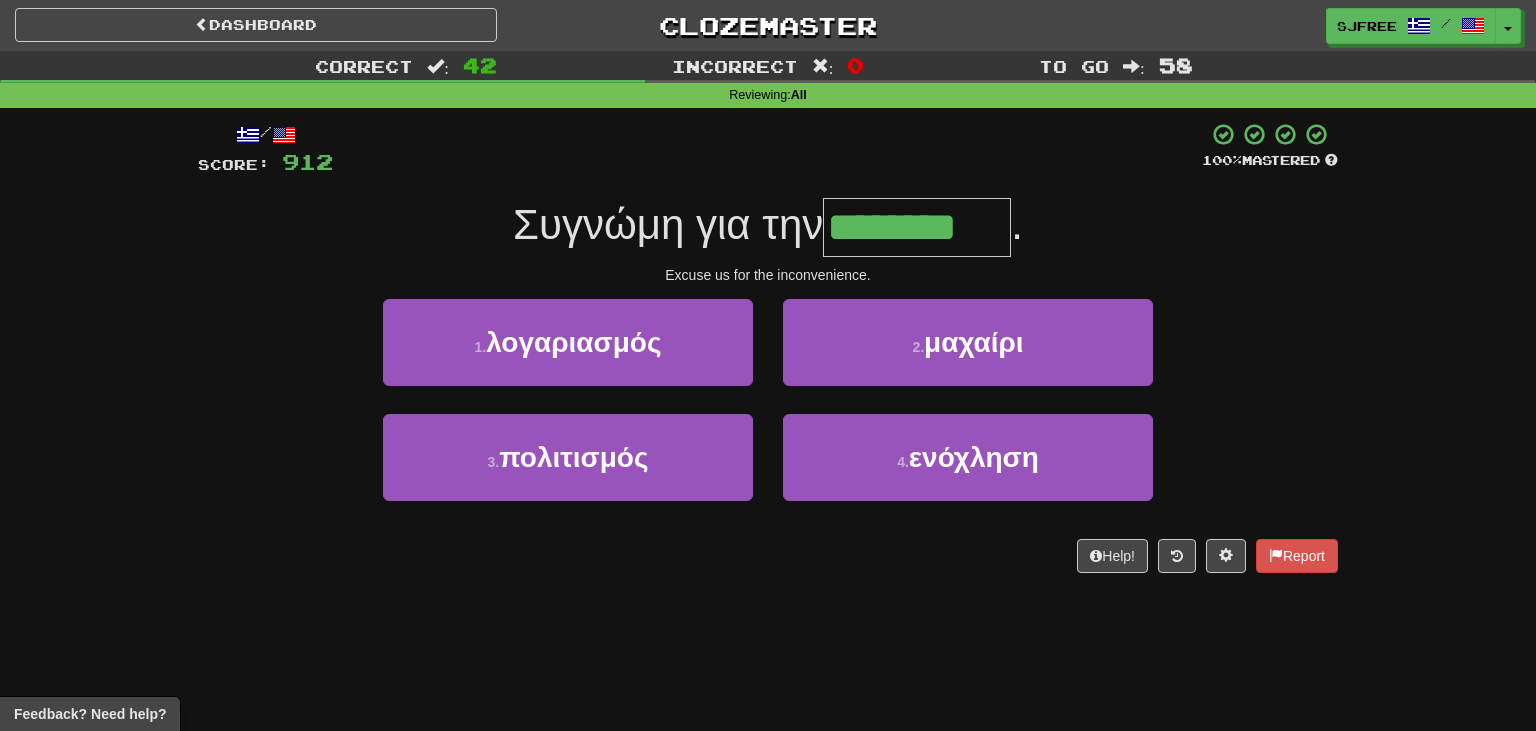 type on "********" 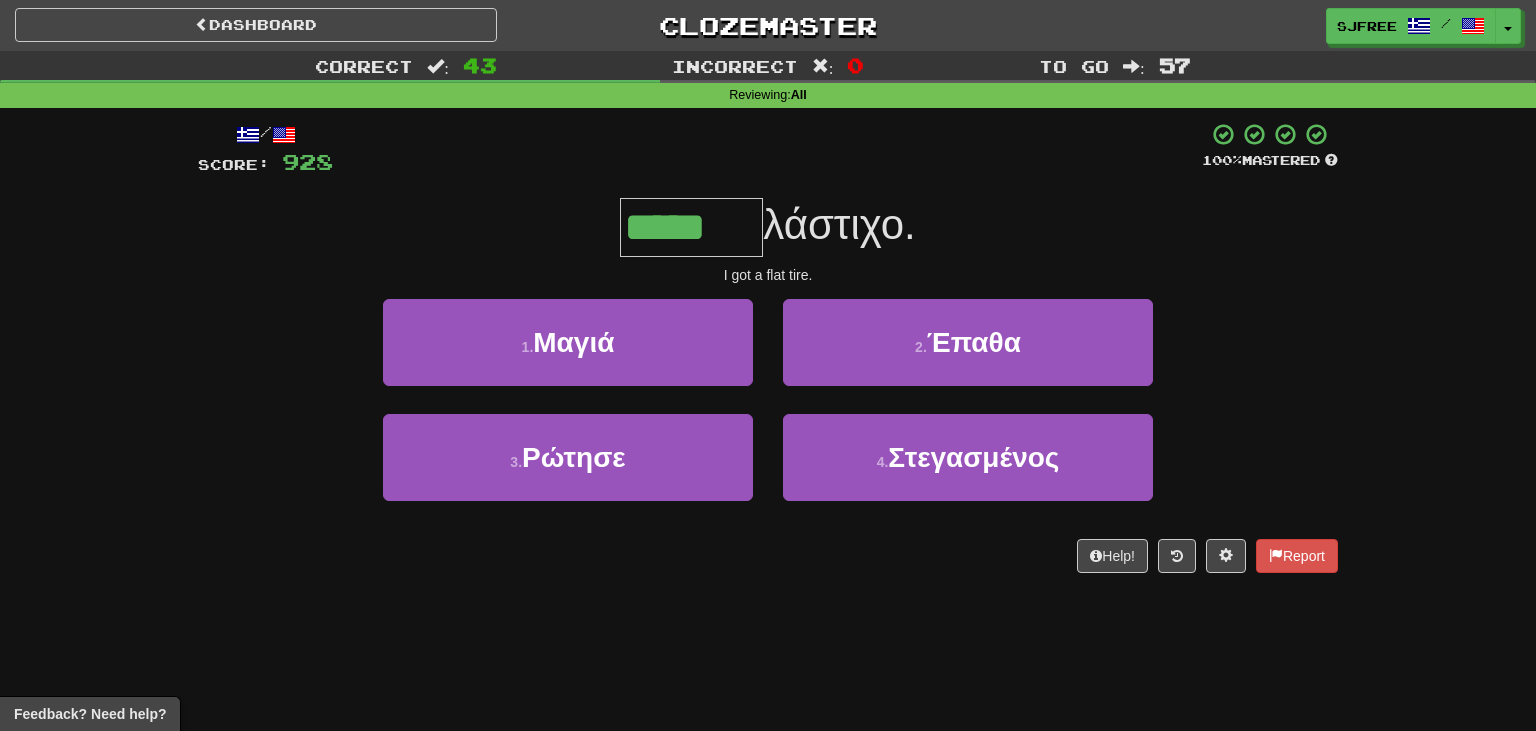 type on "*****" 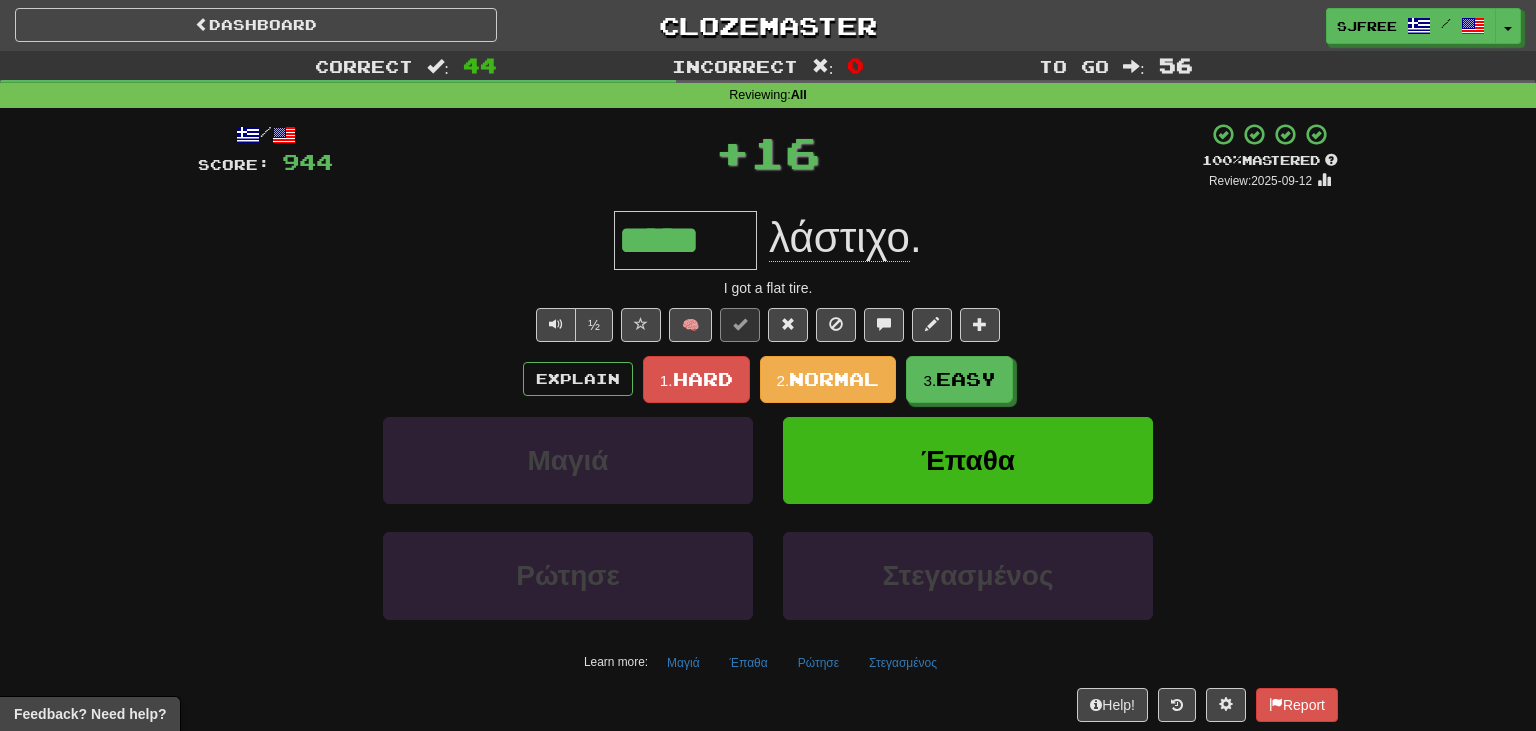 drag, startPoint x: 745, startPoint y: 250, endPoint x: 546, endPoint y: 248, distance: 199.01006 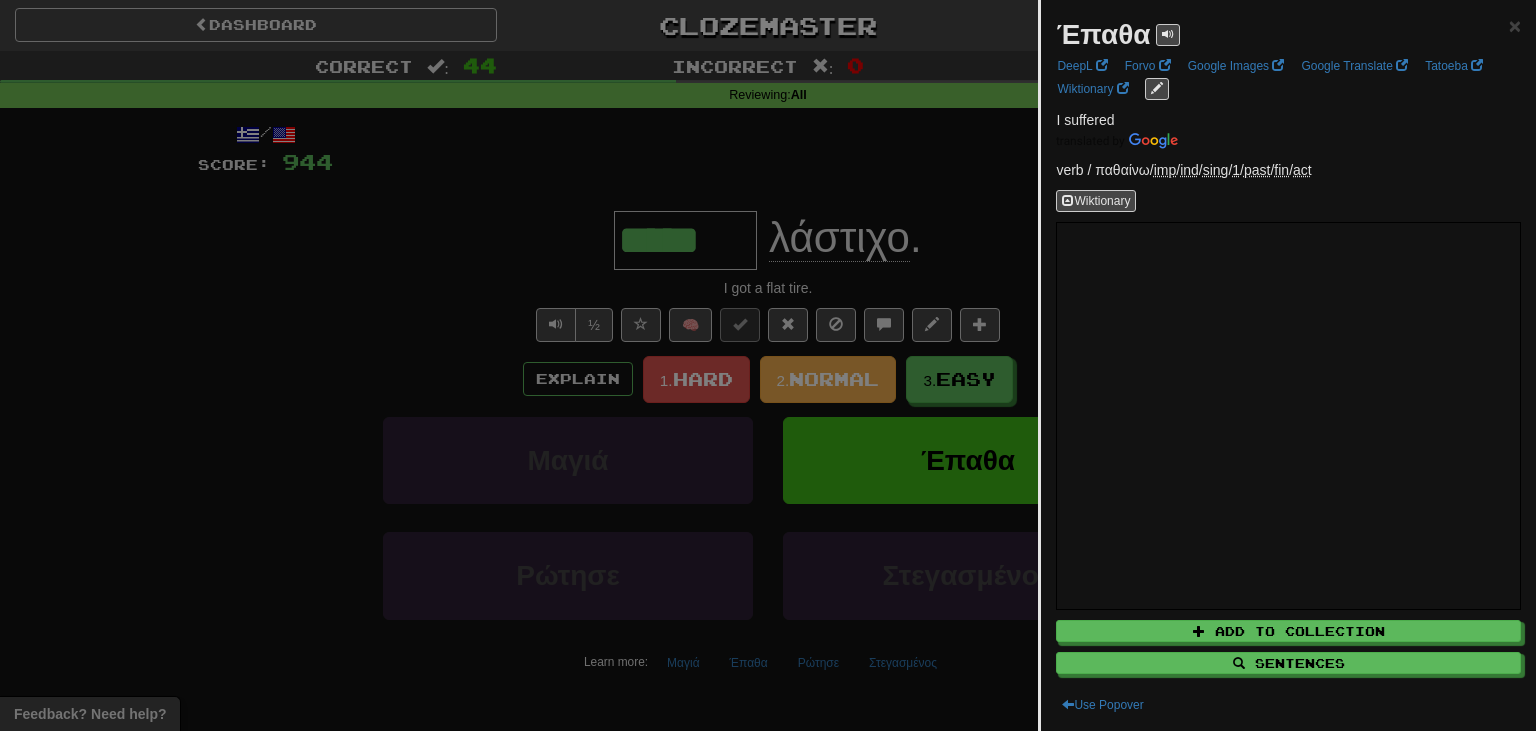 click at bounding box center (768, 365) 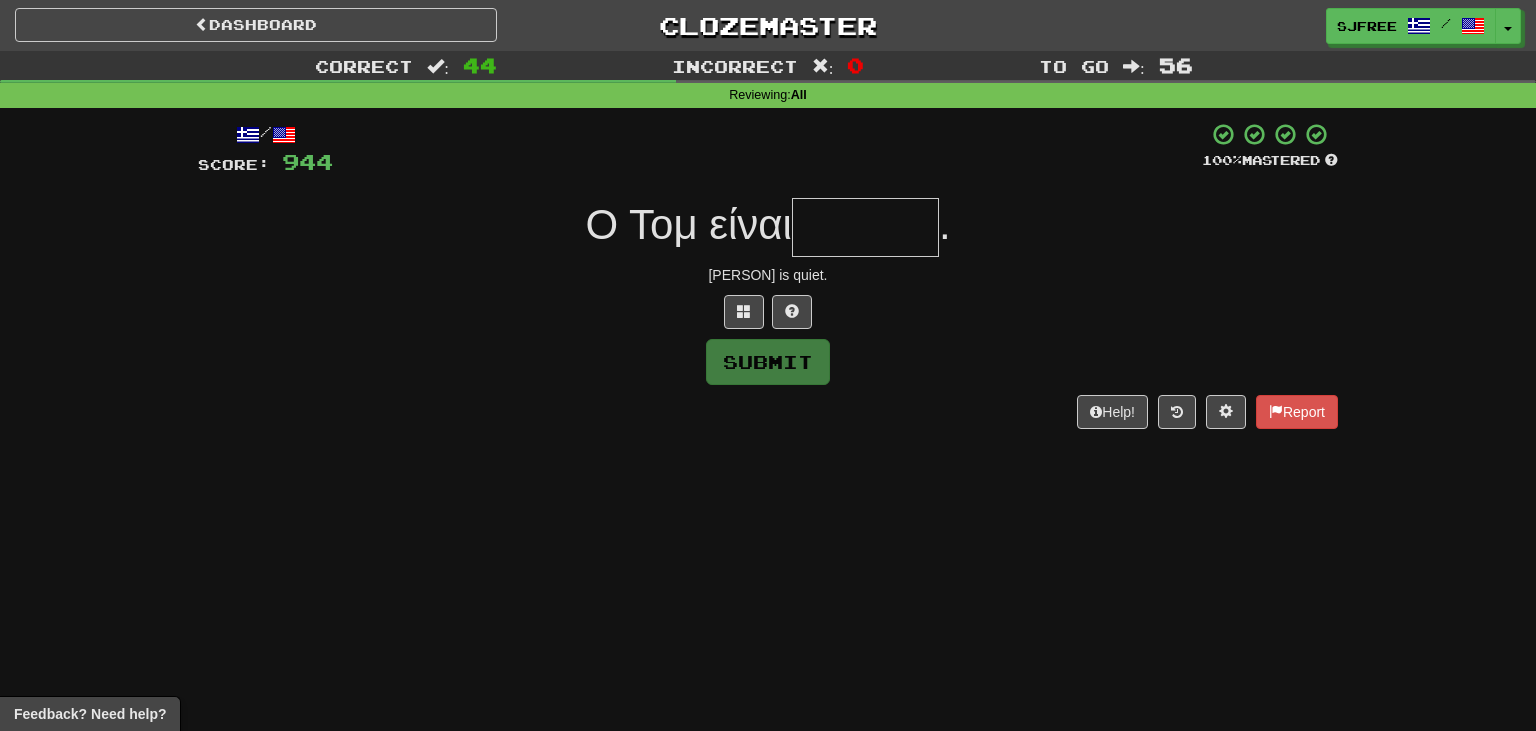 type on "*" 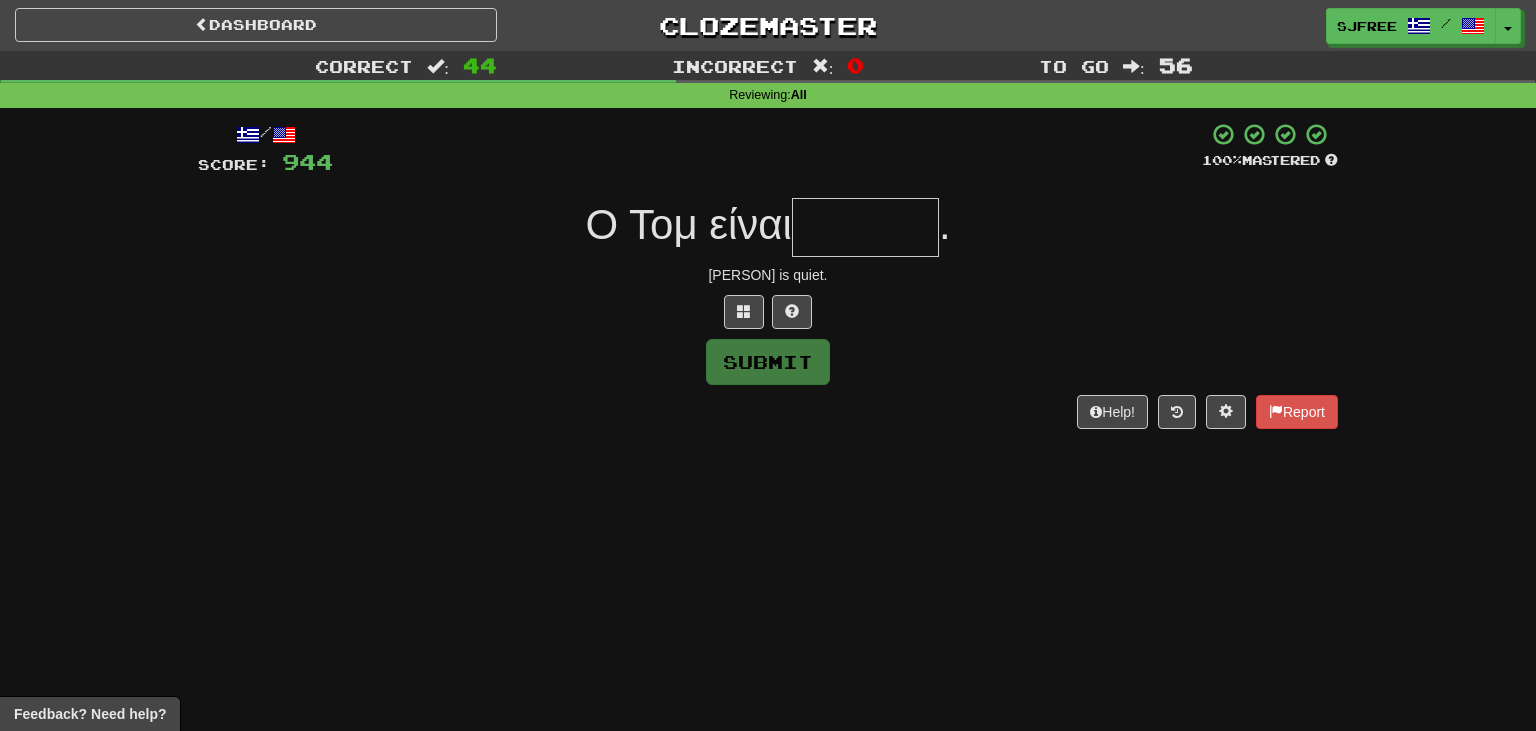 type on "*" 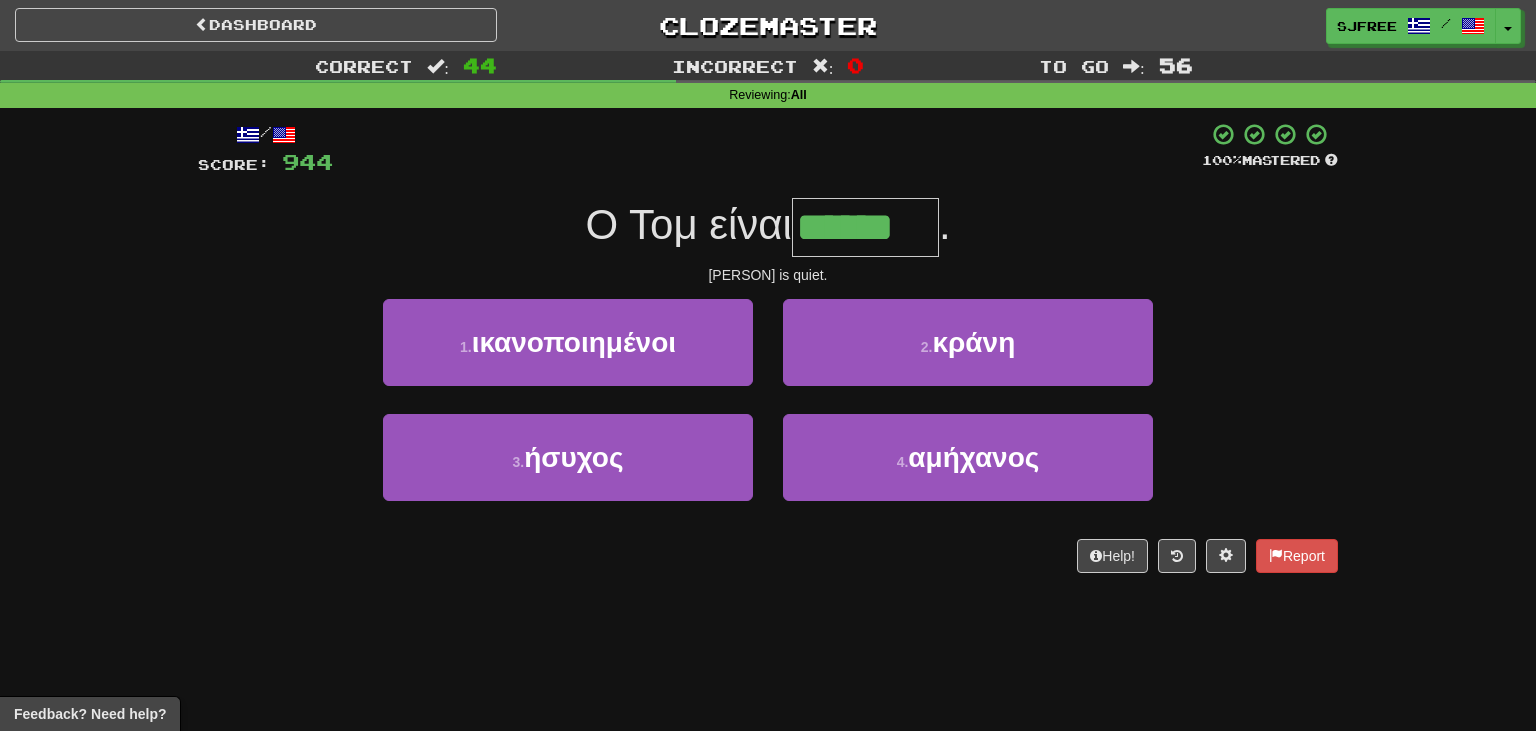 type on "******" 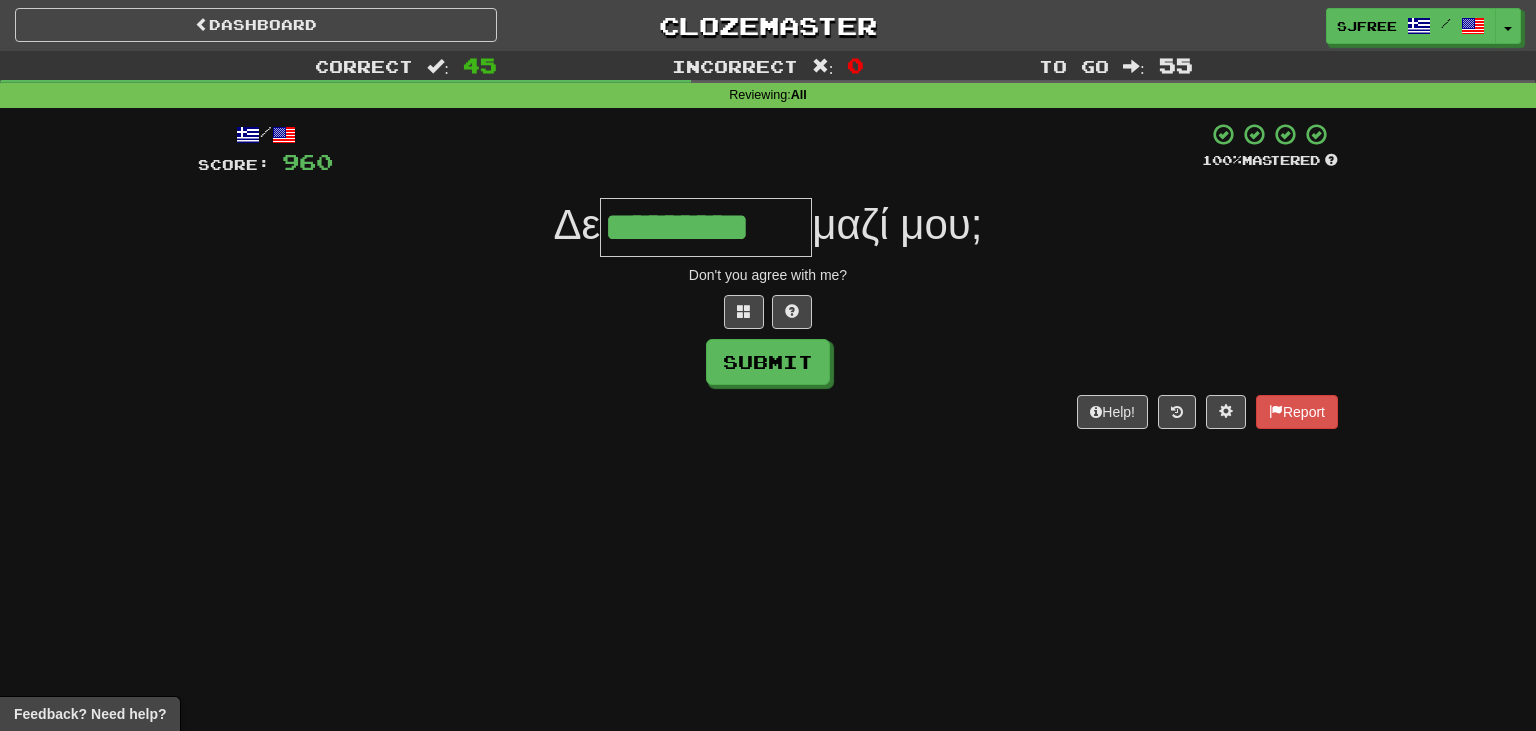 type on "*********" 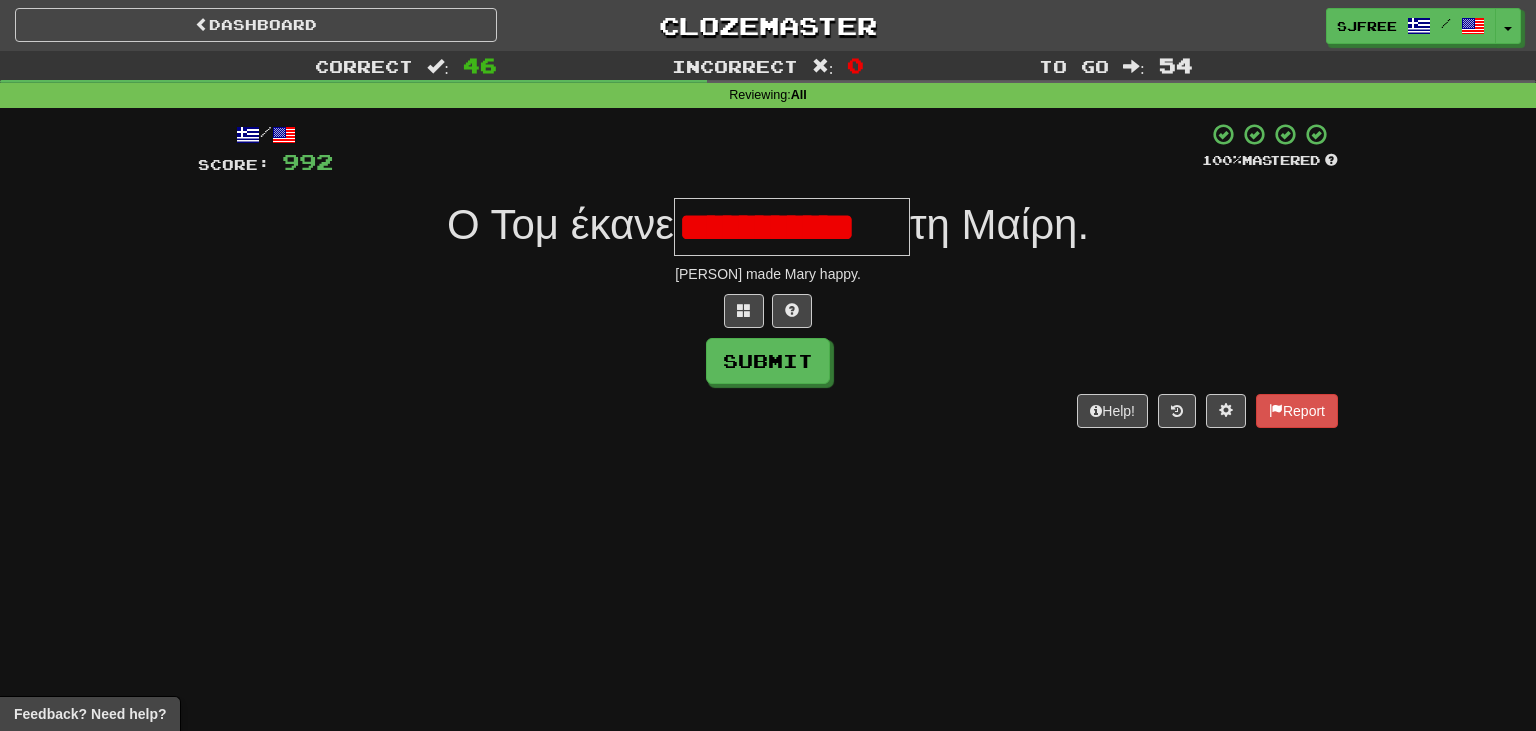 scroll, scrollTop: 0, scrollLeft: 0, axis: both 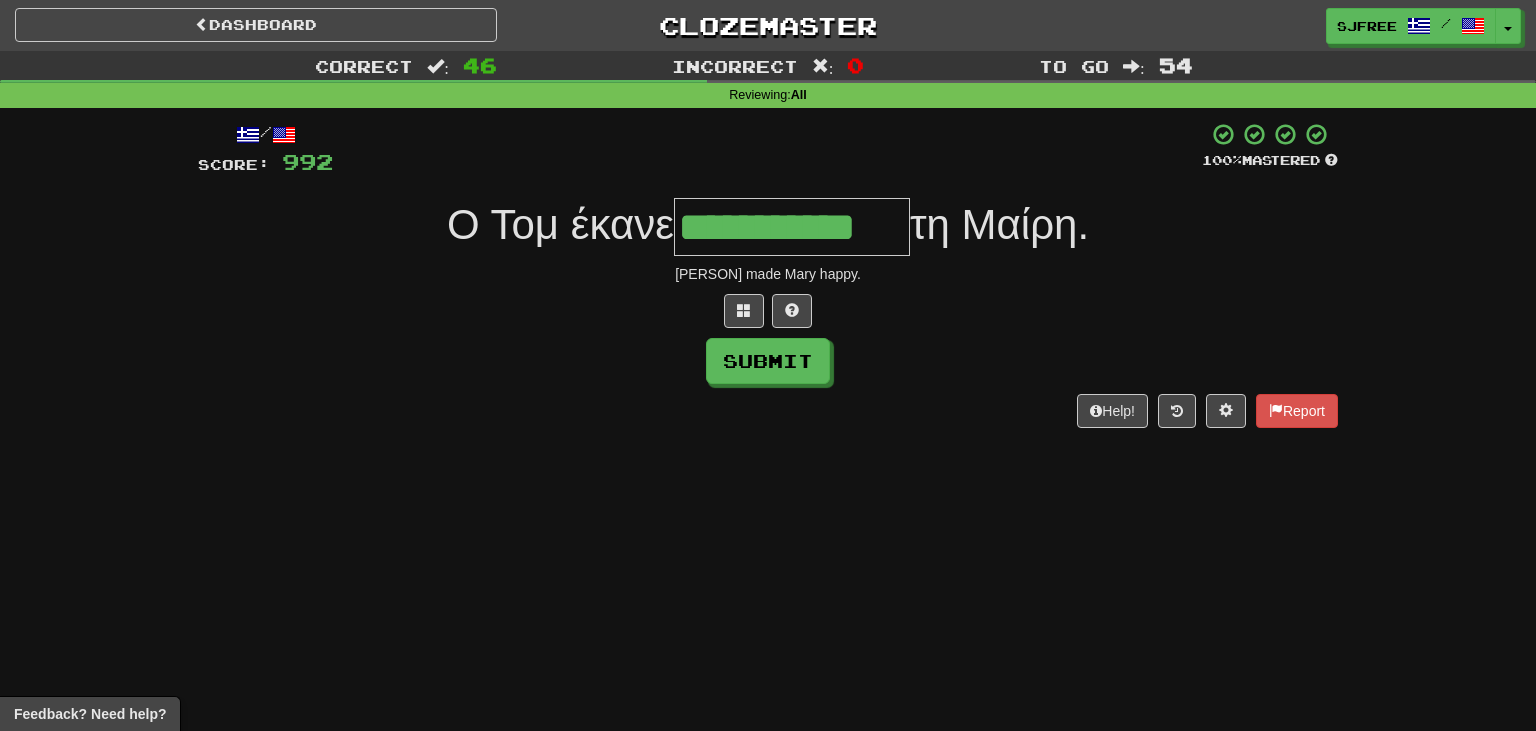 type on "**********" 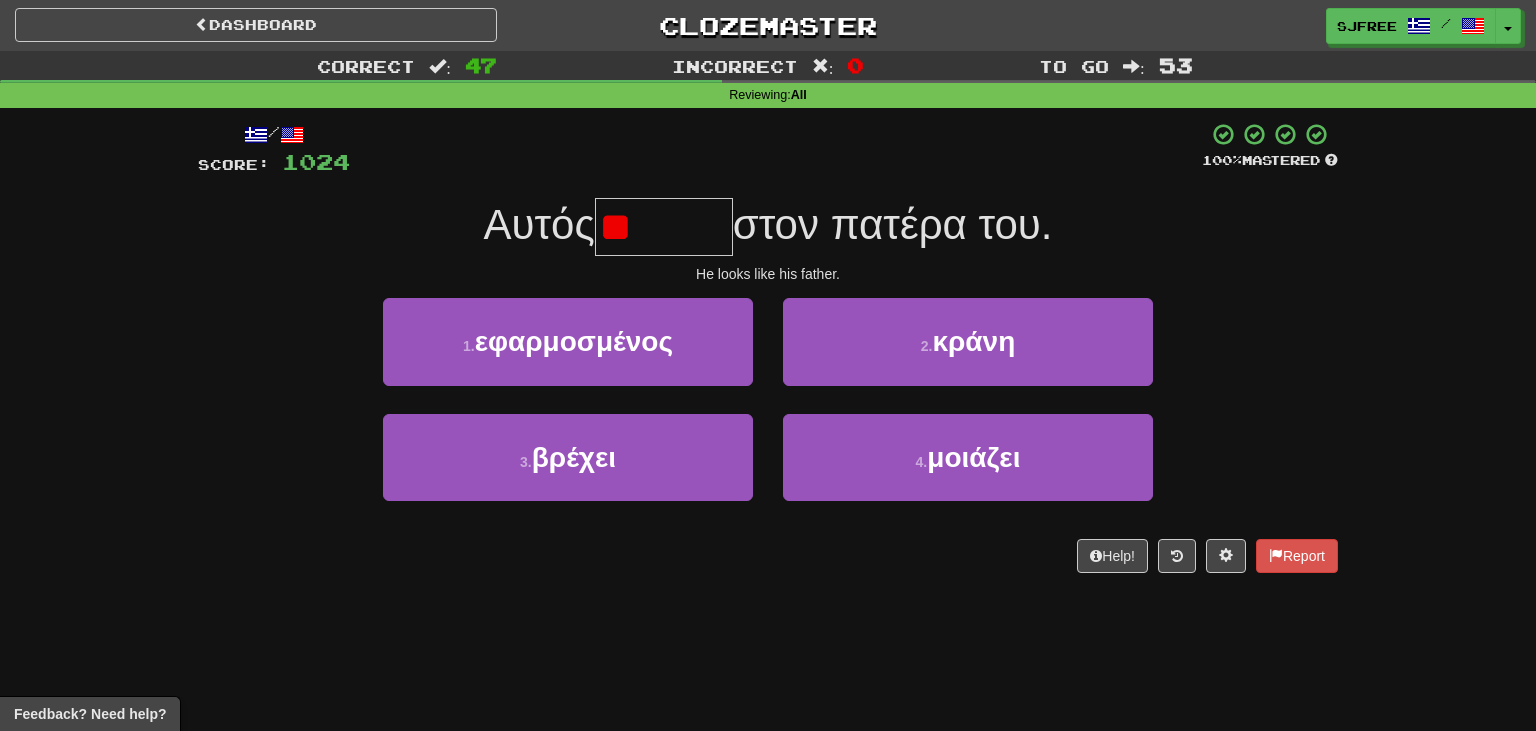 type on "*" 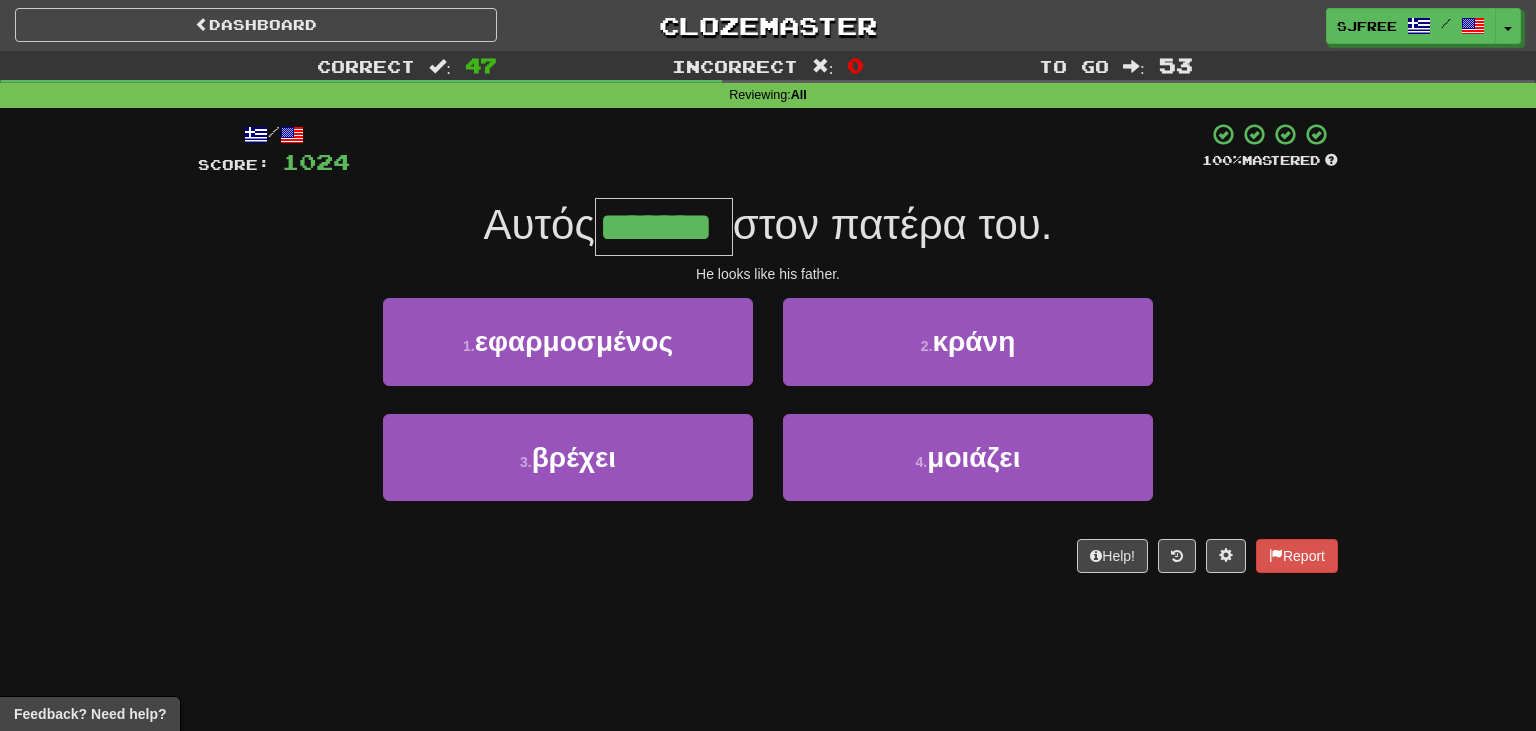 type on "*******" 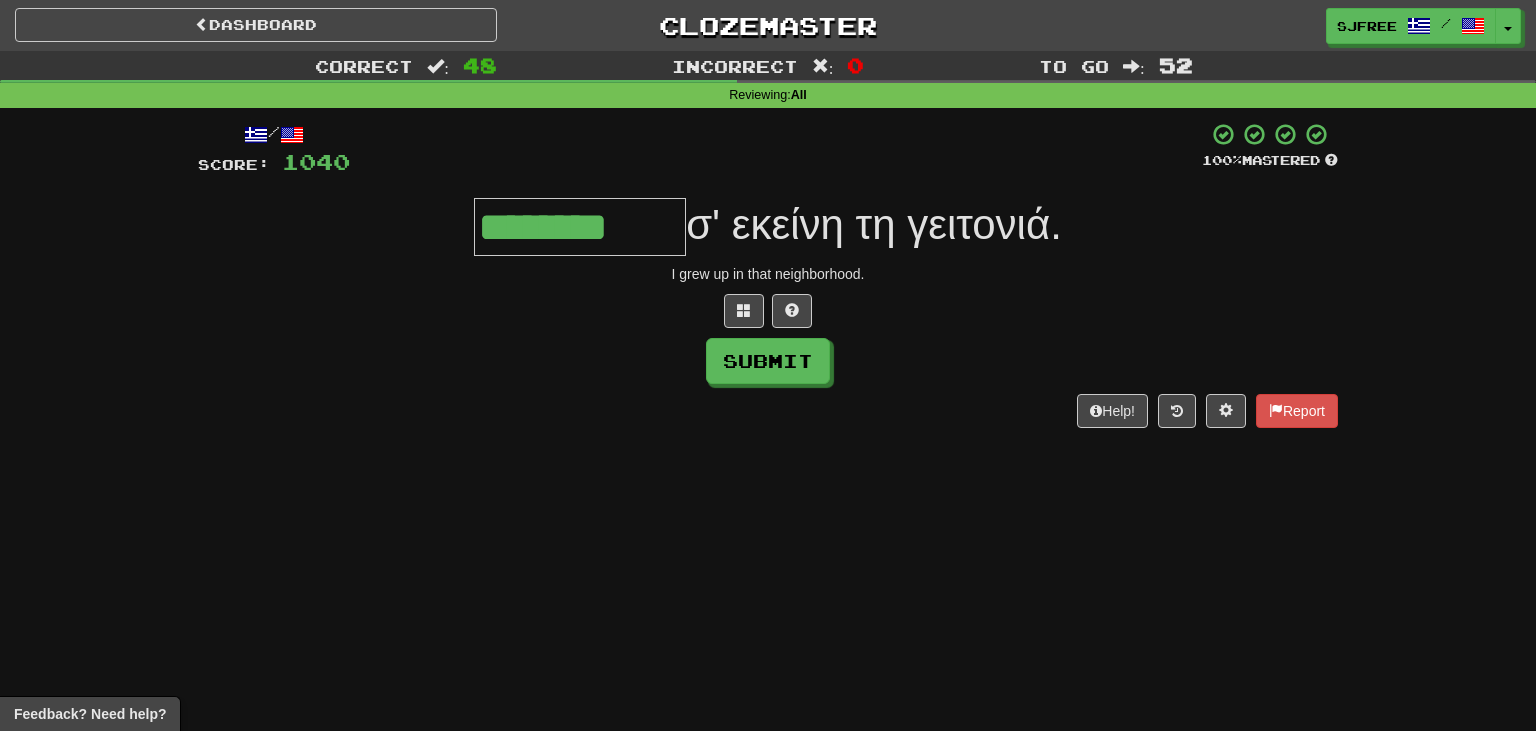 type on "********" 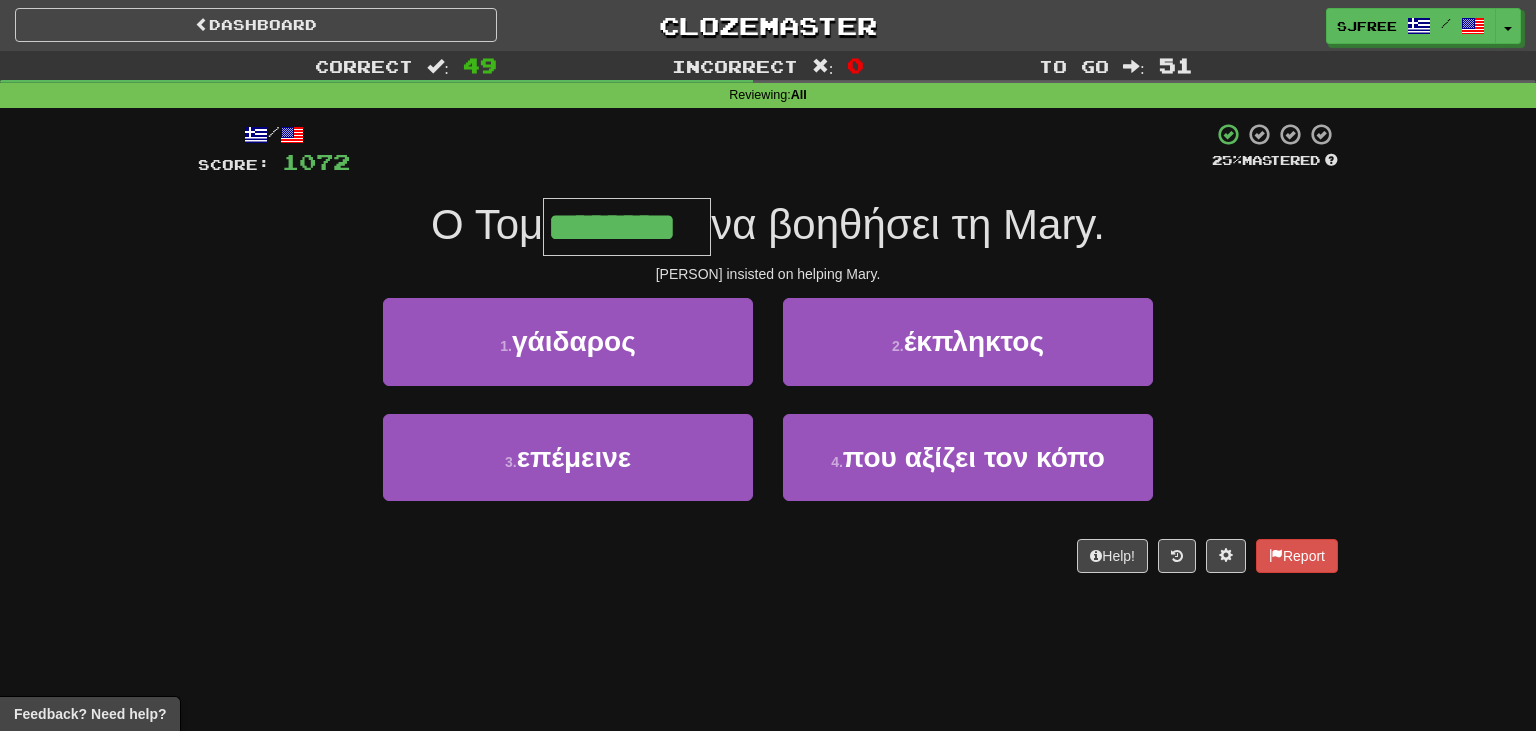 type on "********" 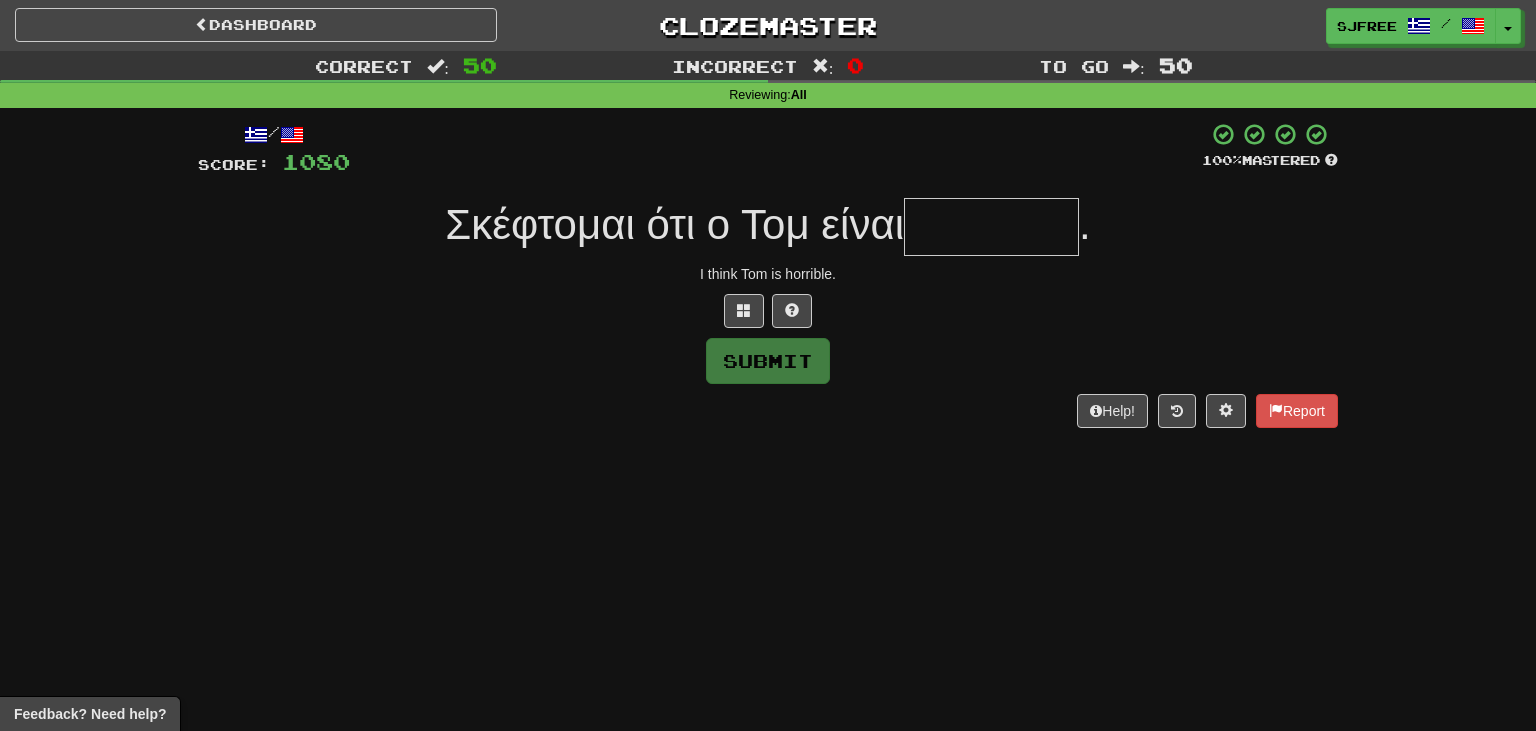 type on "*" 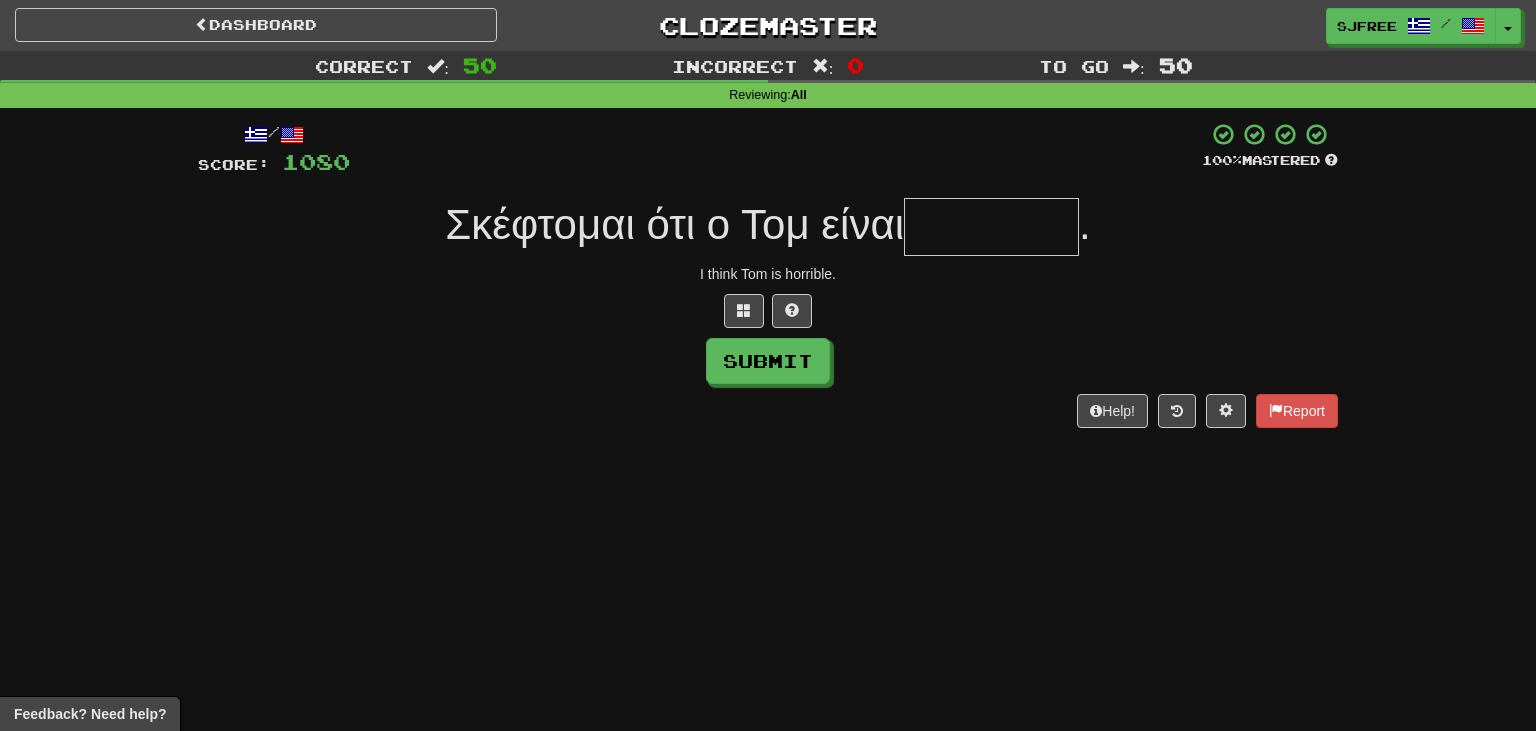 type on "*" 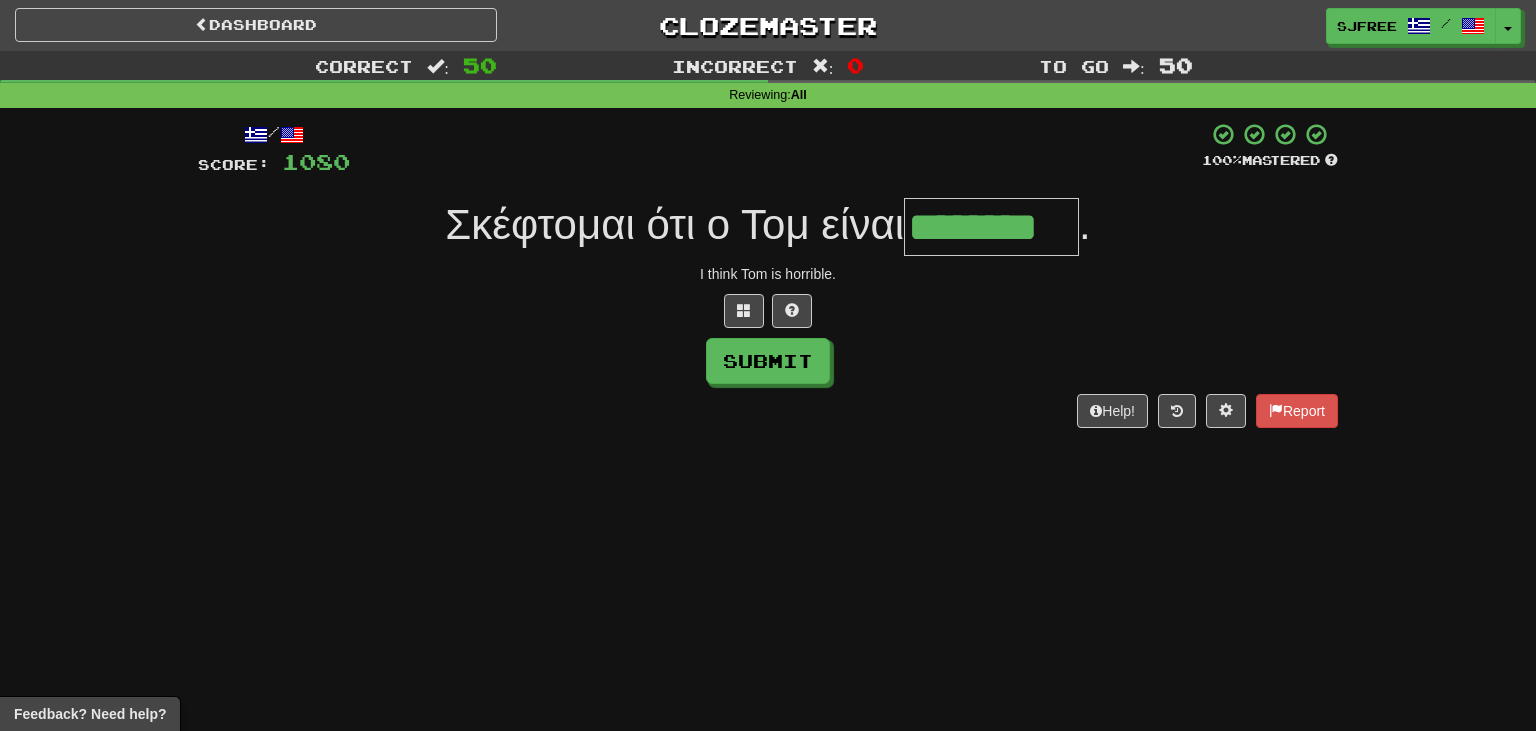 type on "********" 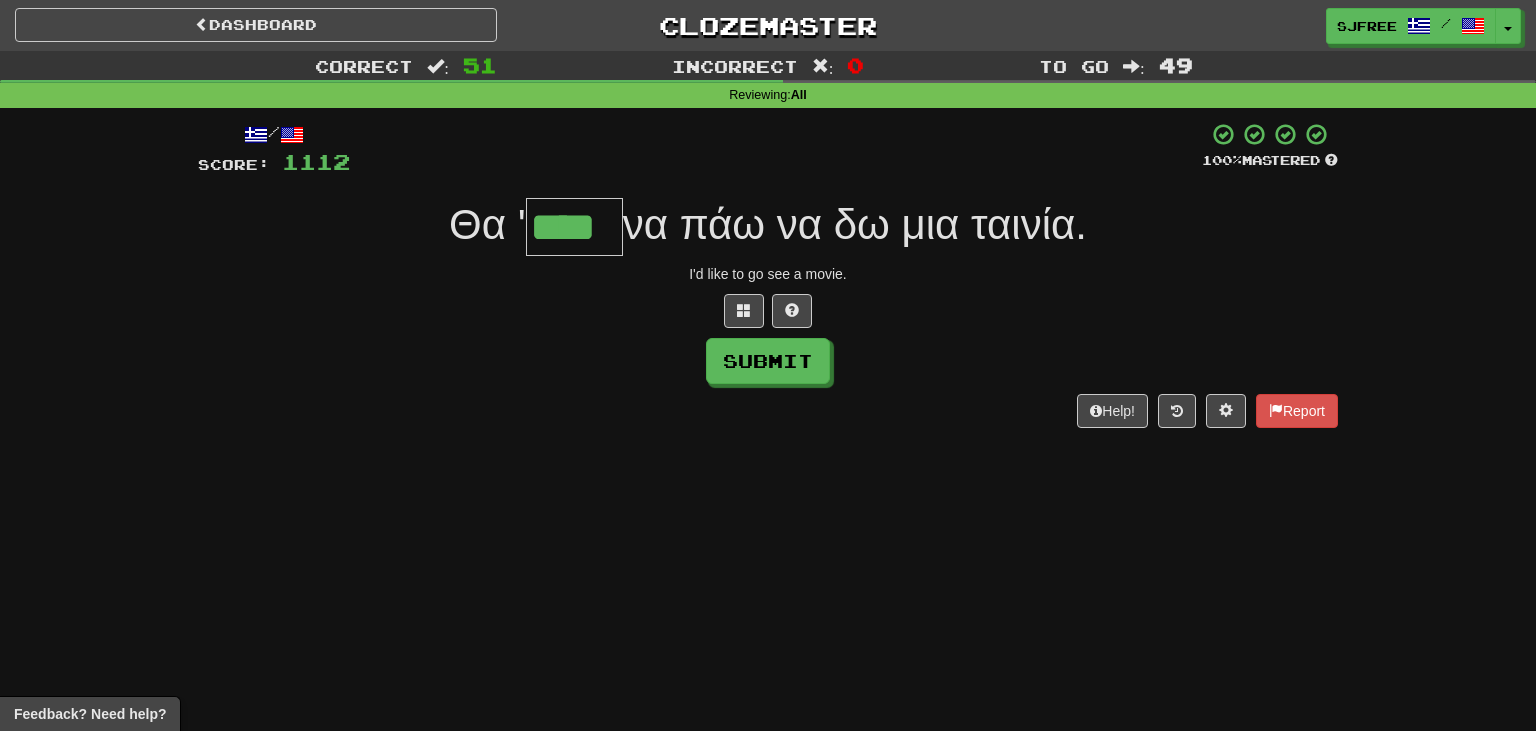 type on "****" 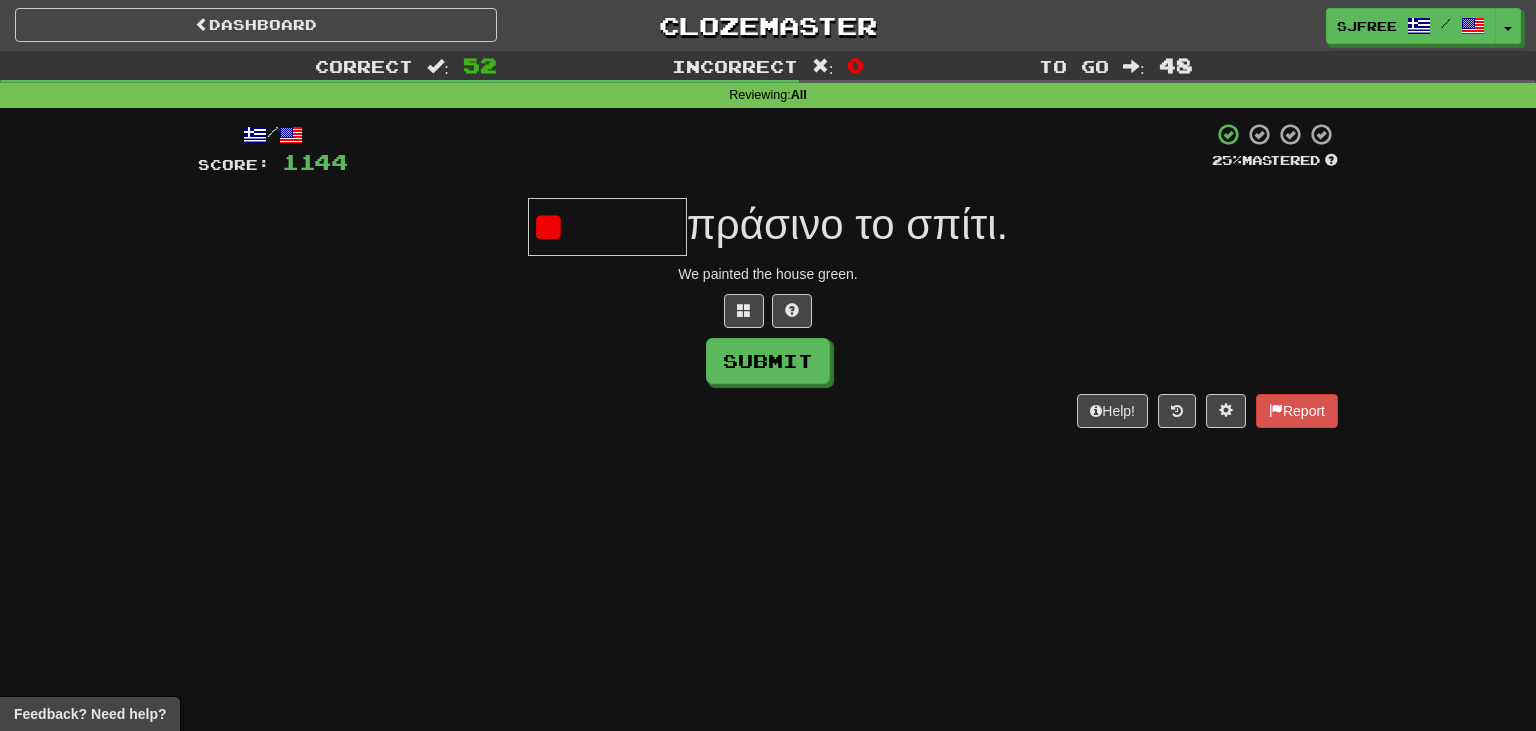 type on "*" 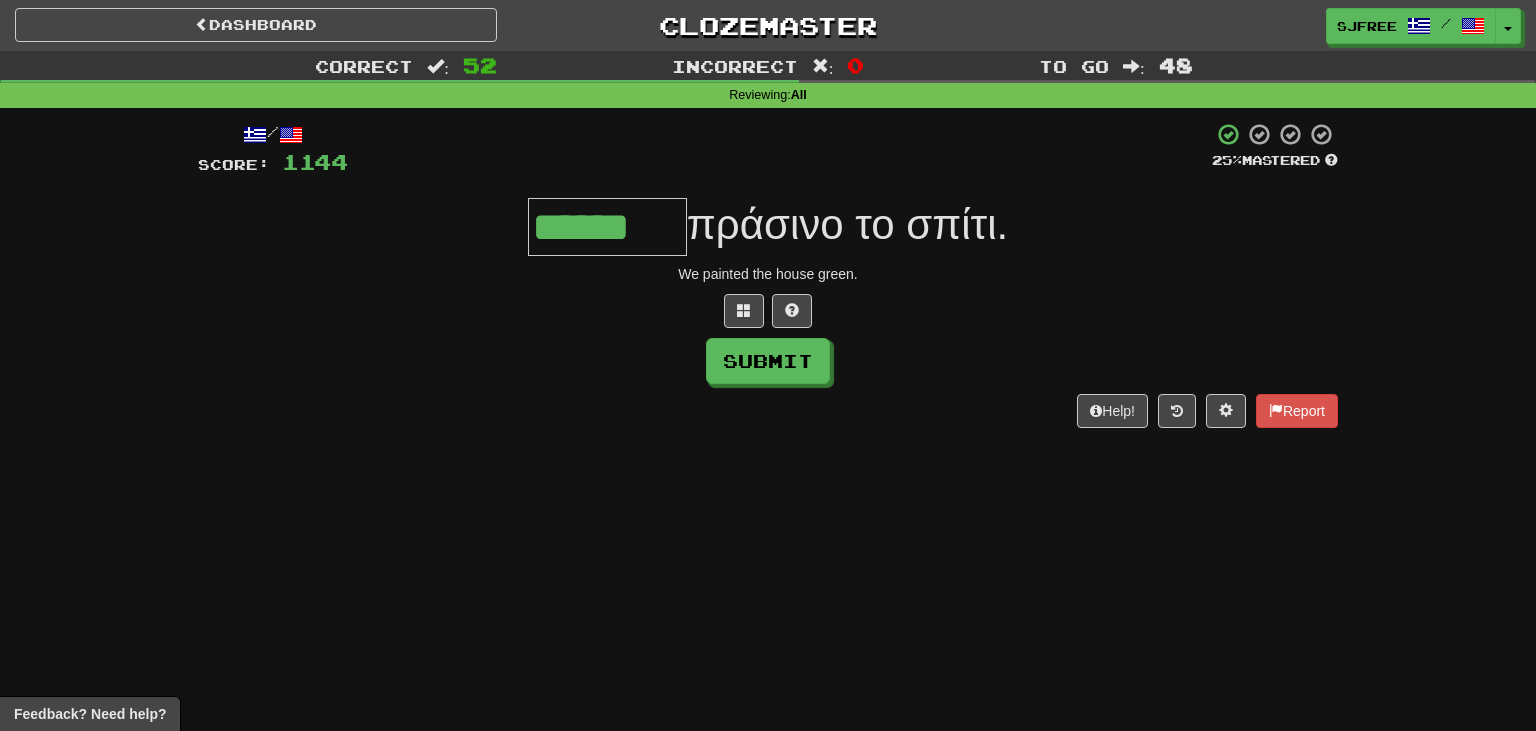 type on "******" 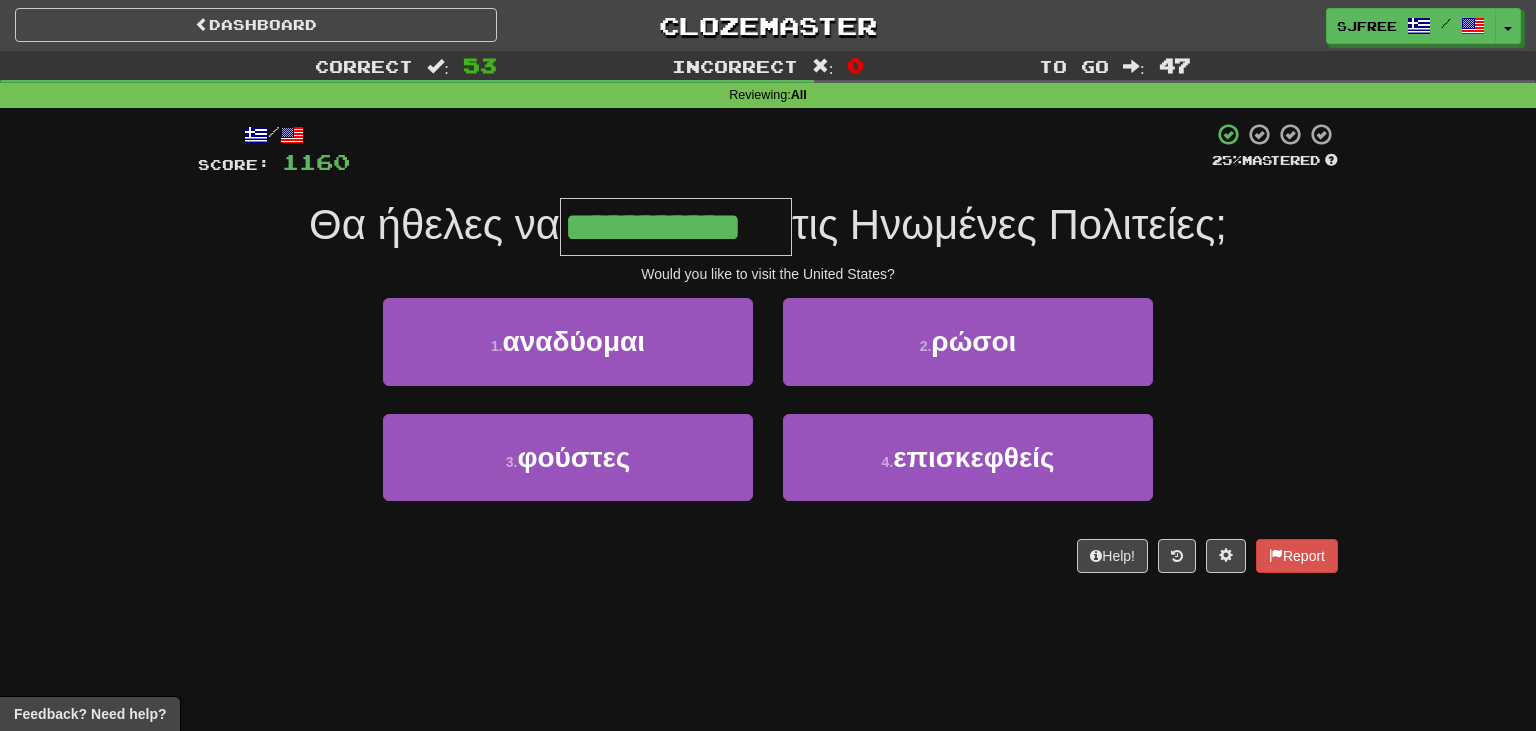 type on "**********" 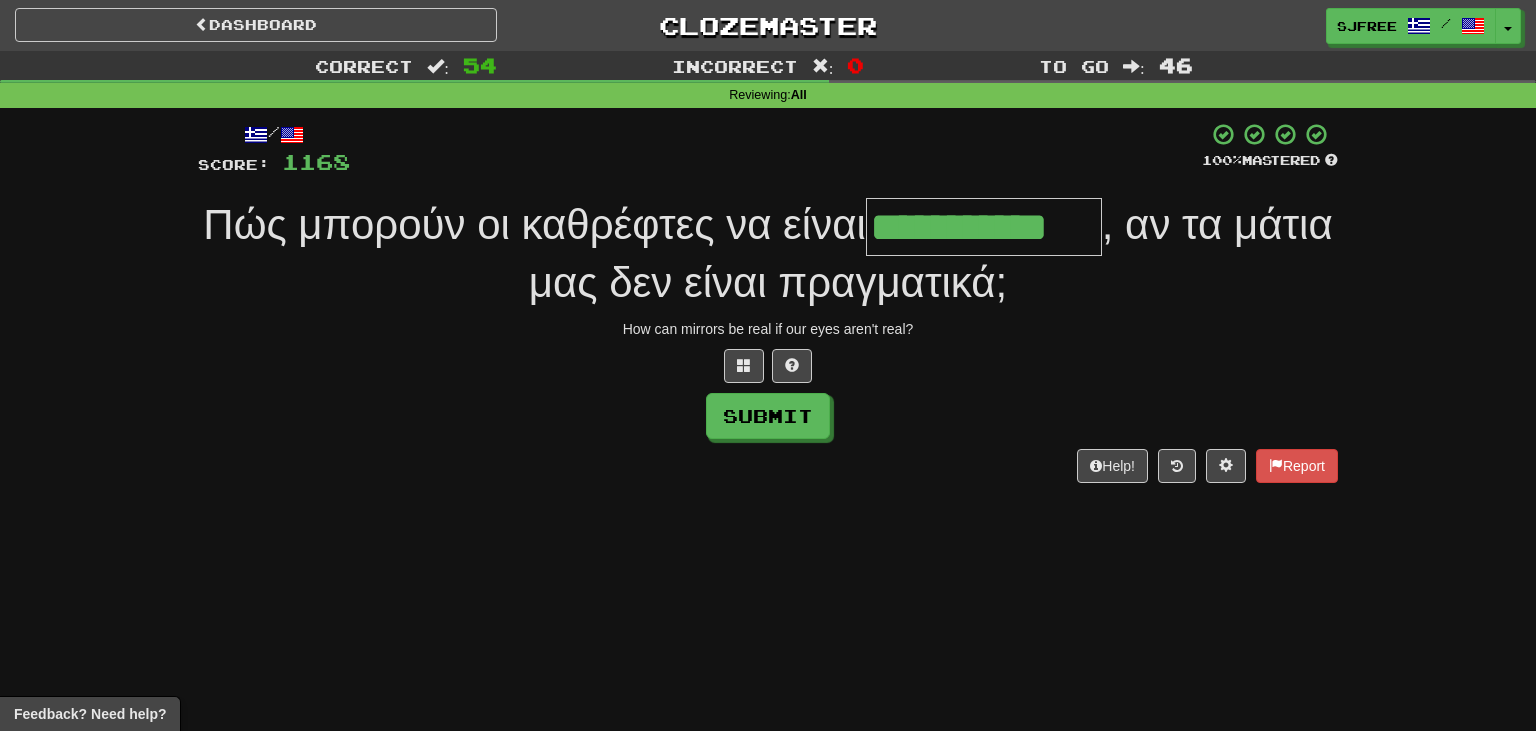 type on "**********" 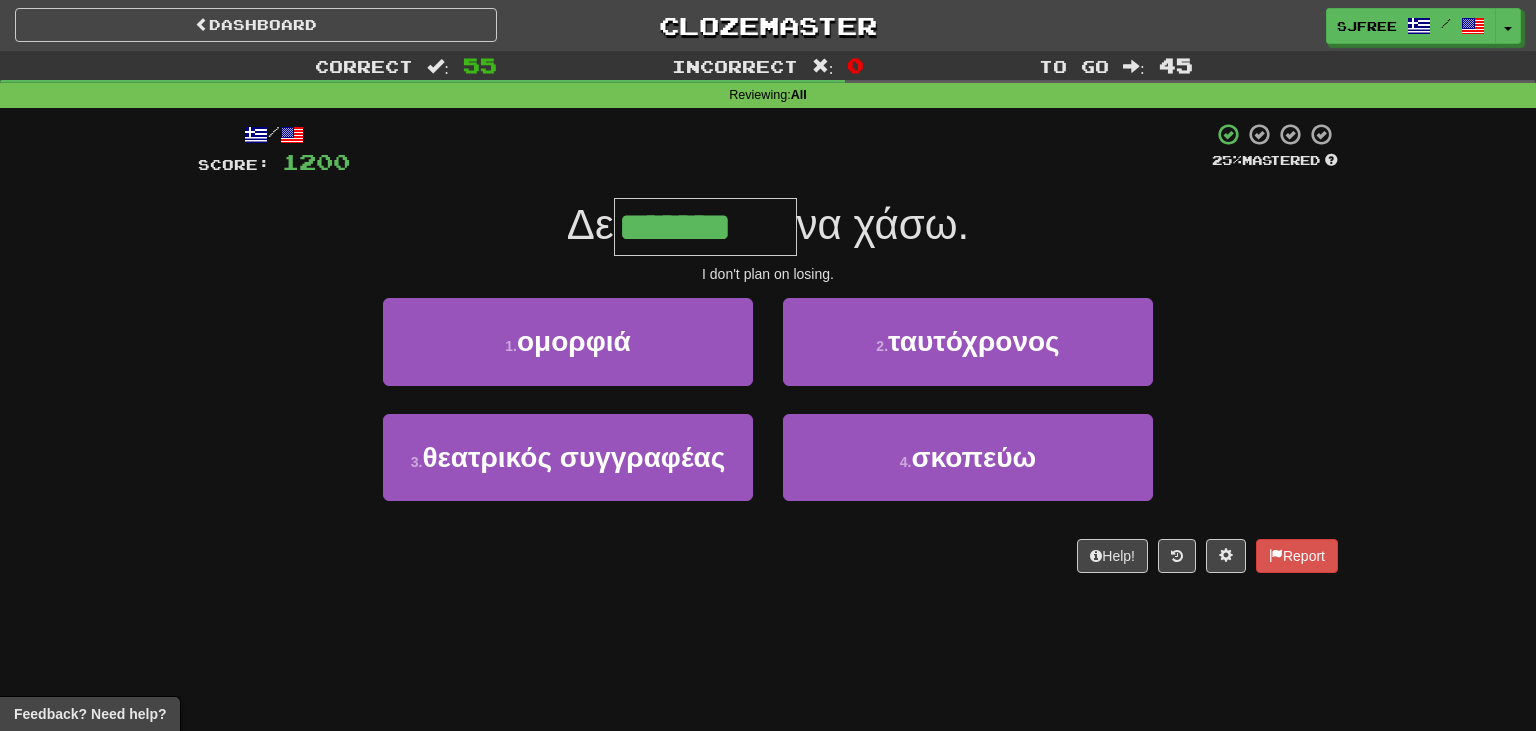 type on "*******" 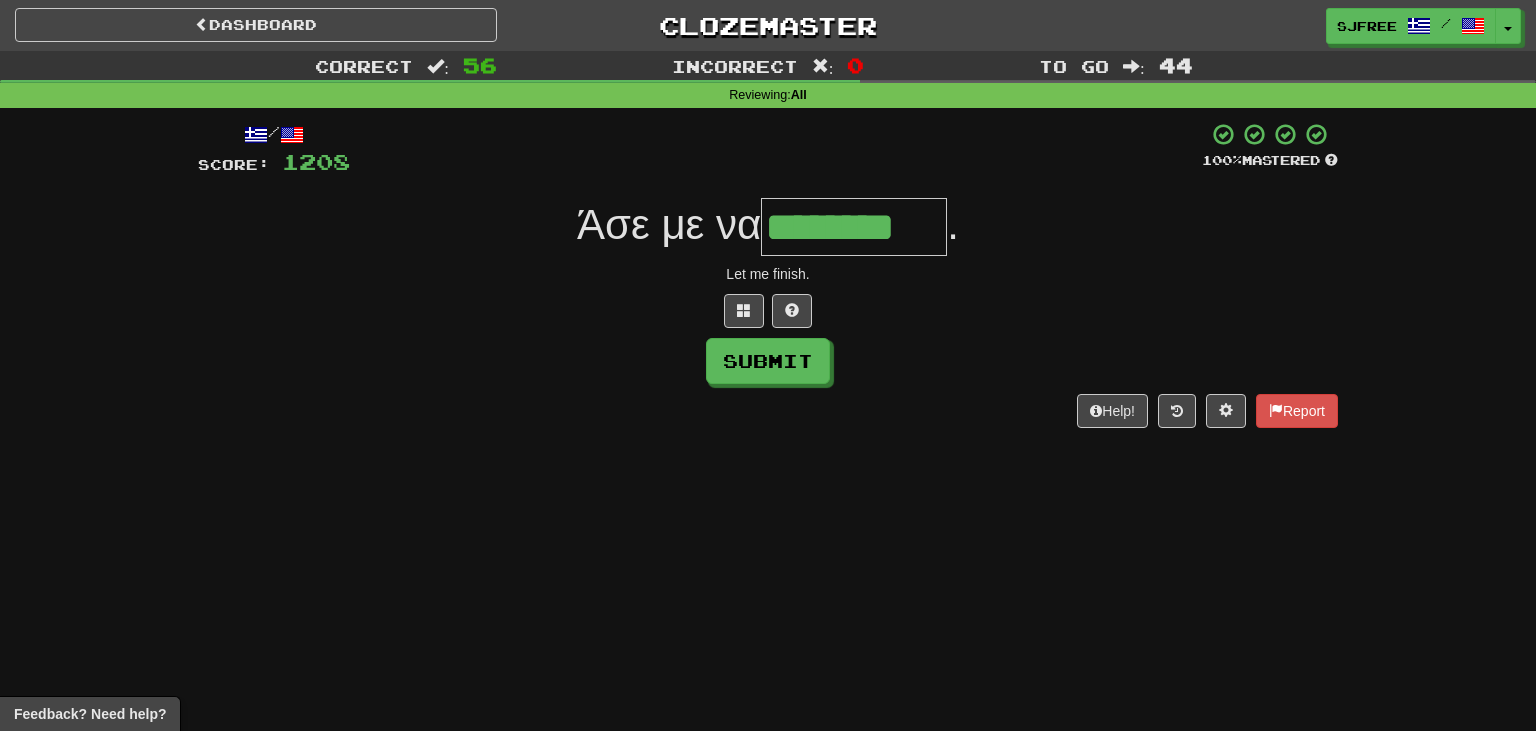 type on "********" 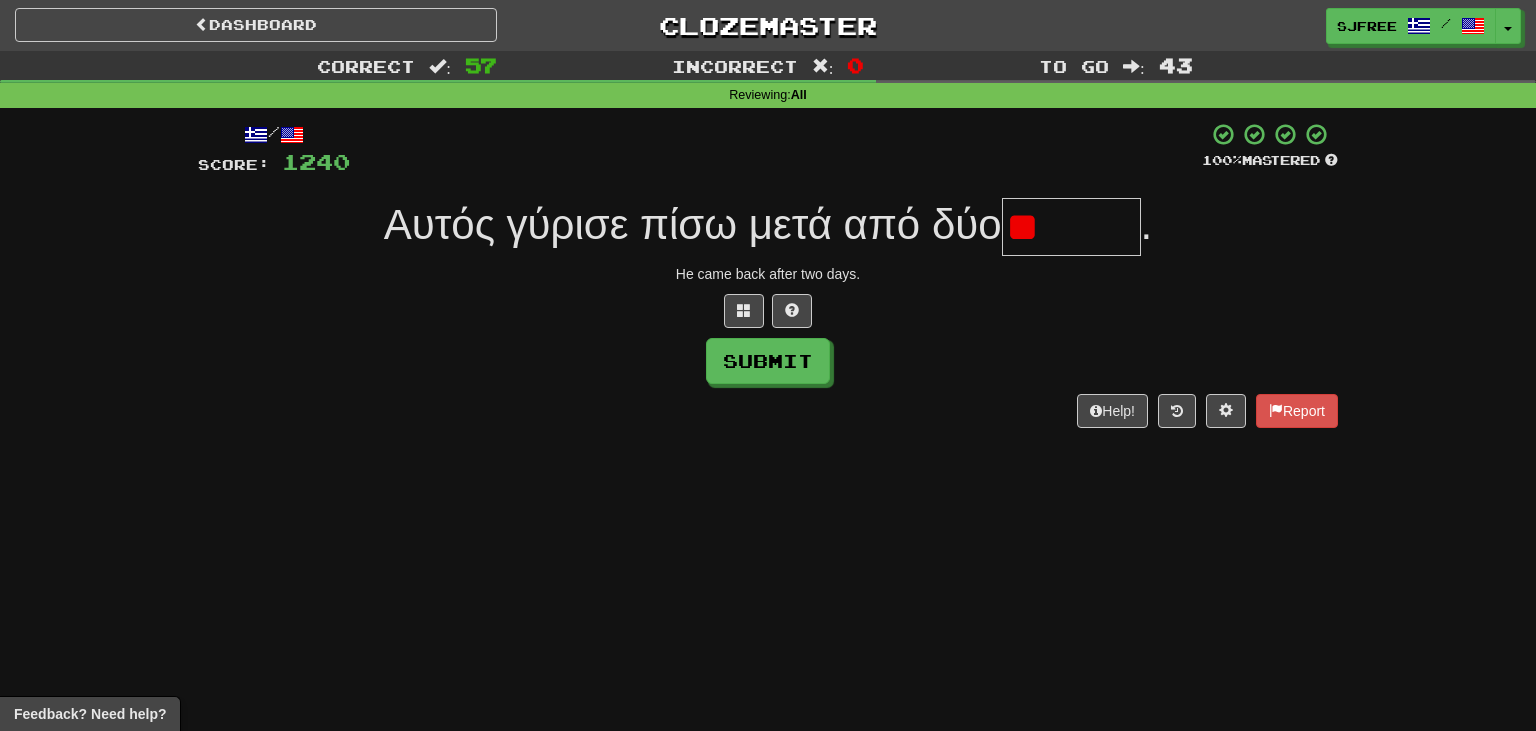 type on "*" 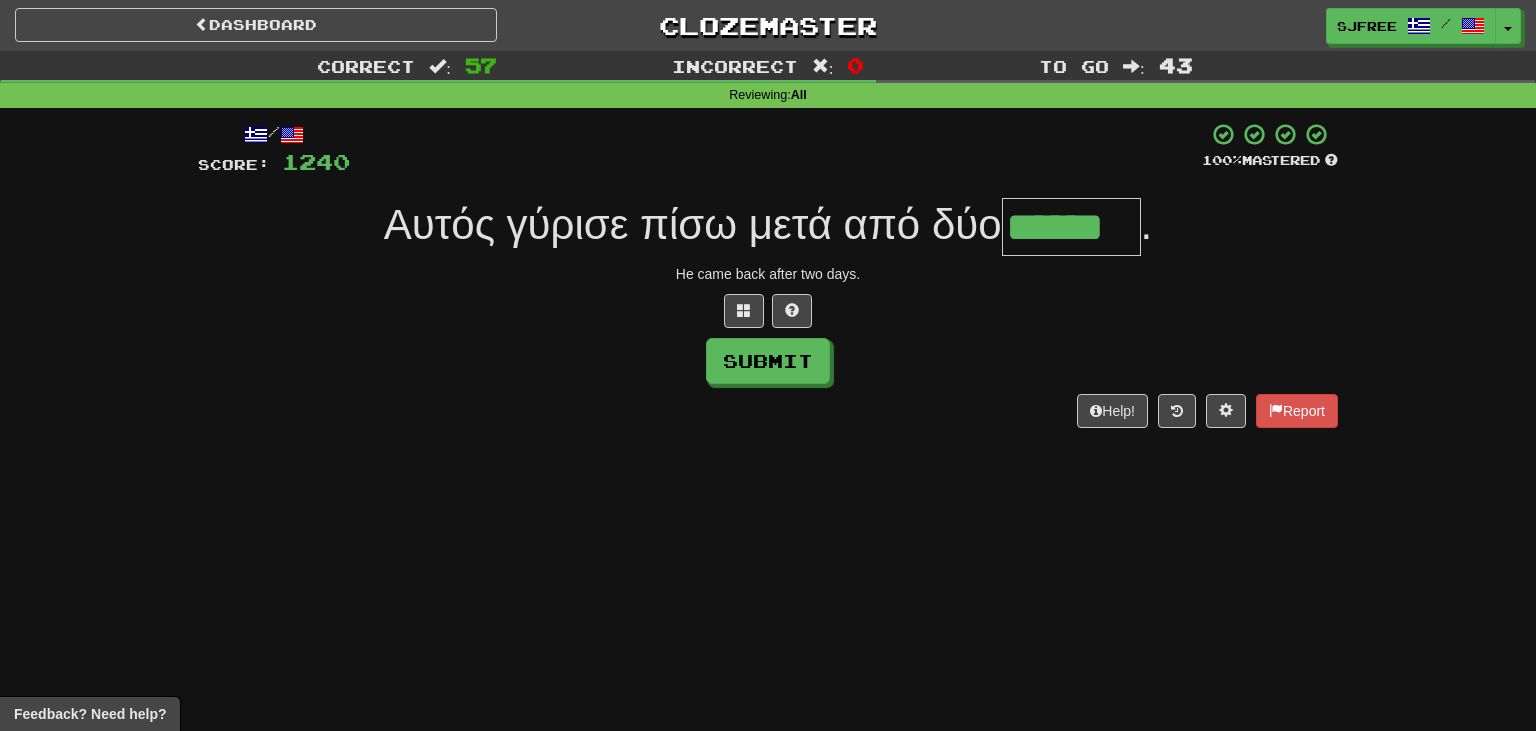 type on "******" 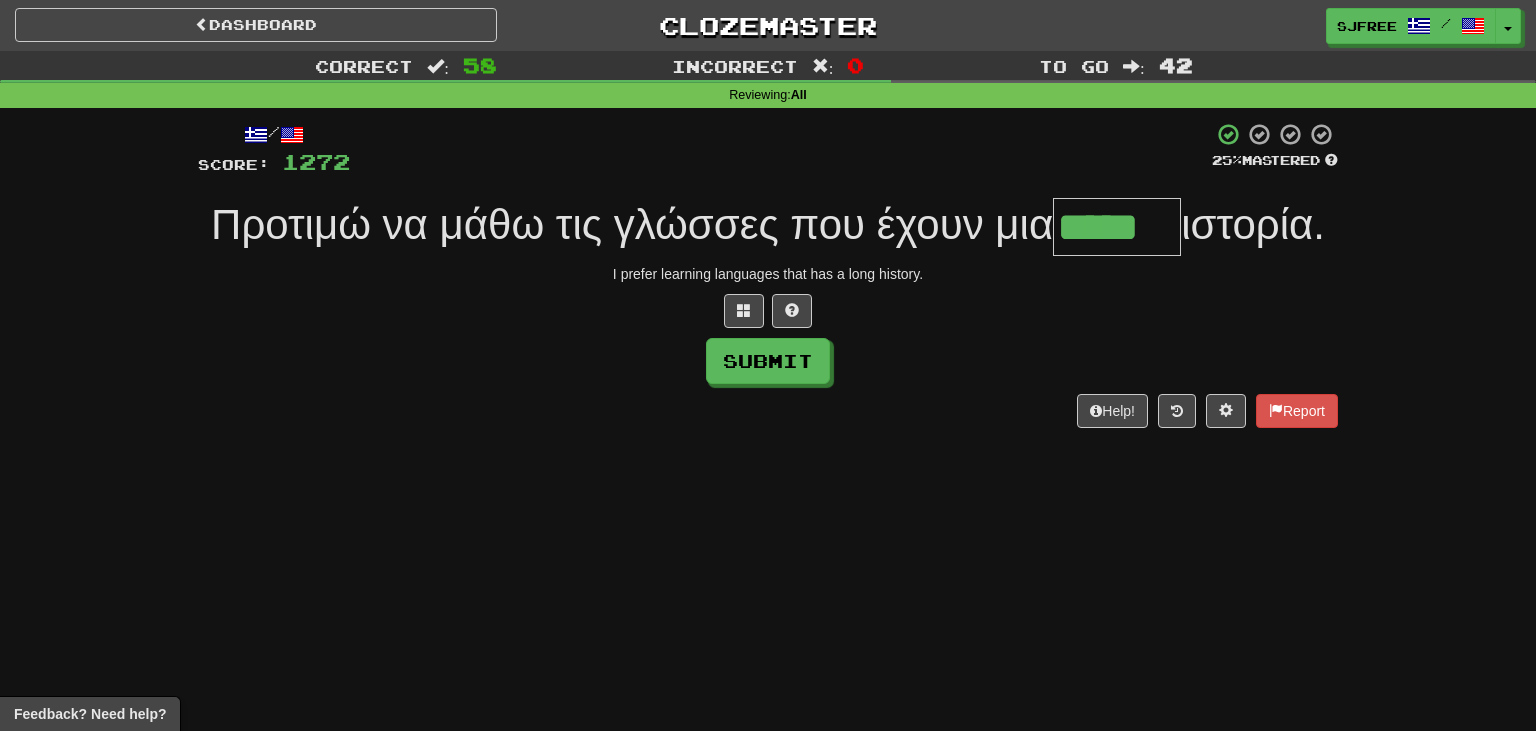 type on "*****" 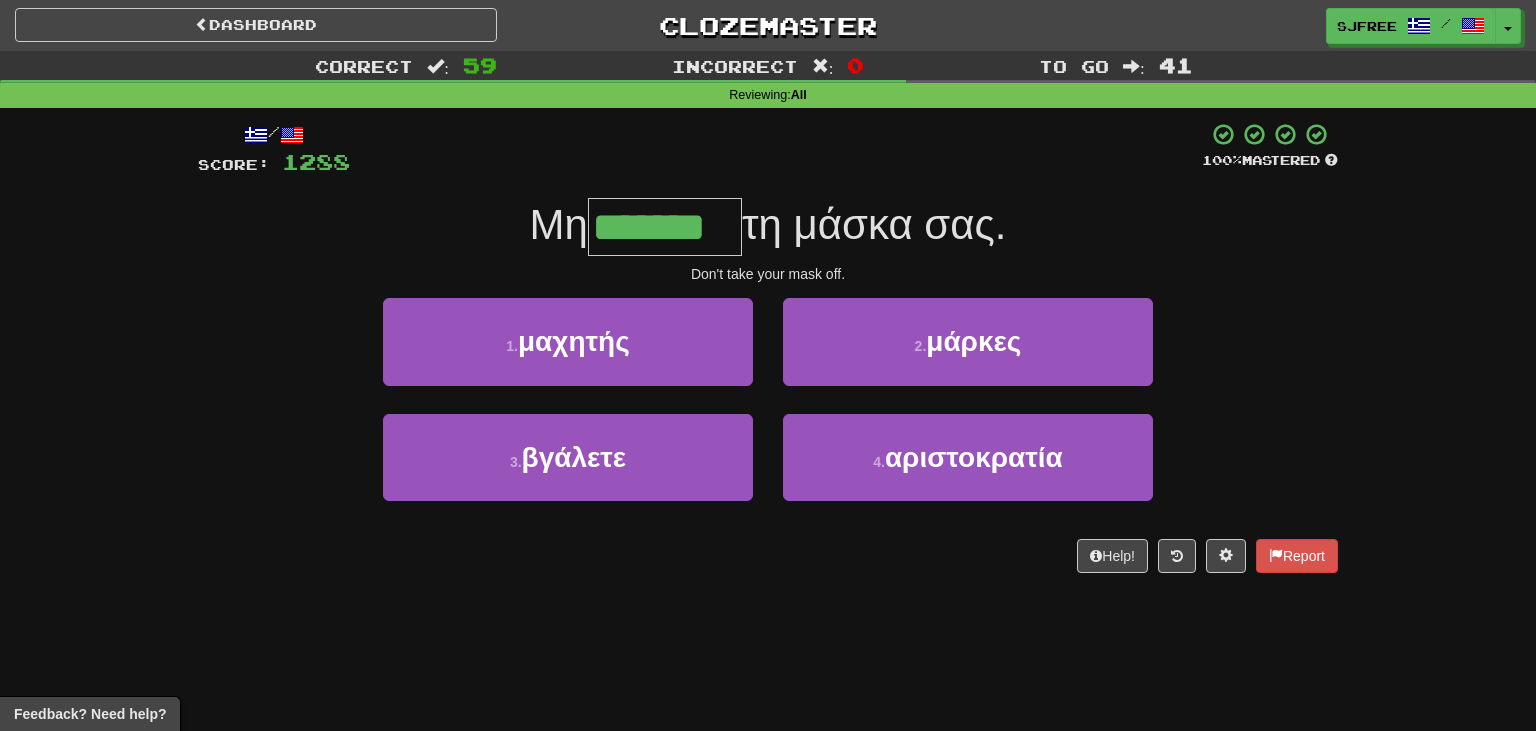 type on "*******" 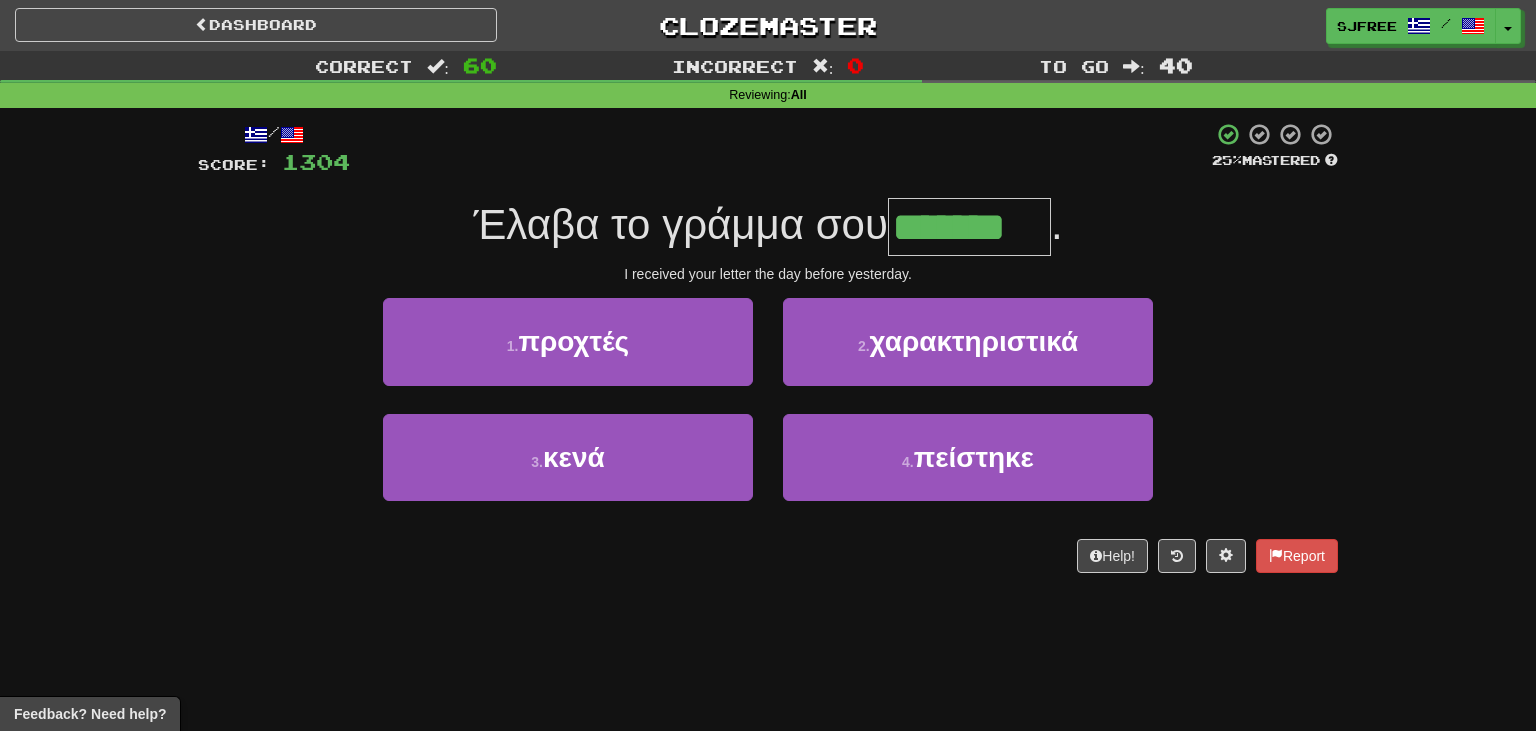 type on "*******" 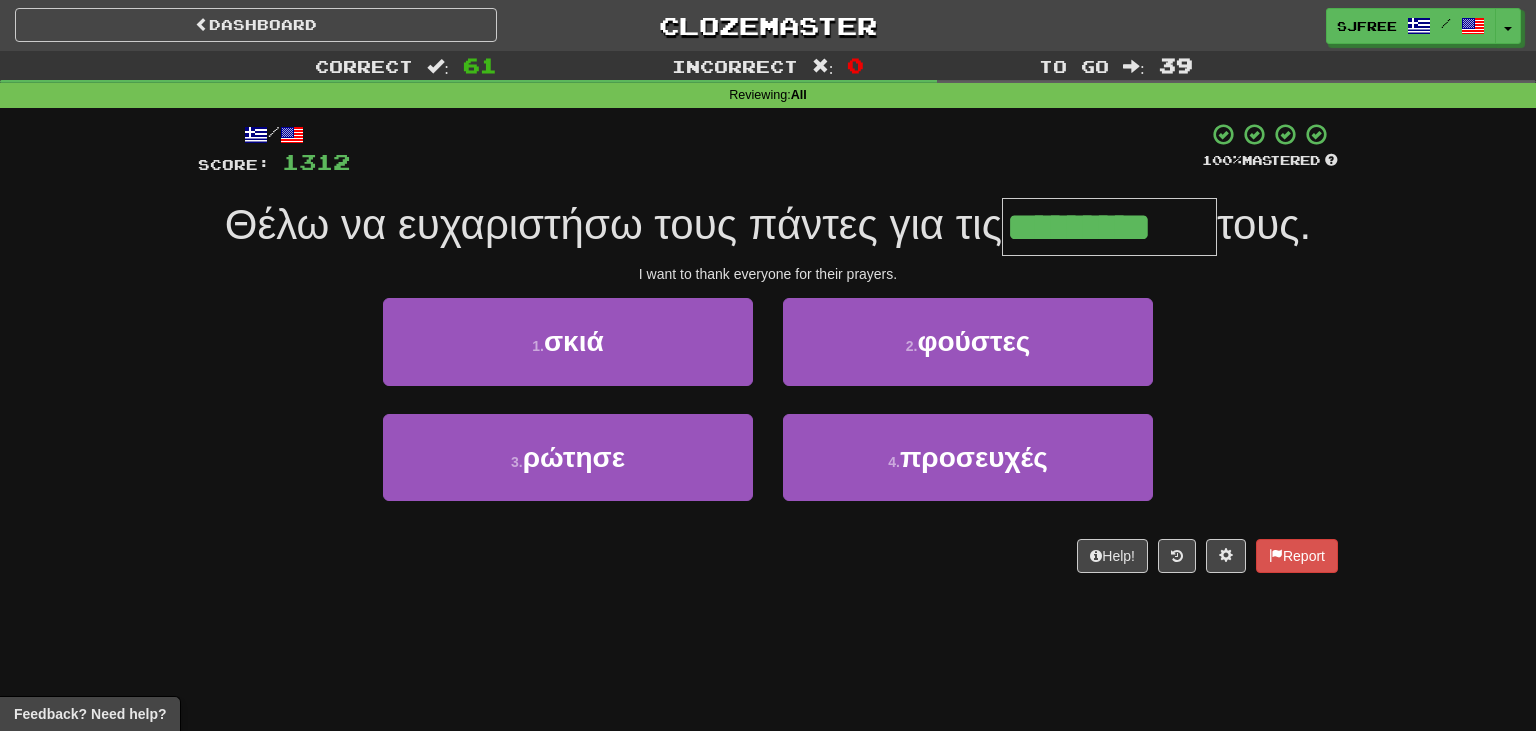 type on "*********" 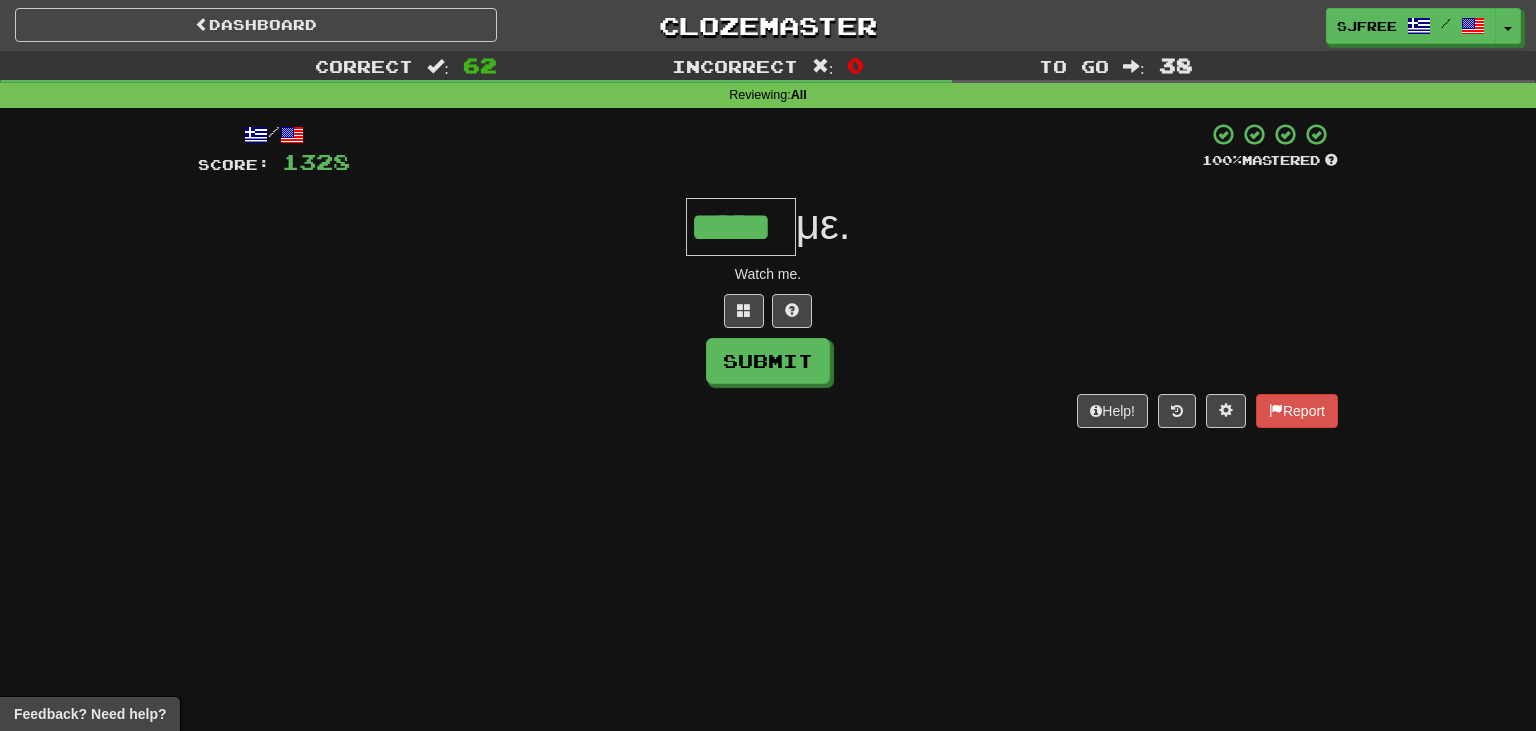 type on "*****" 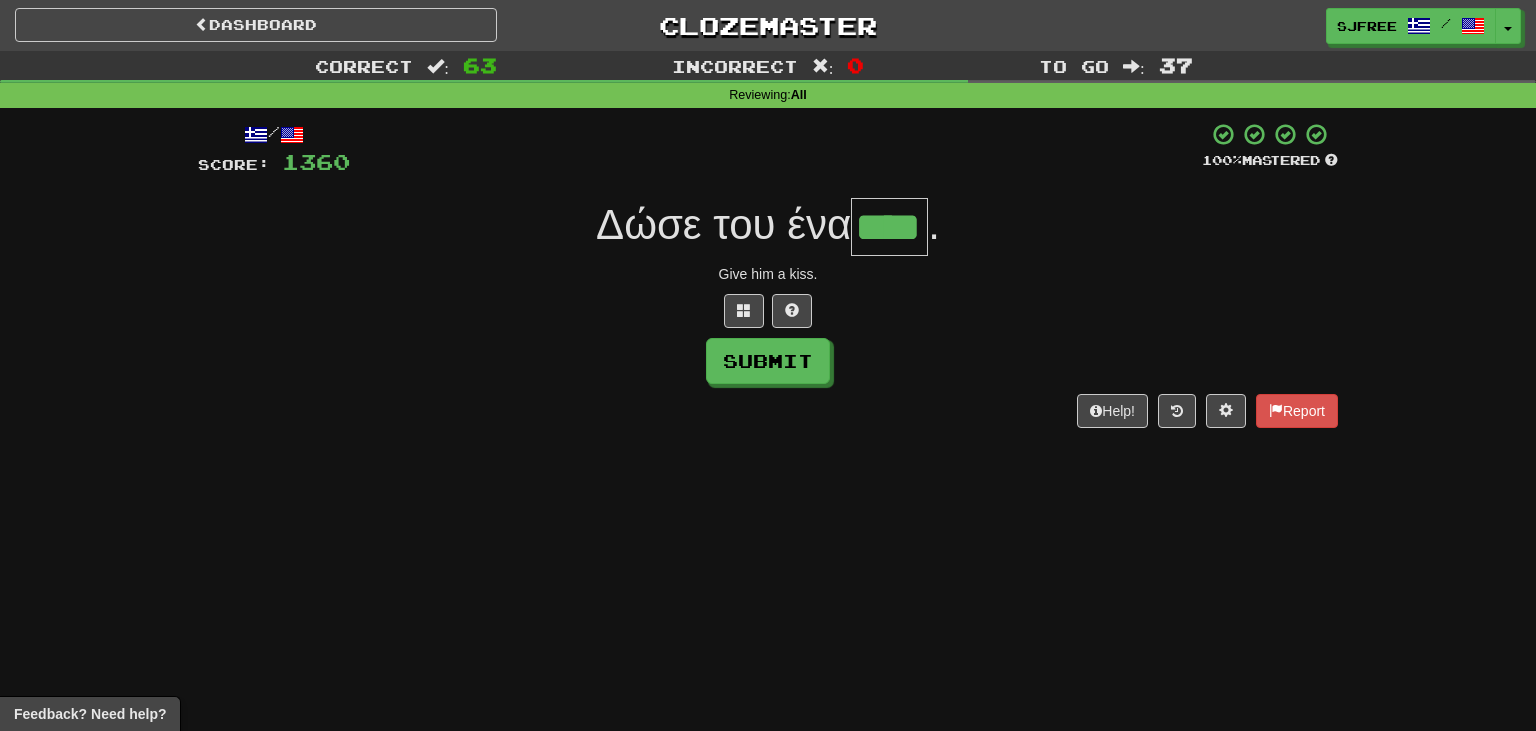 type on "****" 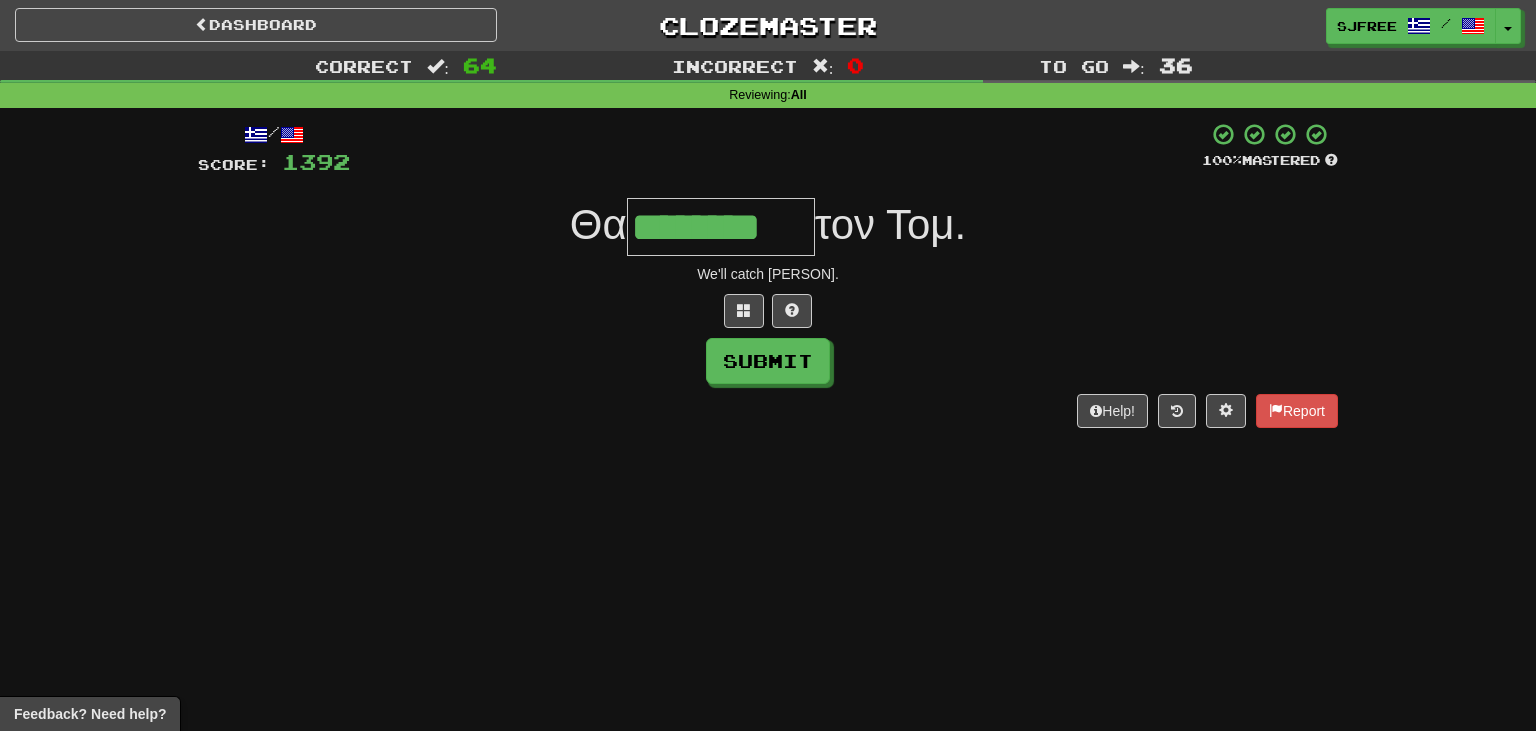 type on "********" 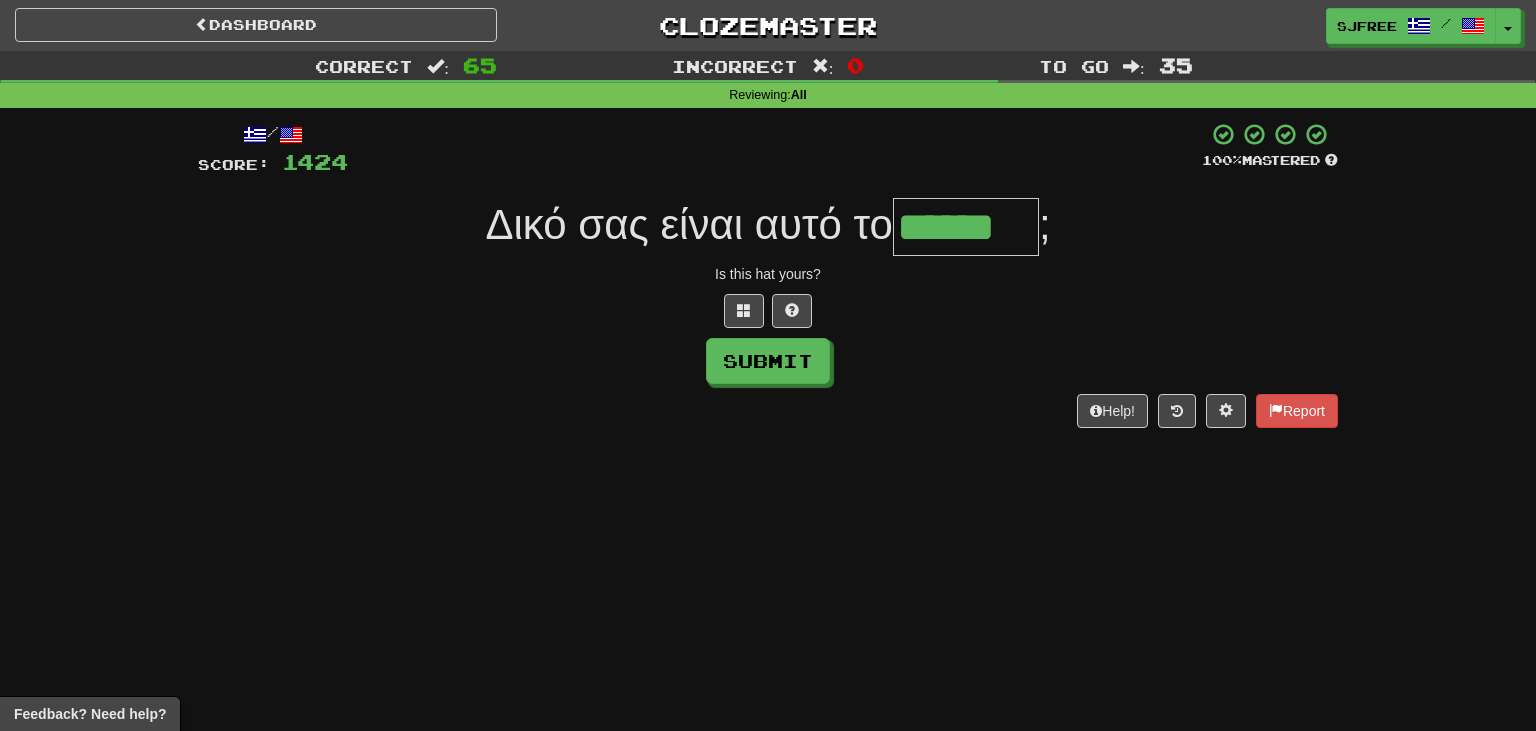 type on "******" 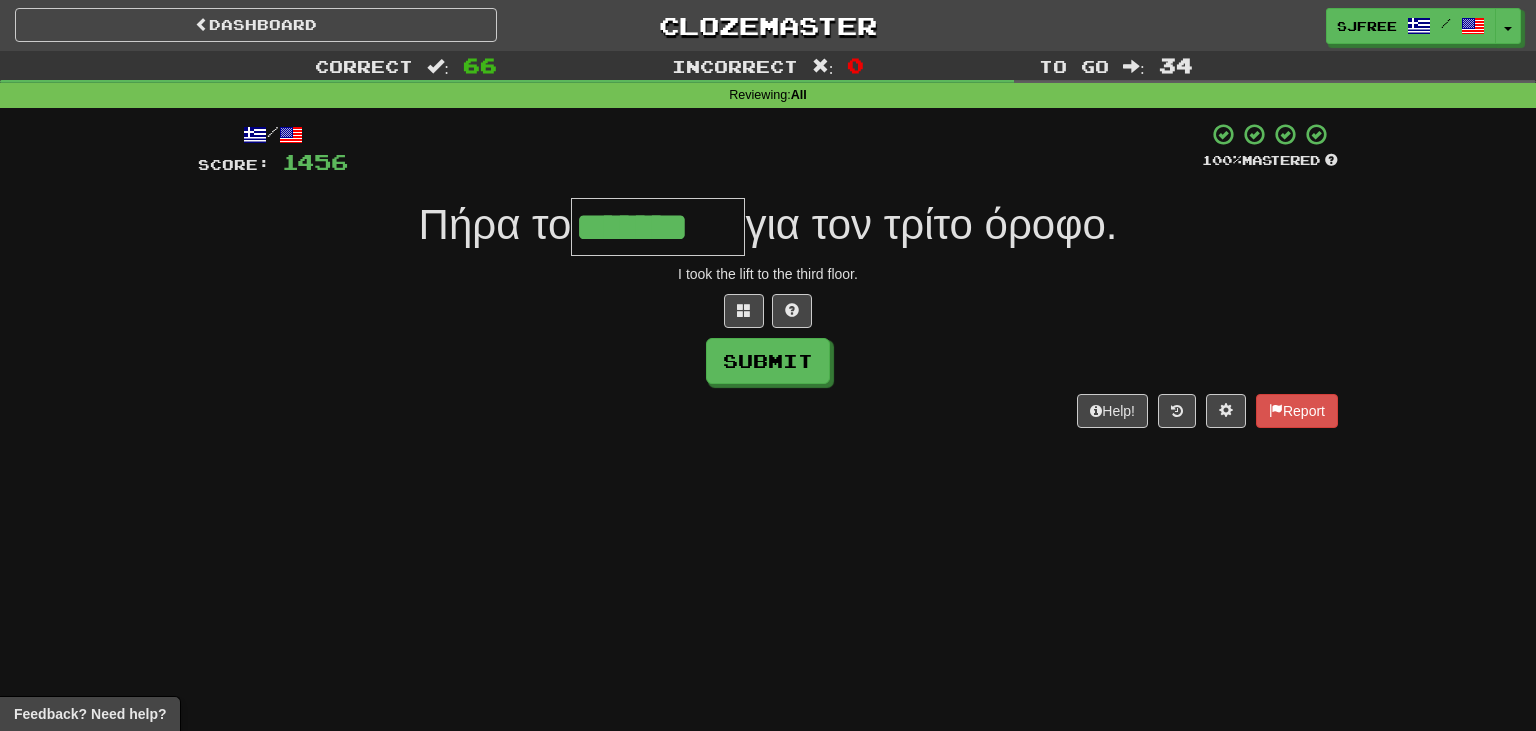 type on "*******" 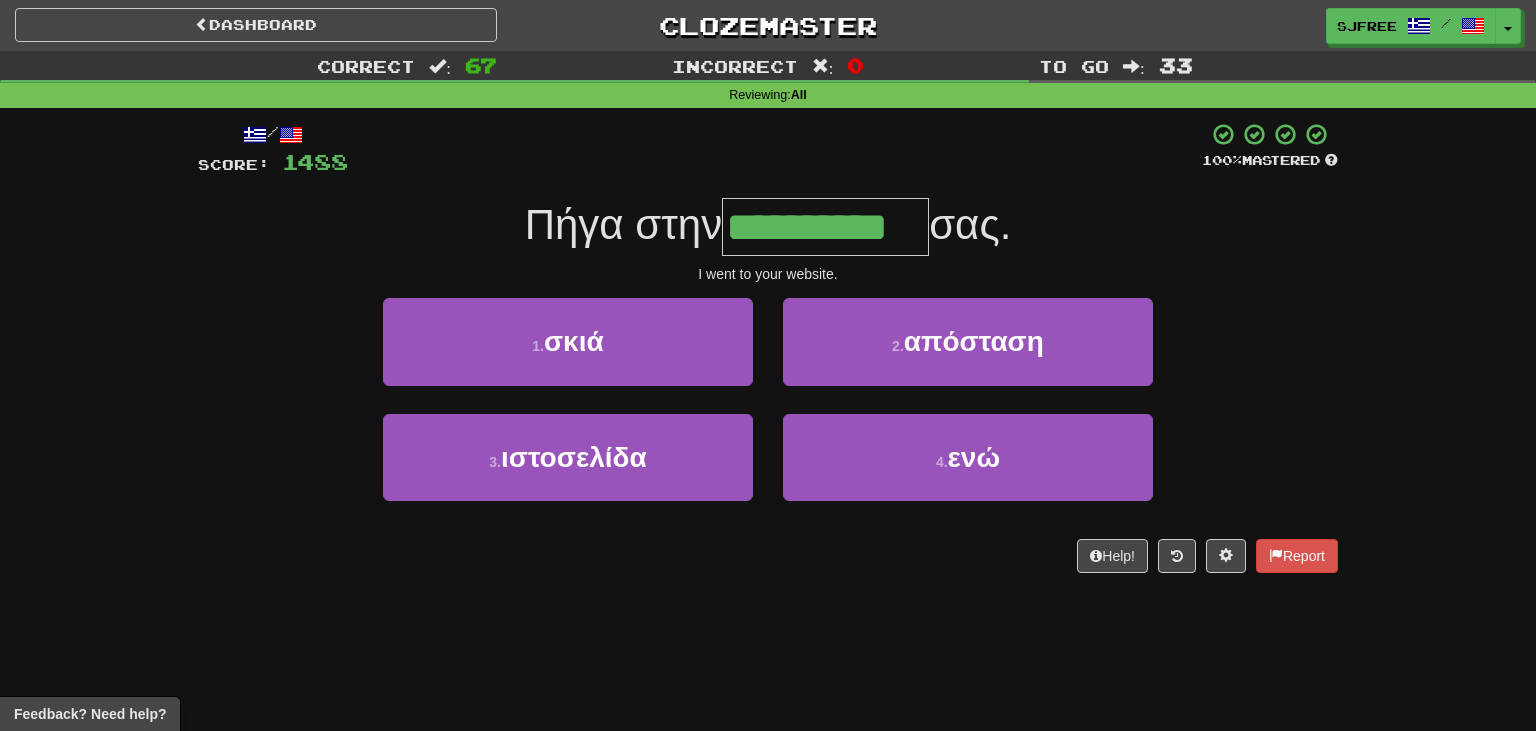 type on "**********" 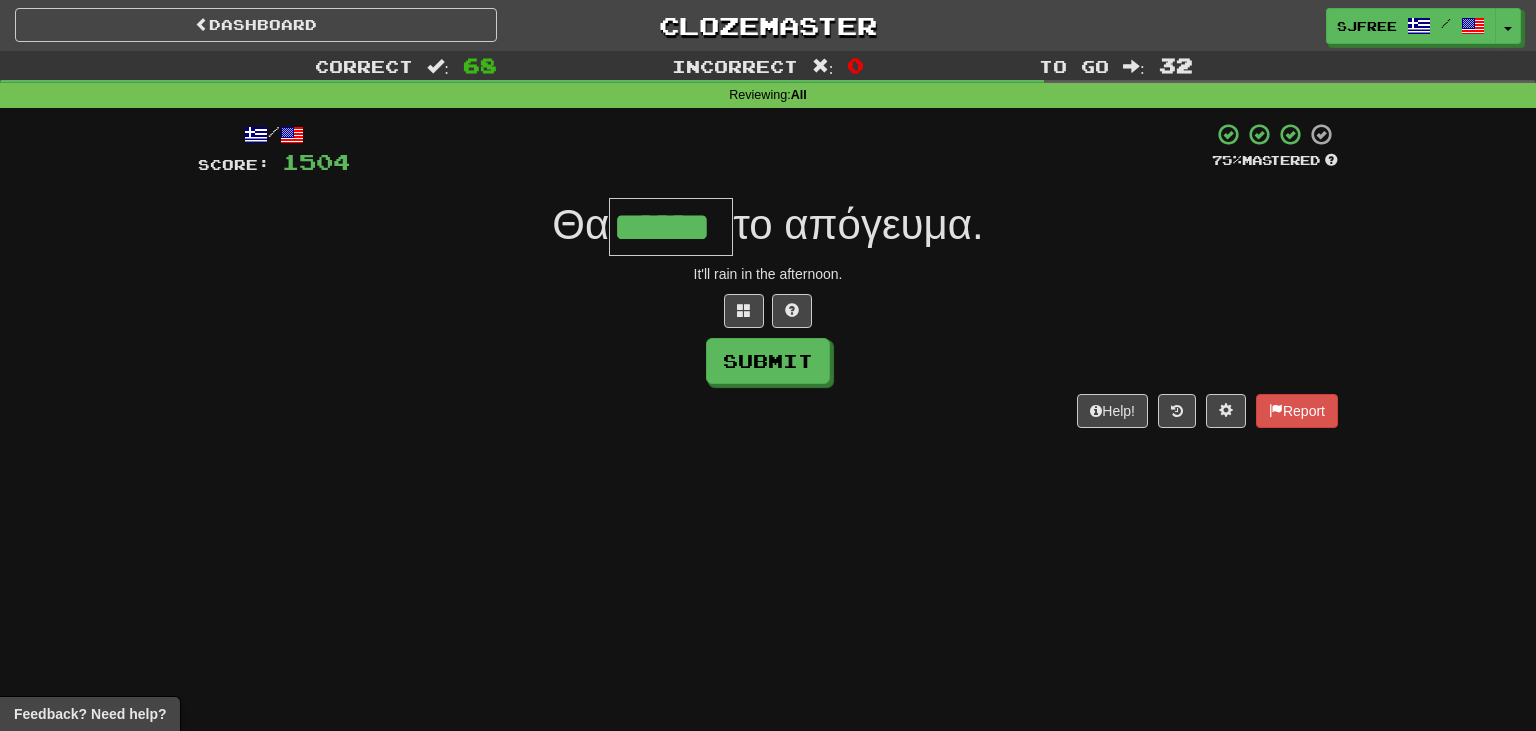 type on "******" 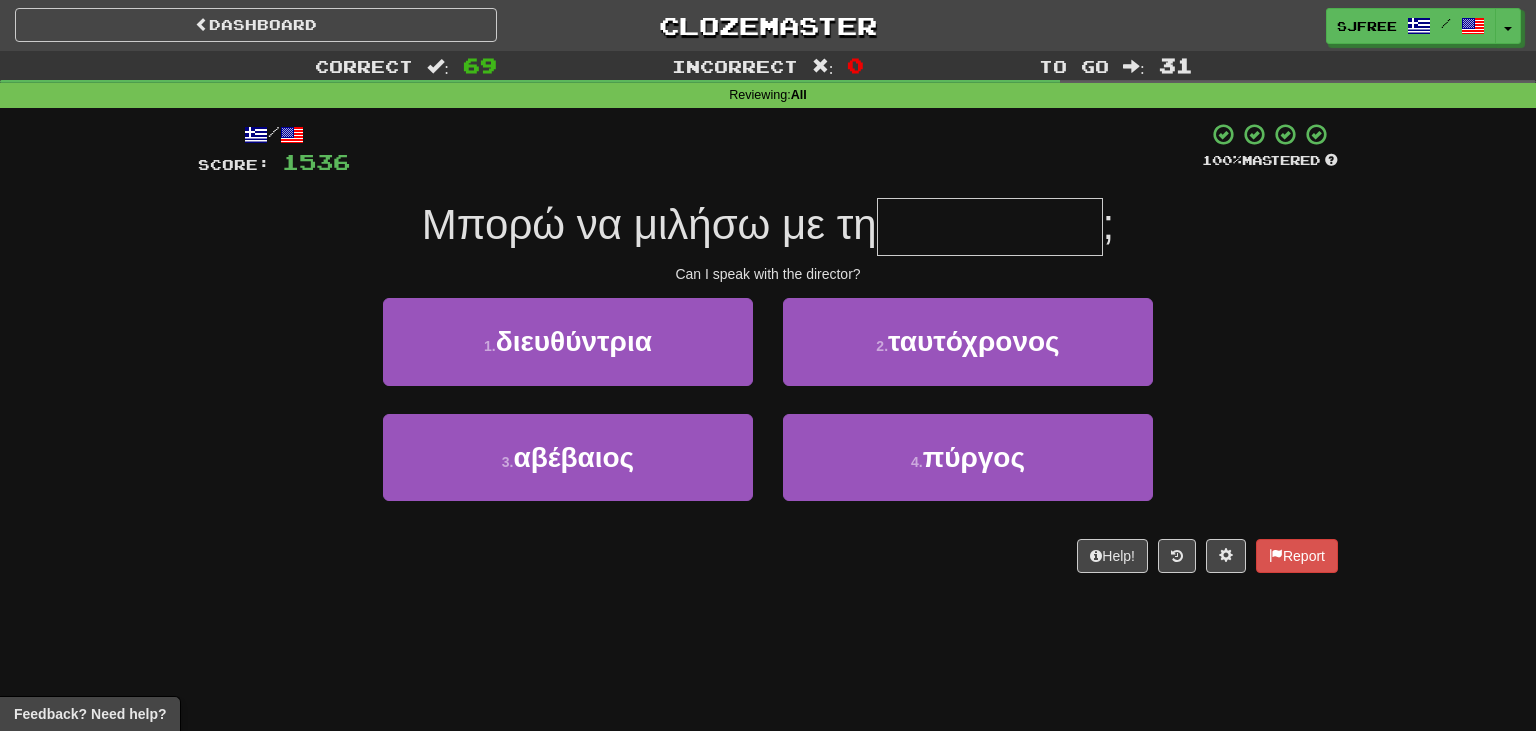 type on "*" 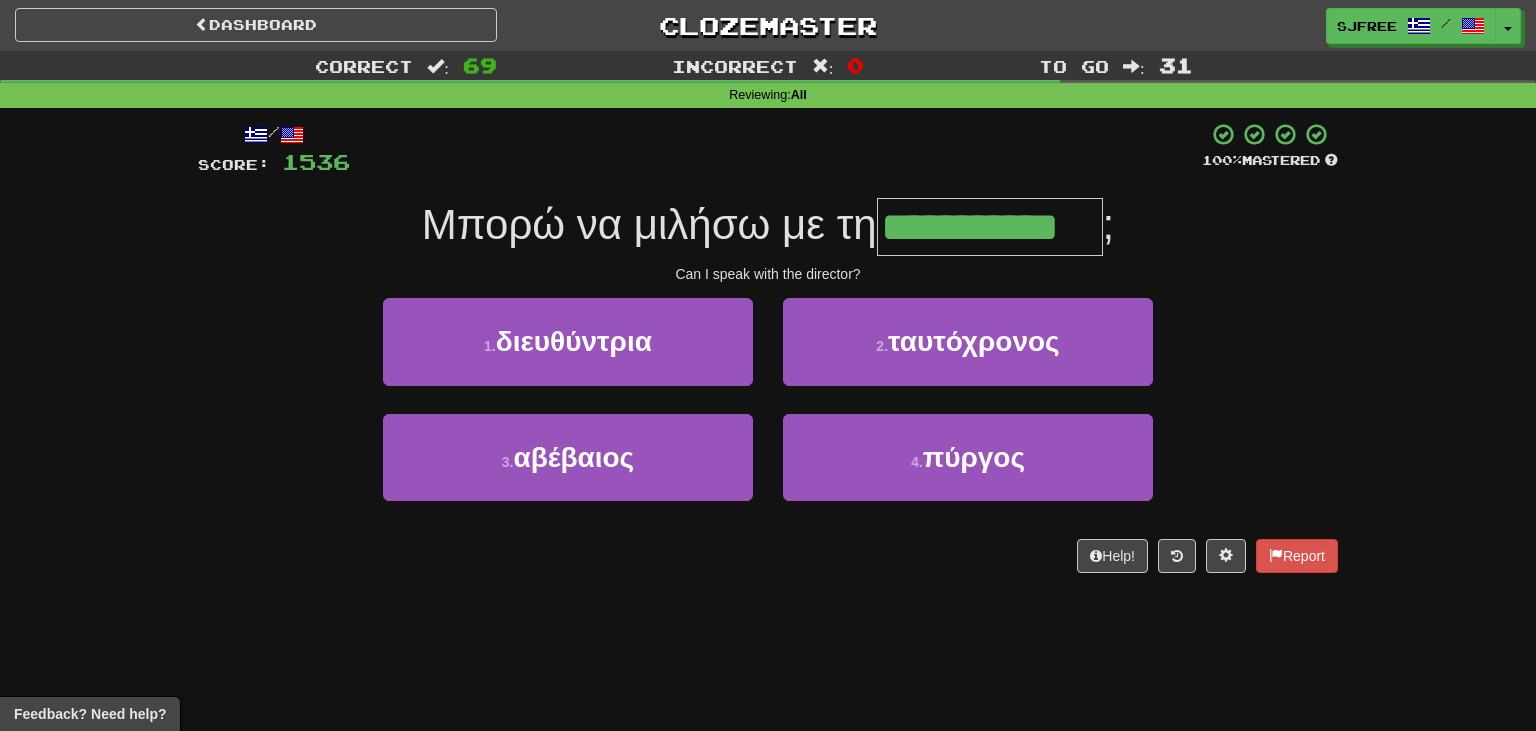 type on "**********" 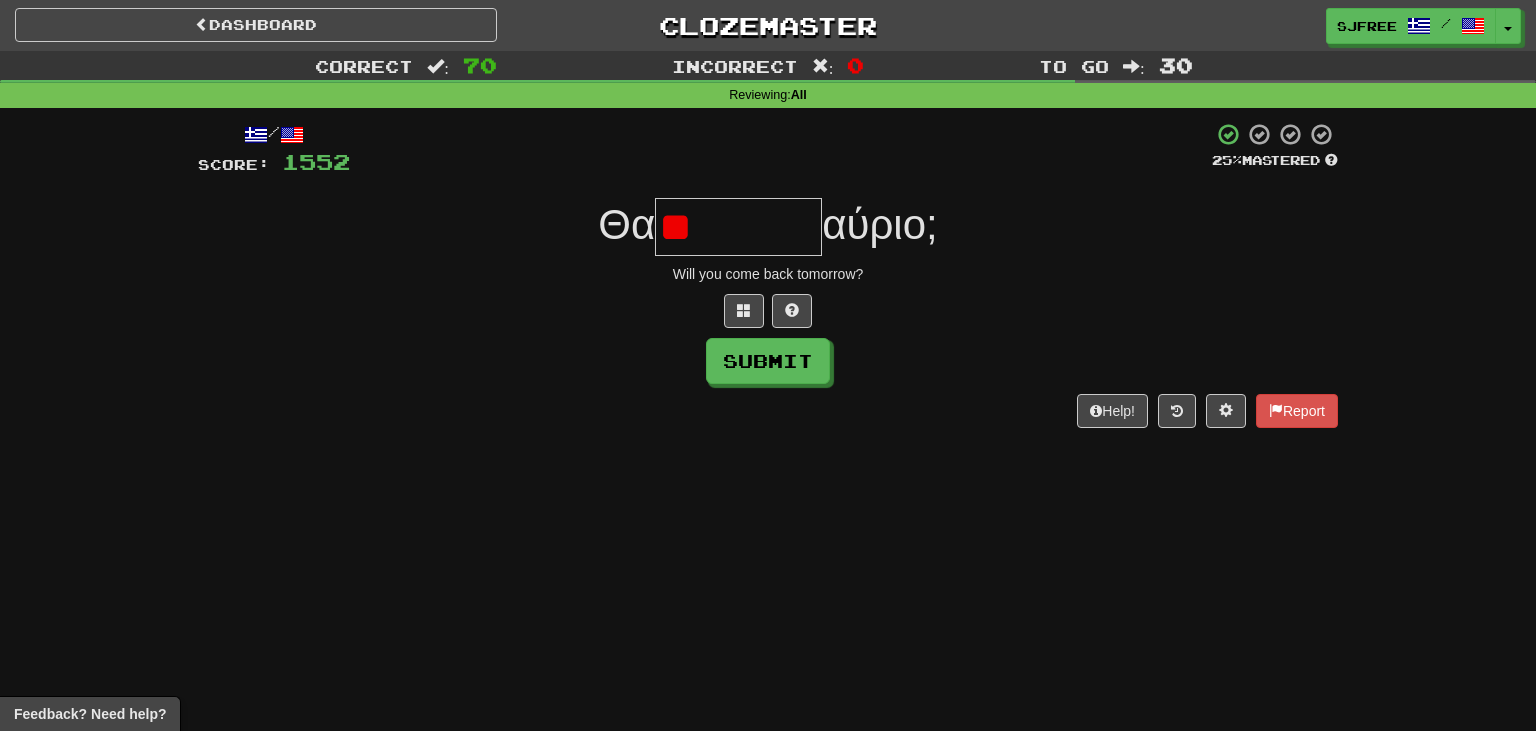 type on "*" 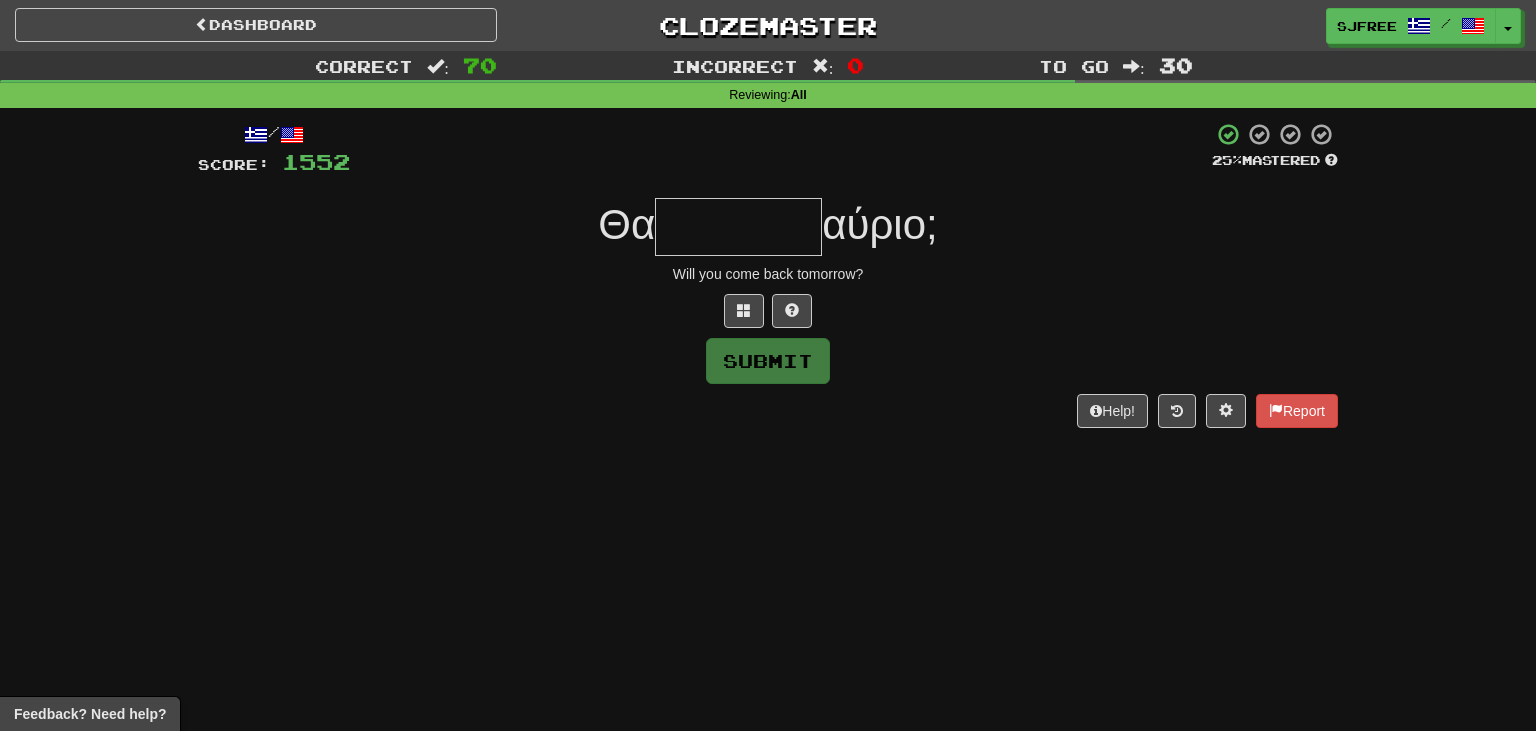 type on "*" 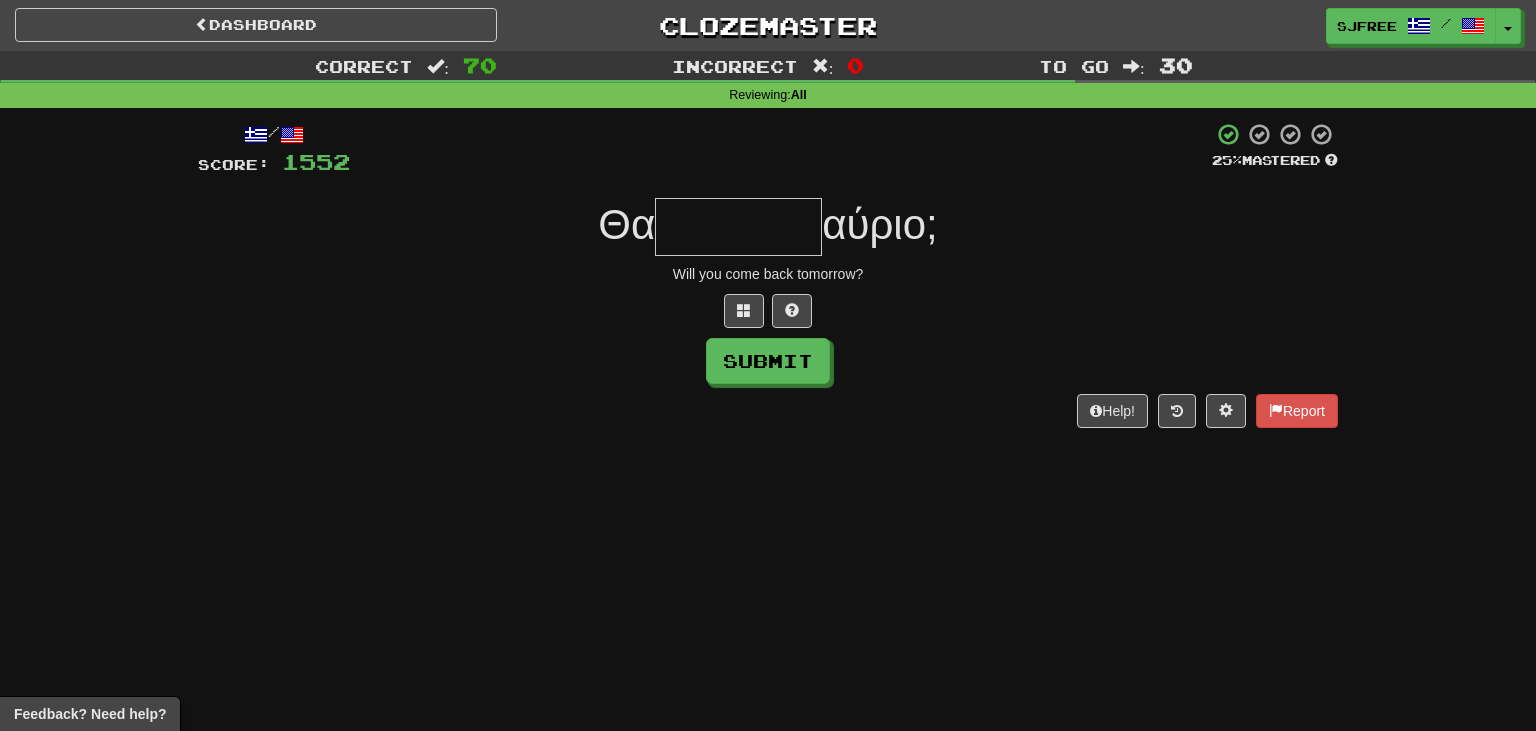 type on "*" 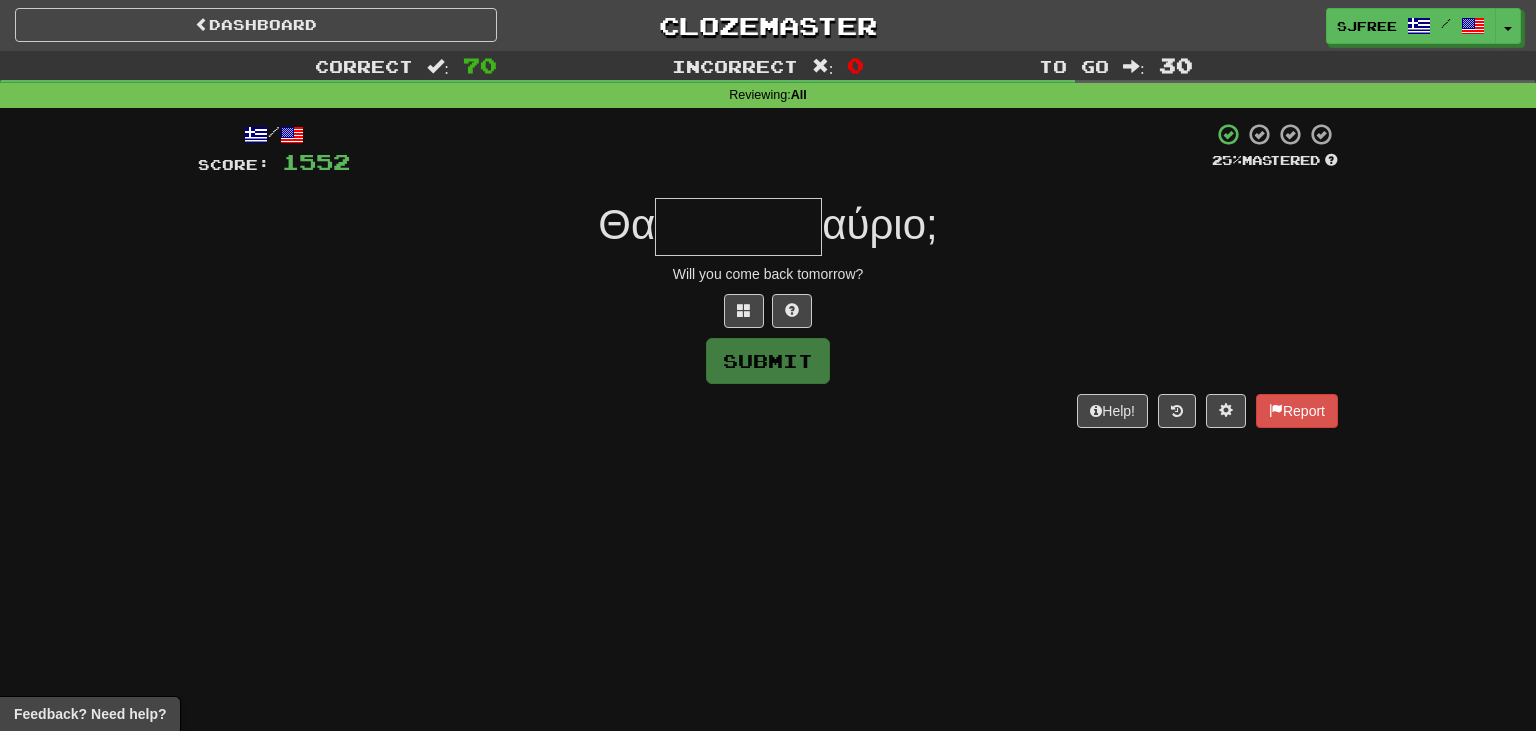 type on "*" 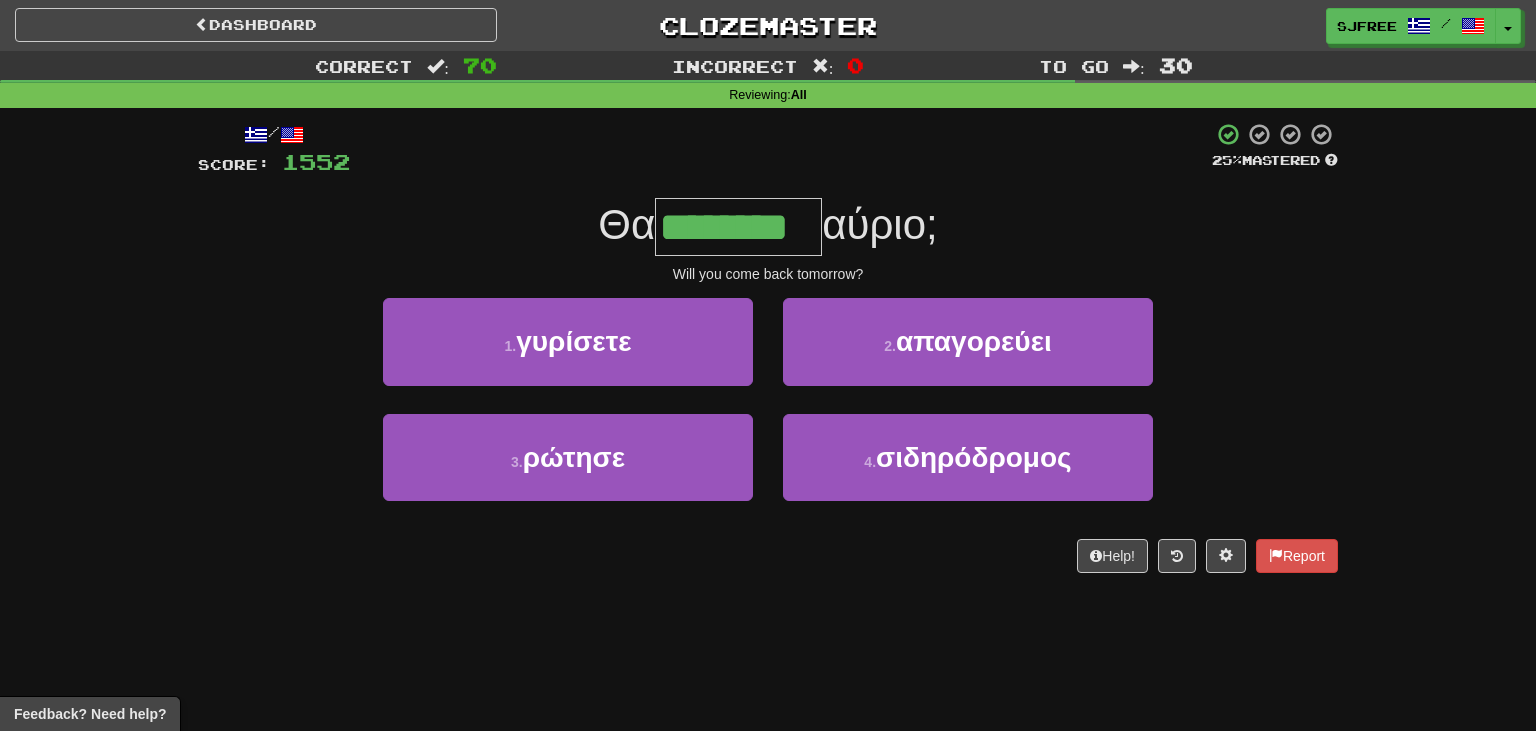 type on "********" 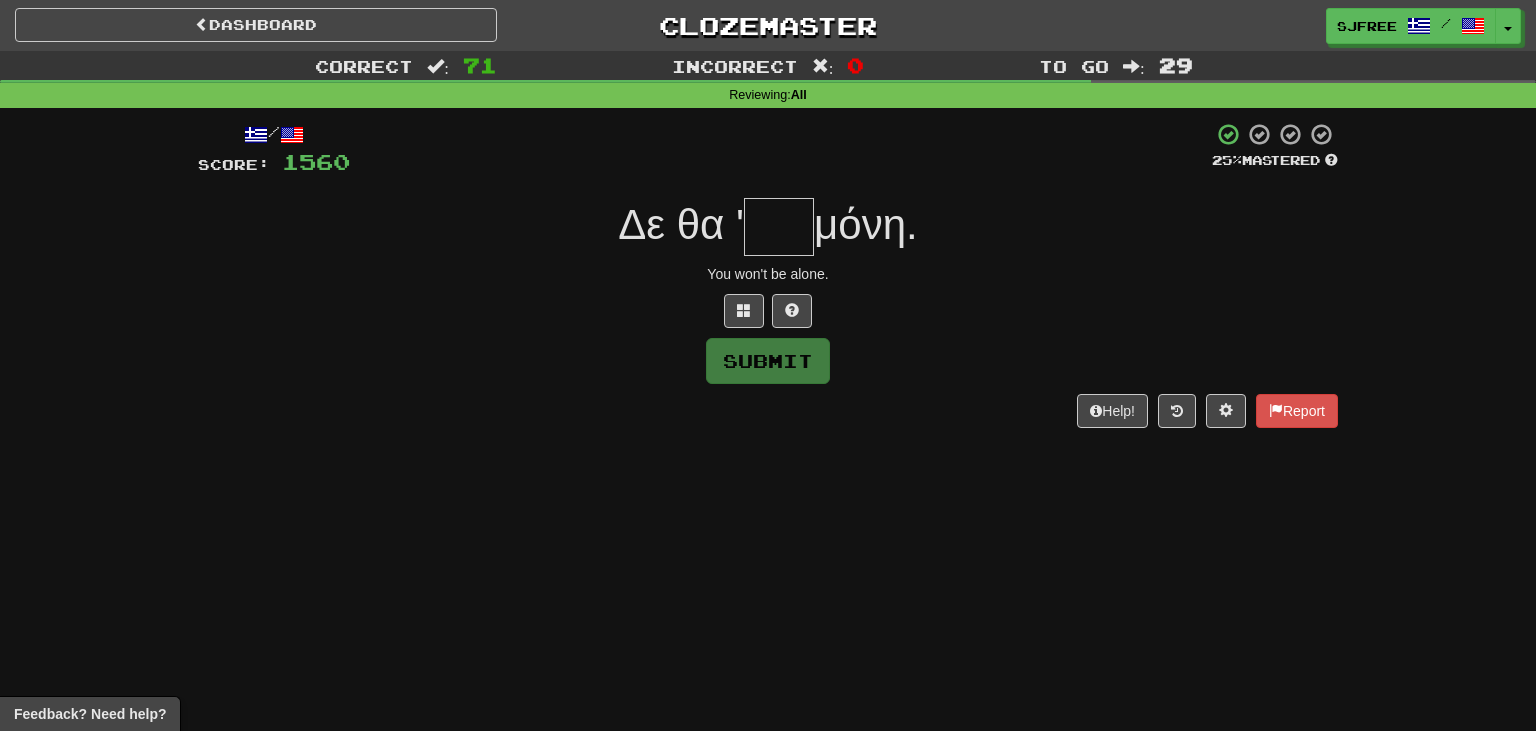 type on "*" 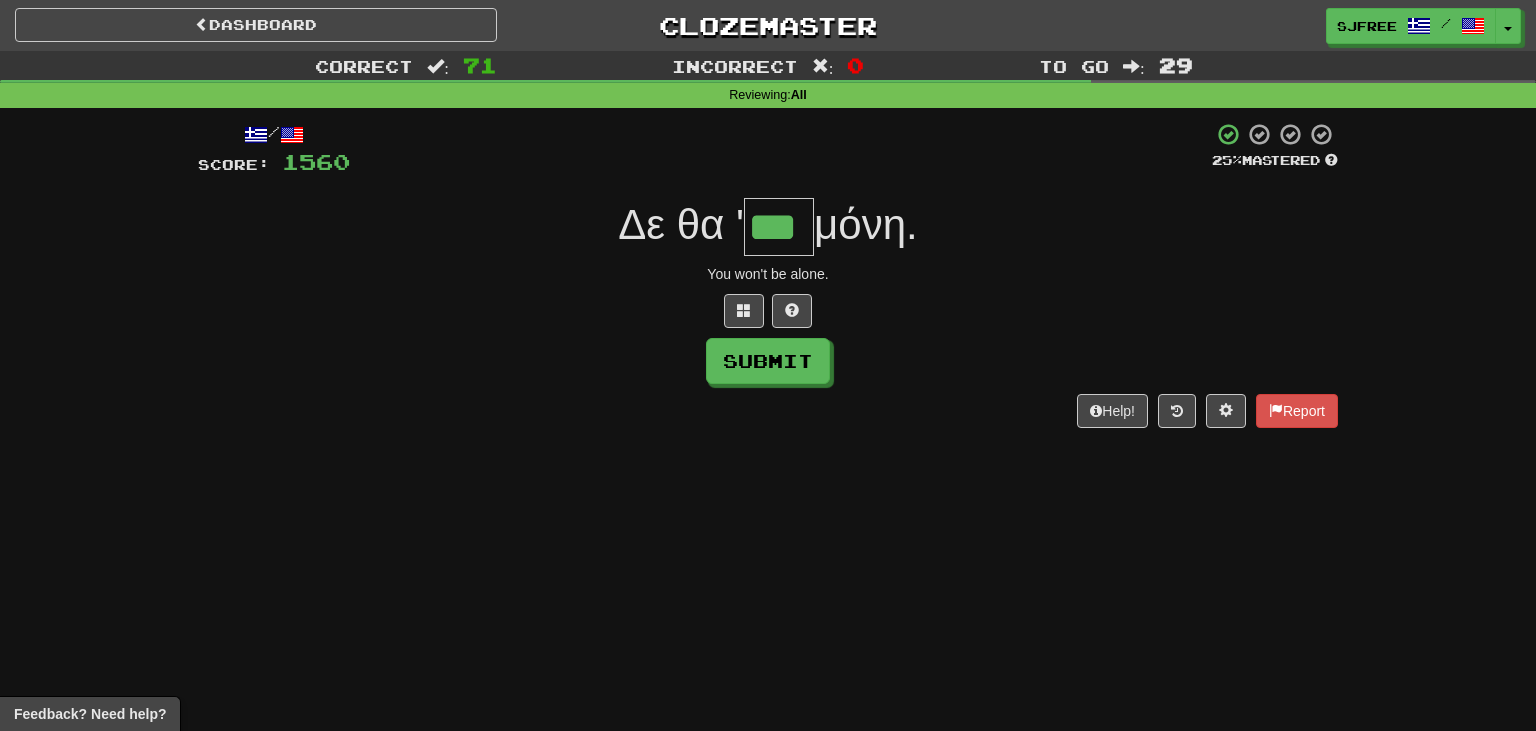 type on "***" 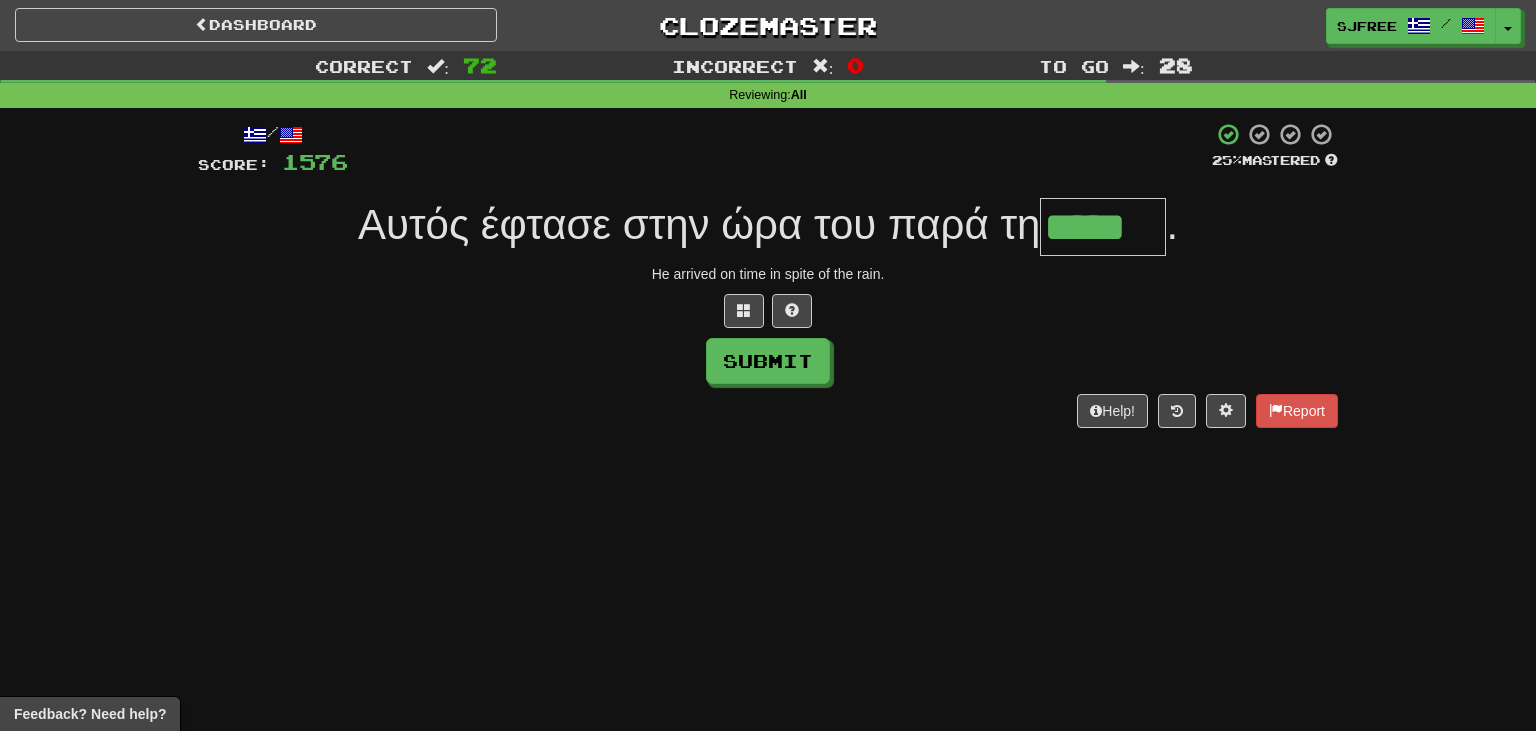 type on "*****" 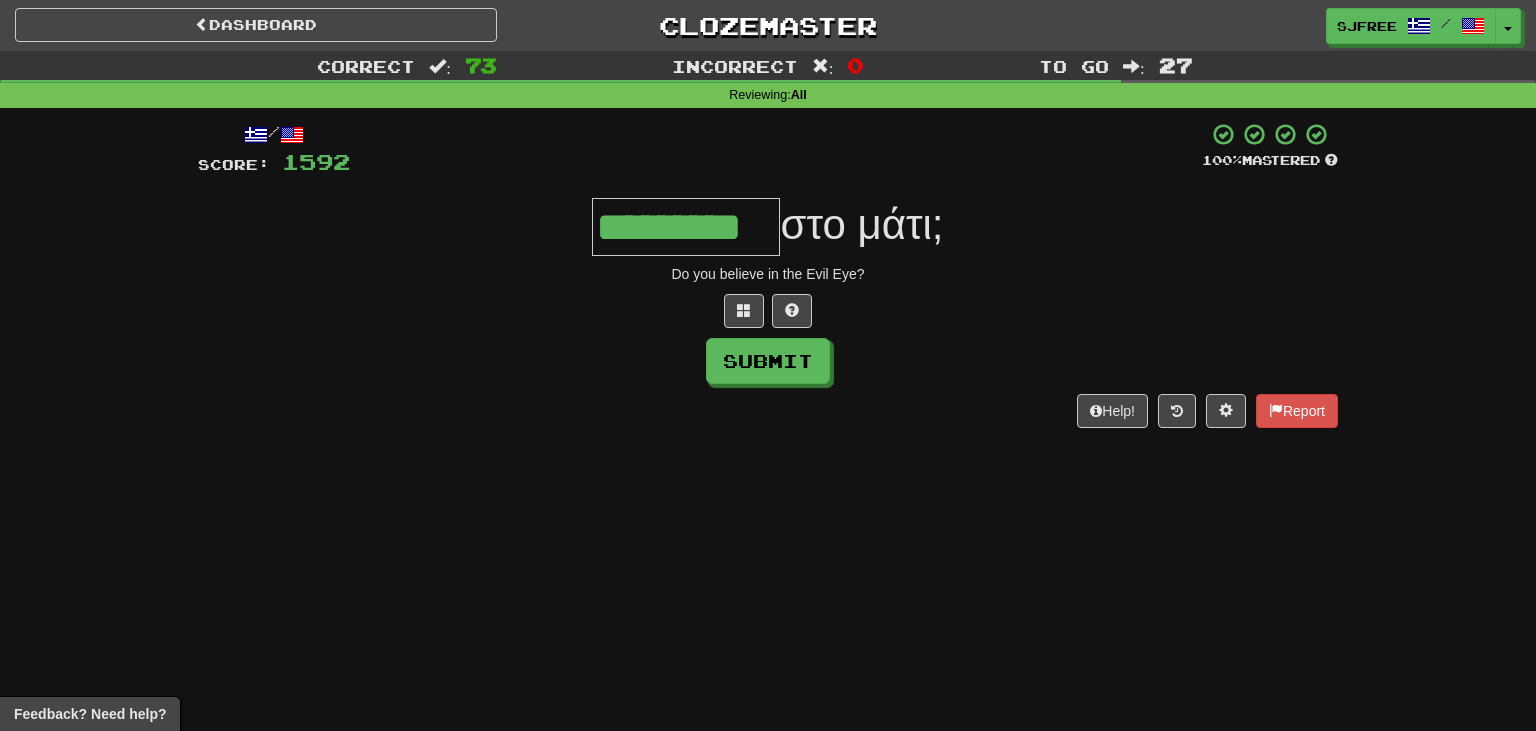 type on "*********" 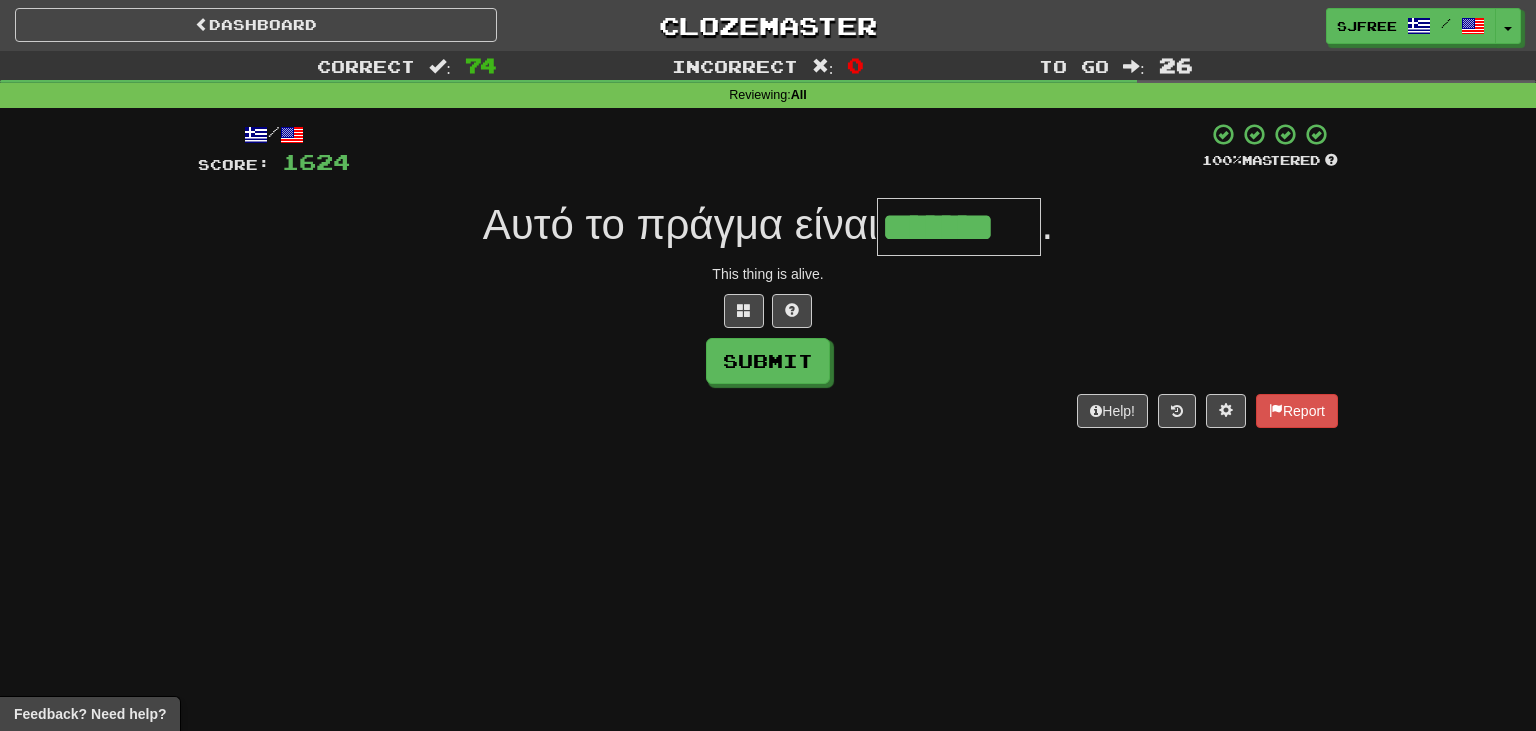 type on "*******" 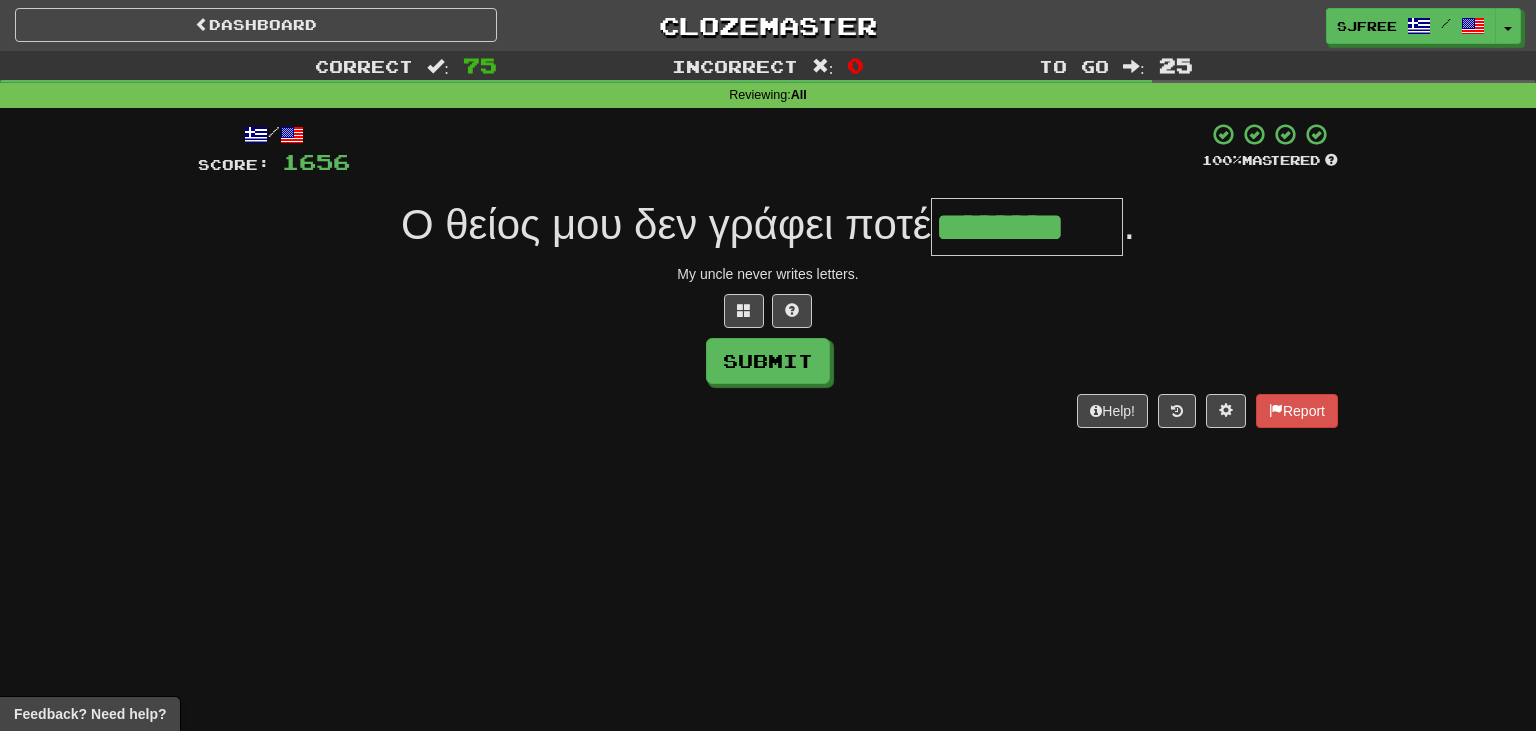 type on "********" 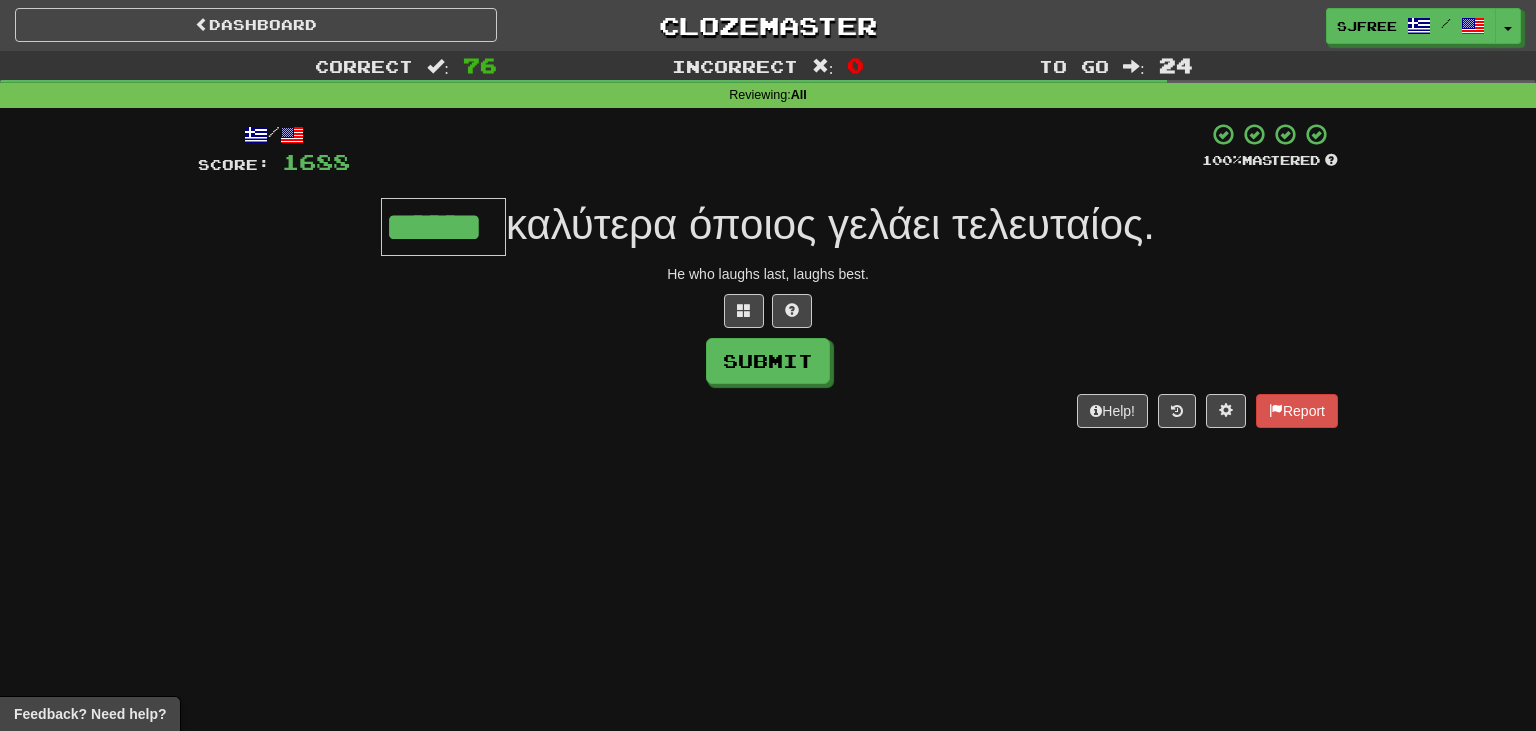 type on "******" 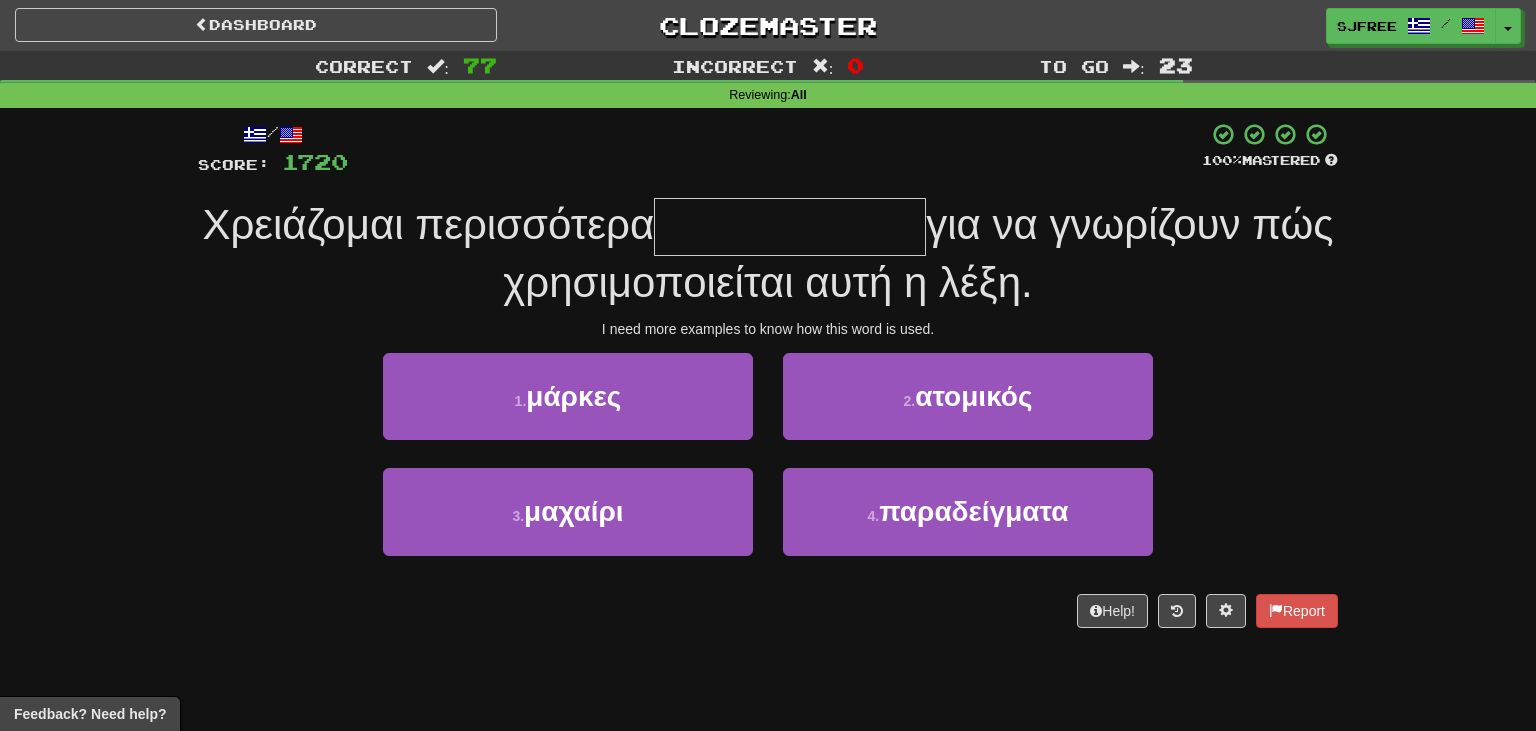 type on "**********" 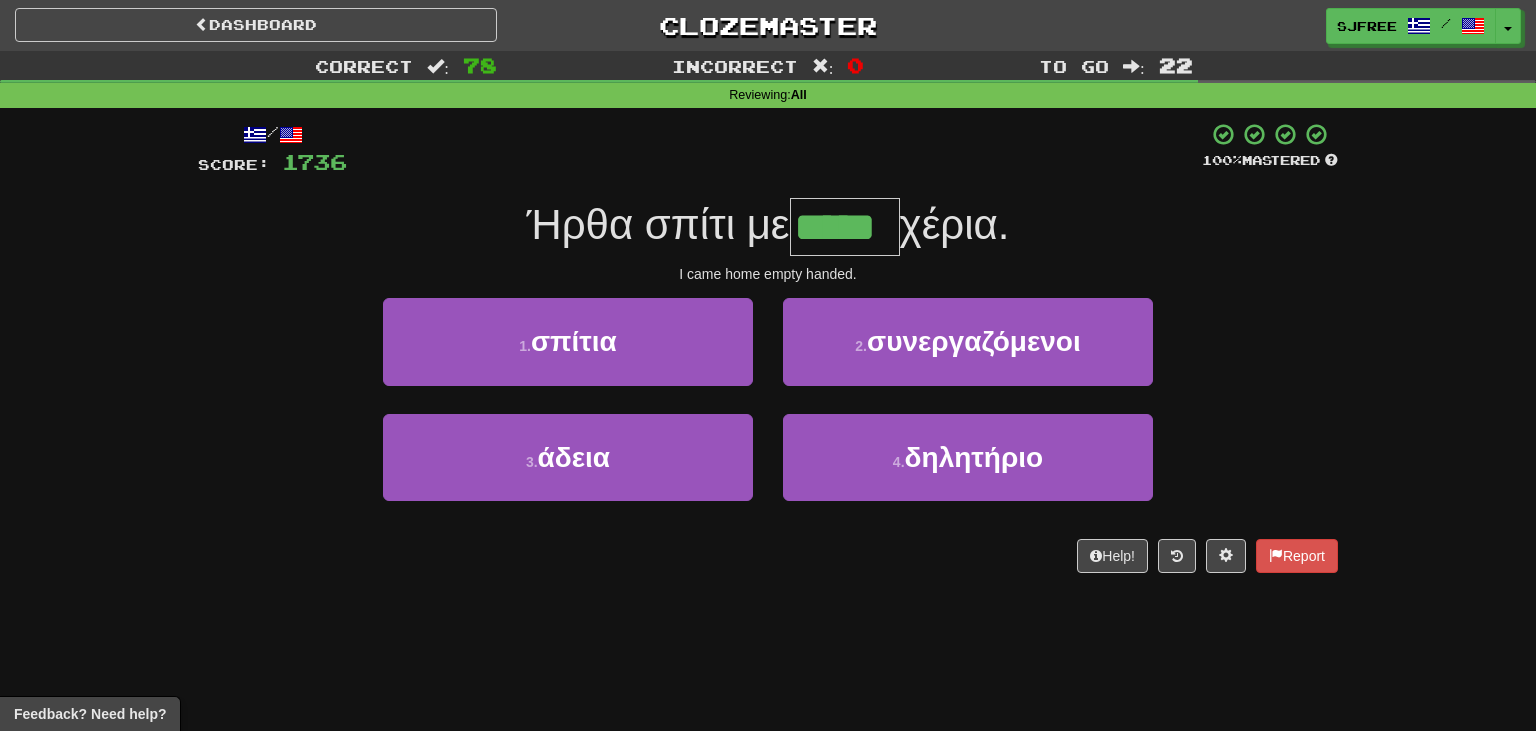 type on "*****" 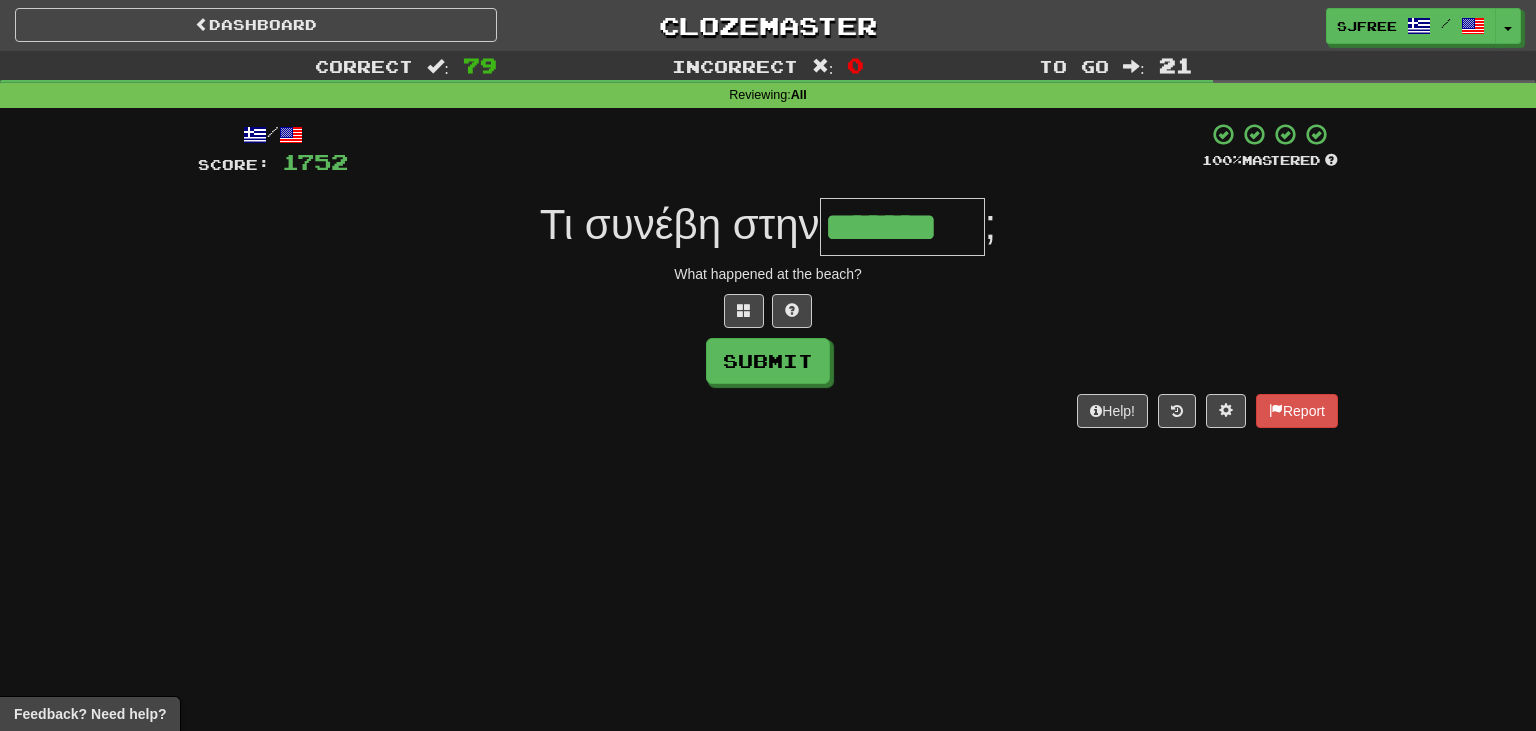 type on "*******" 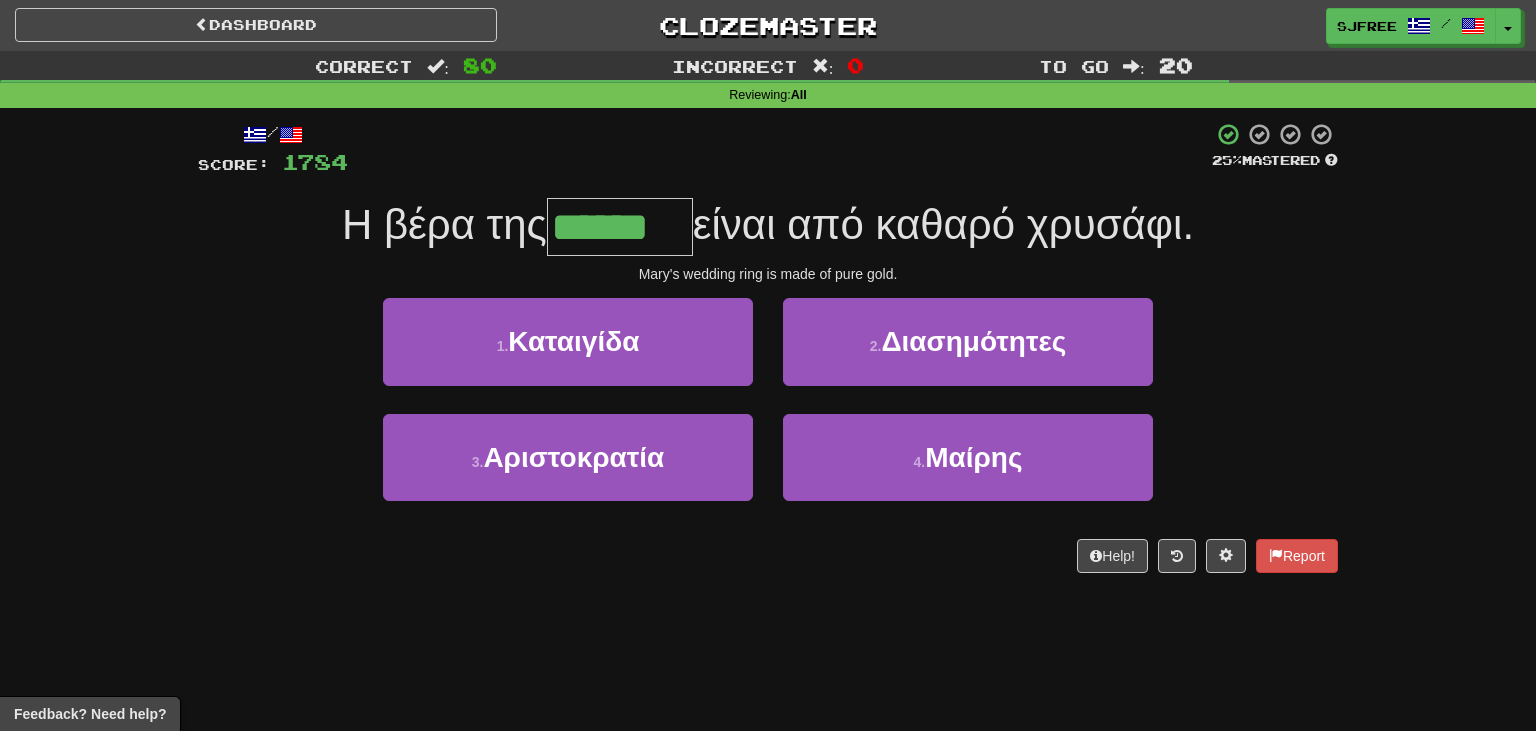 type on "******" 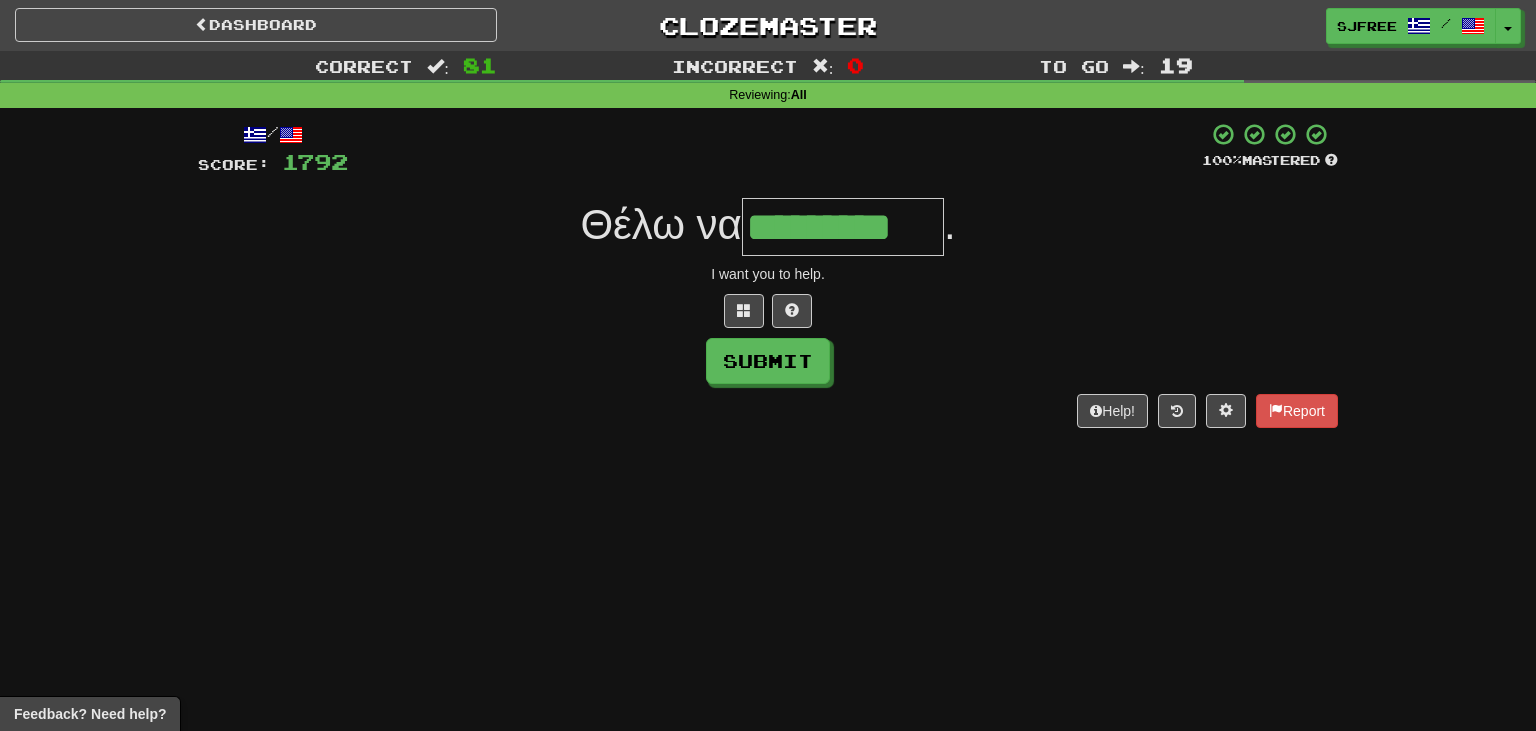 type on "*********" 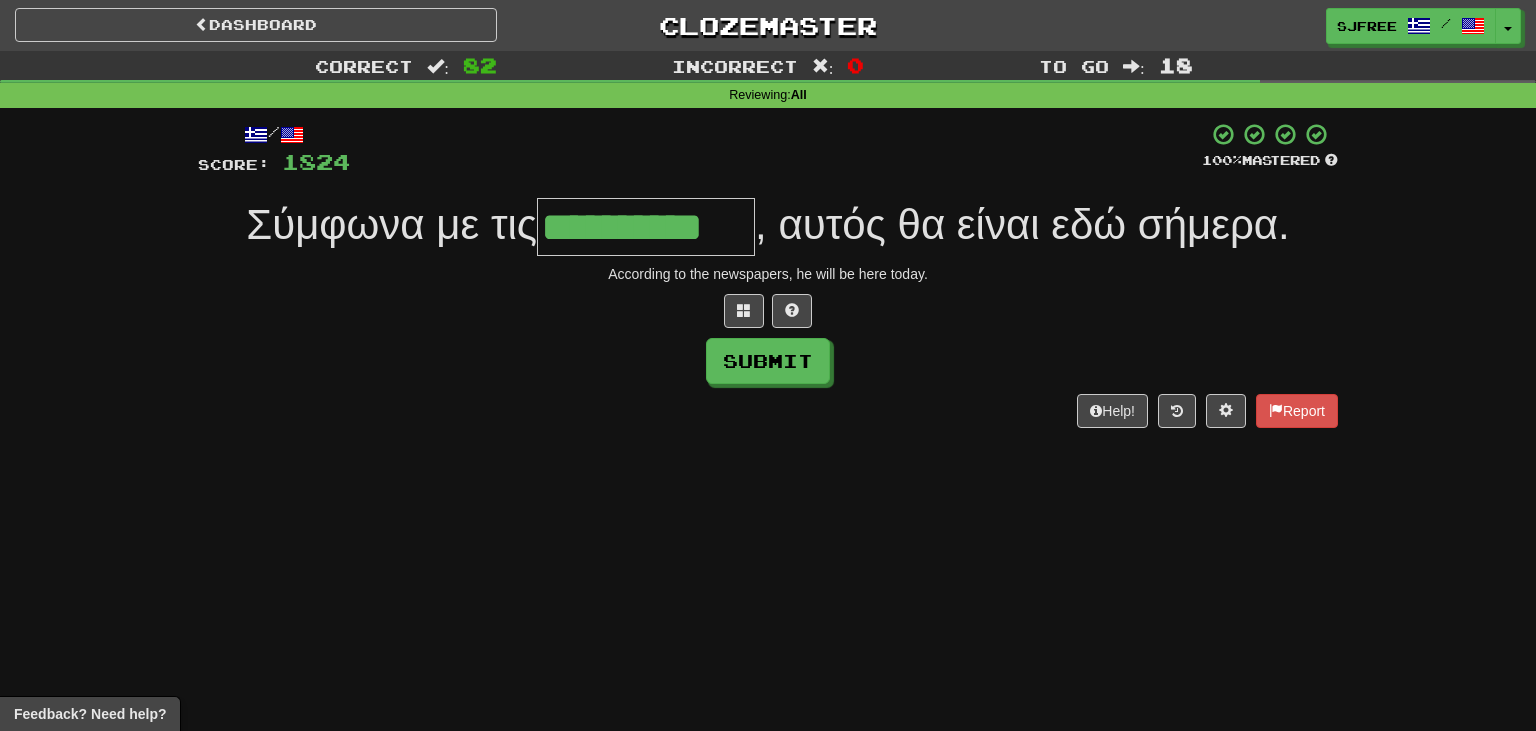 type on "**********" 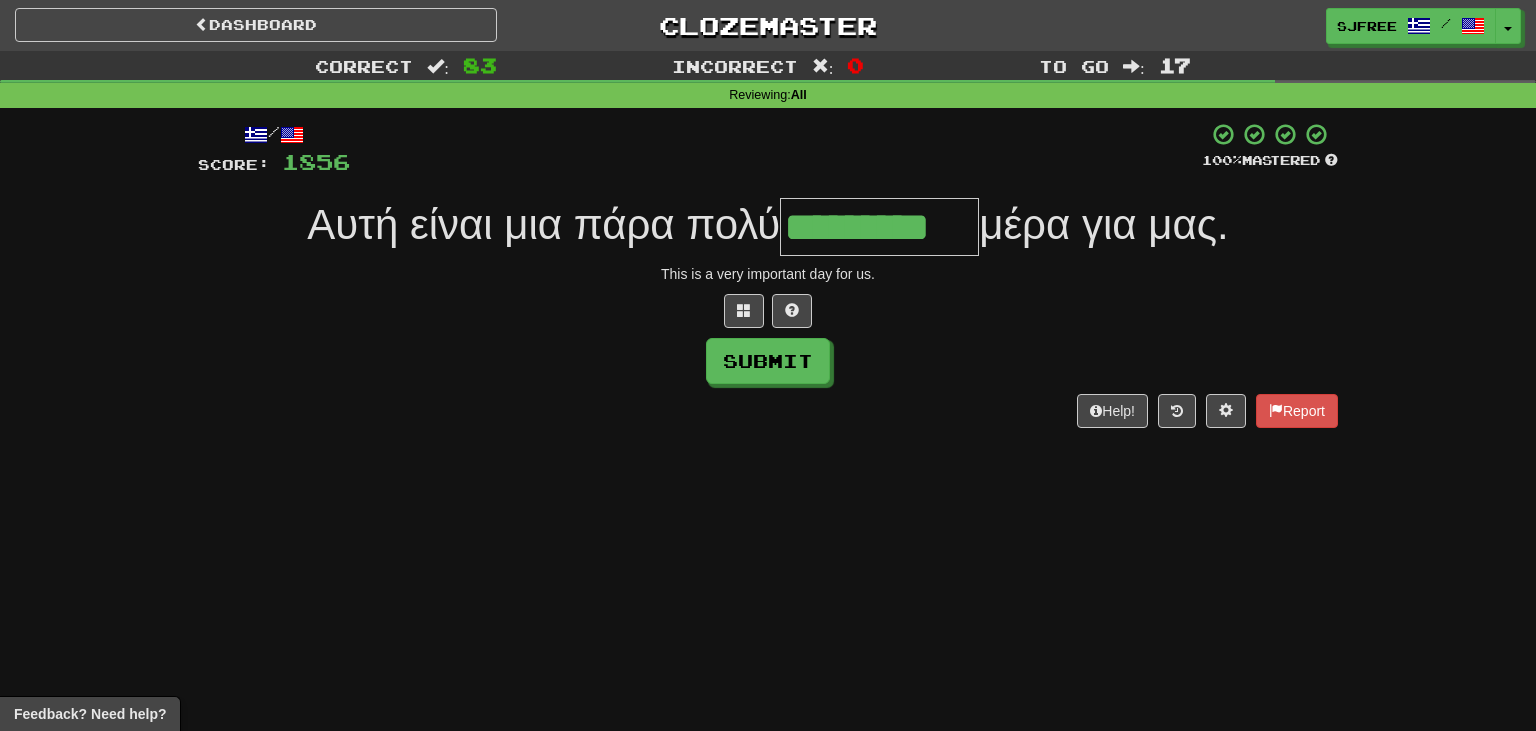 type on "*********" 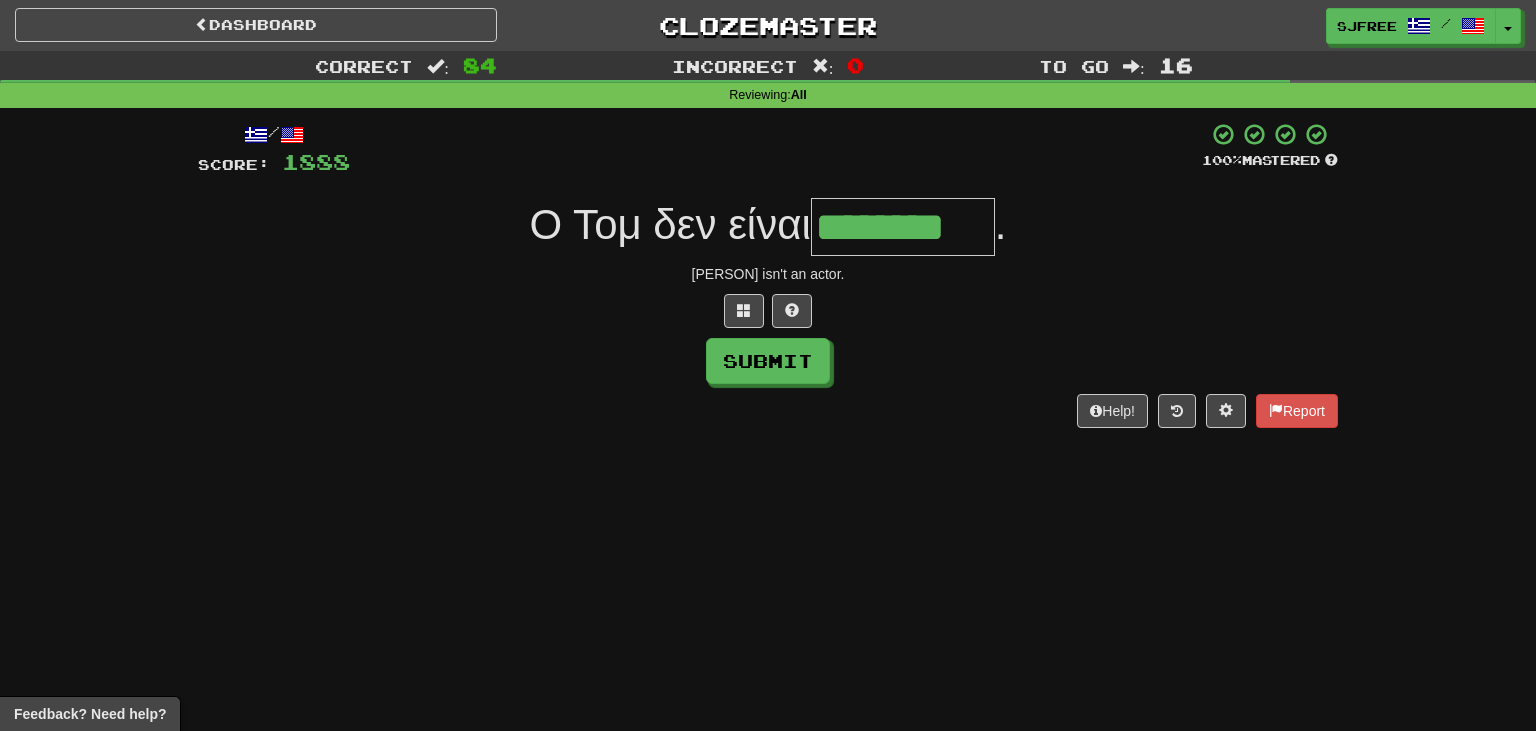 type on "********" 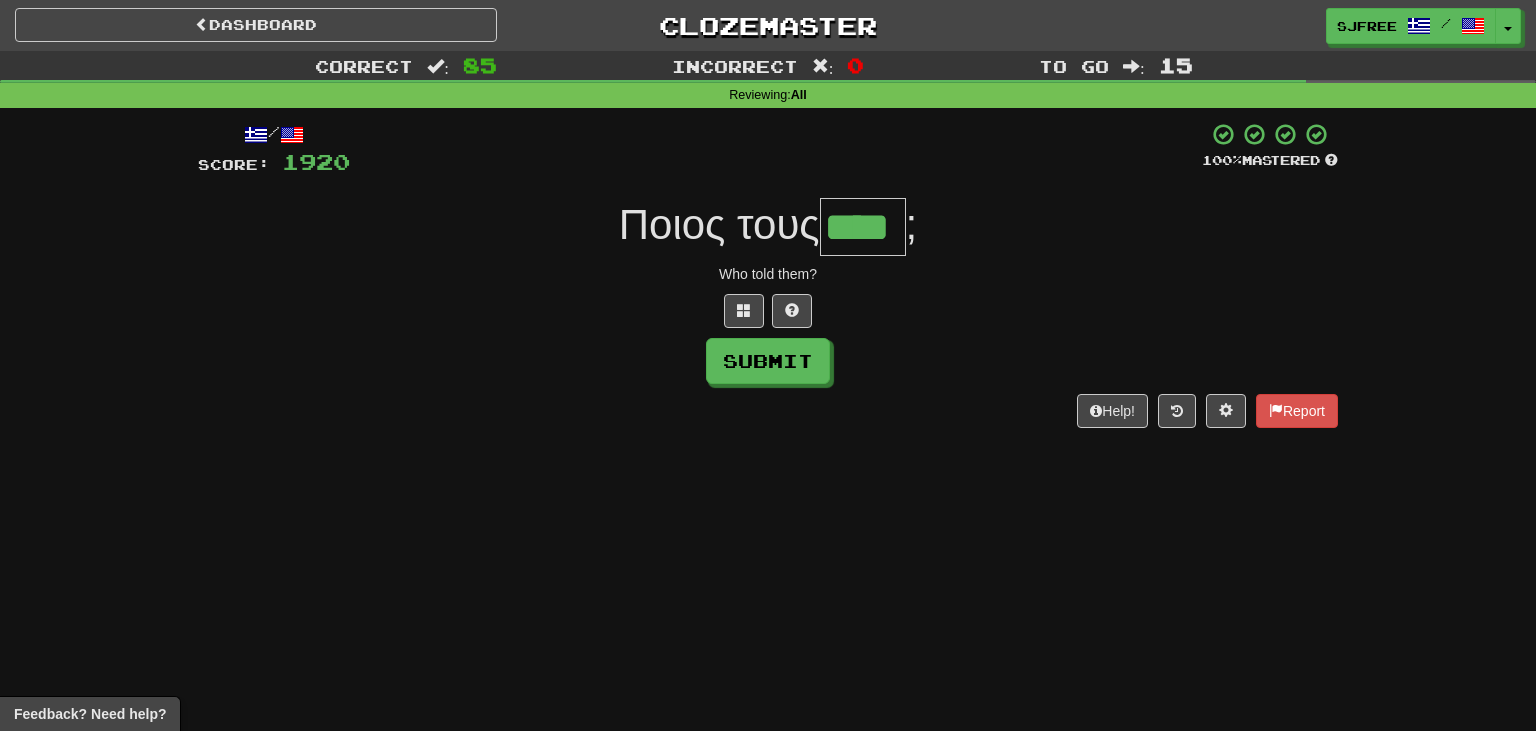 type on "****" 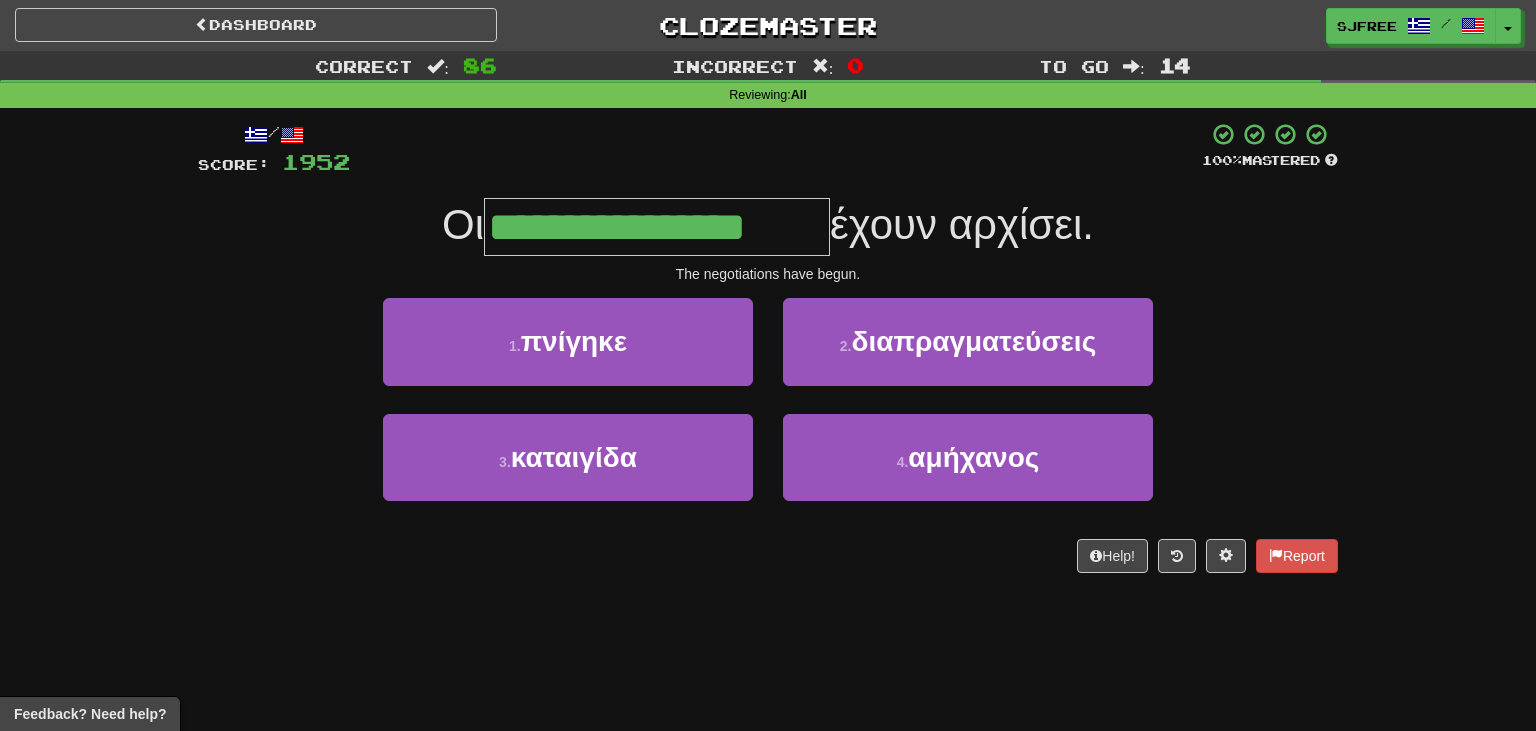 type on "**********" 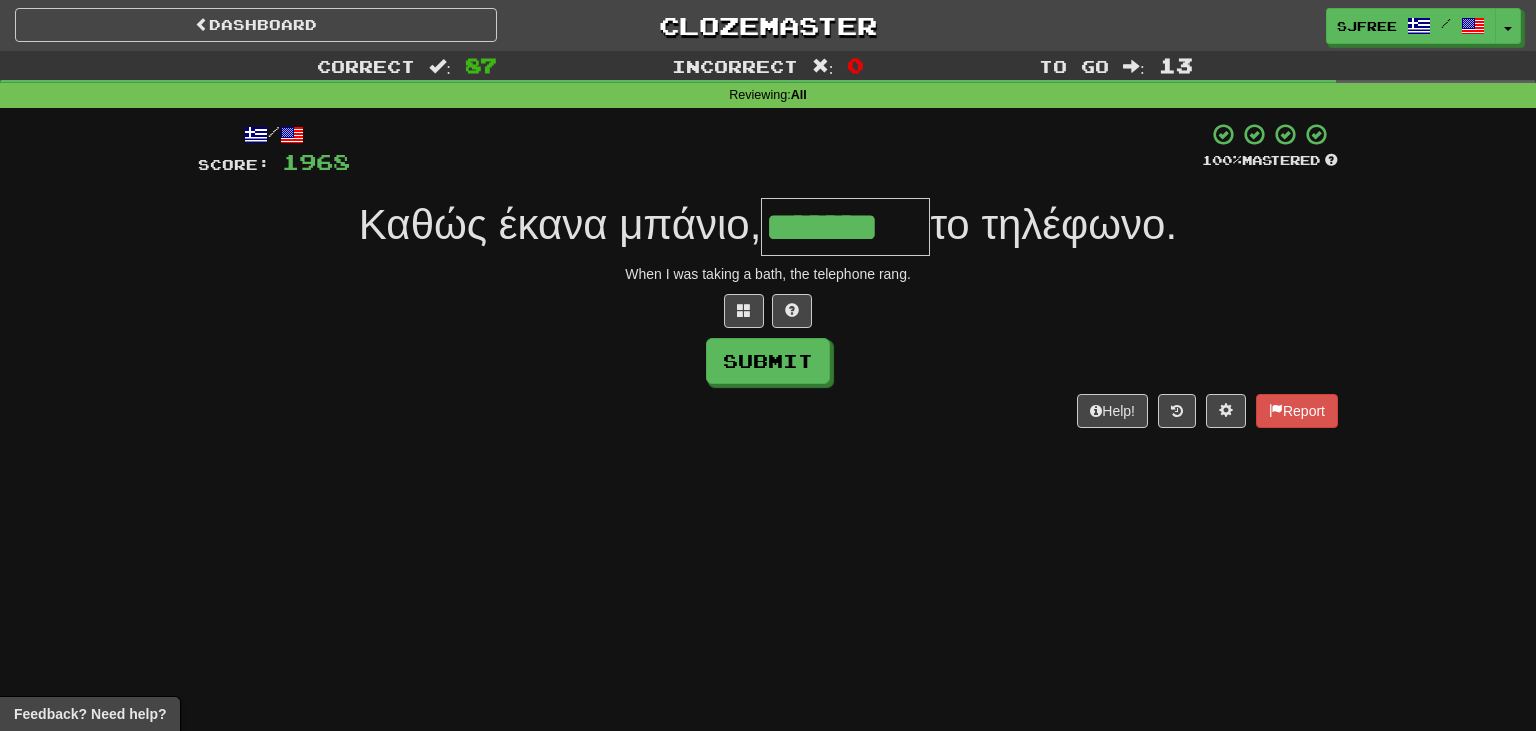 type on "*******" 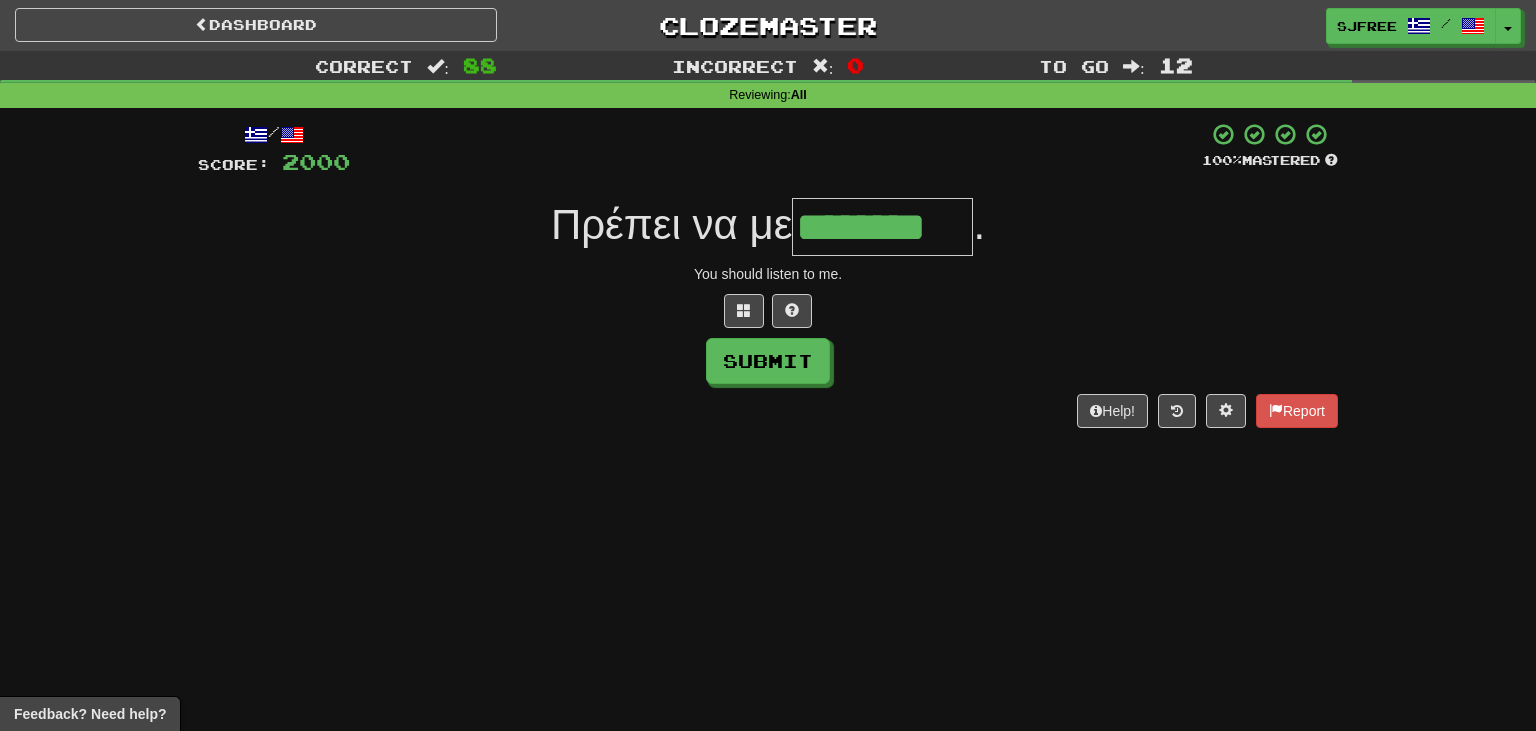 type on "********" 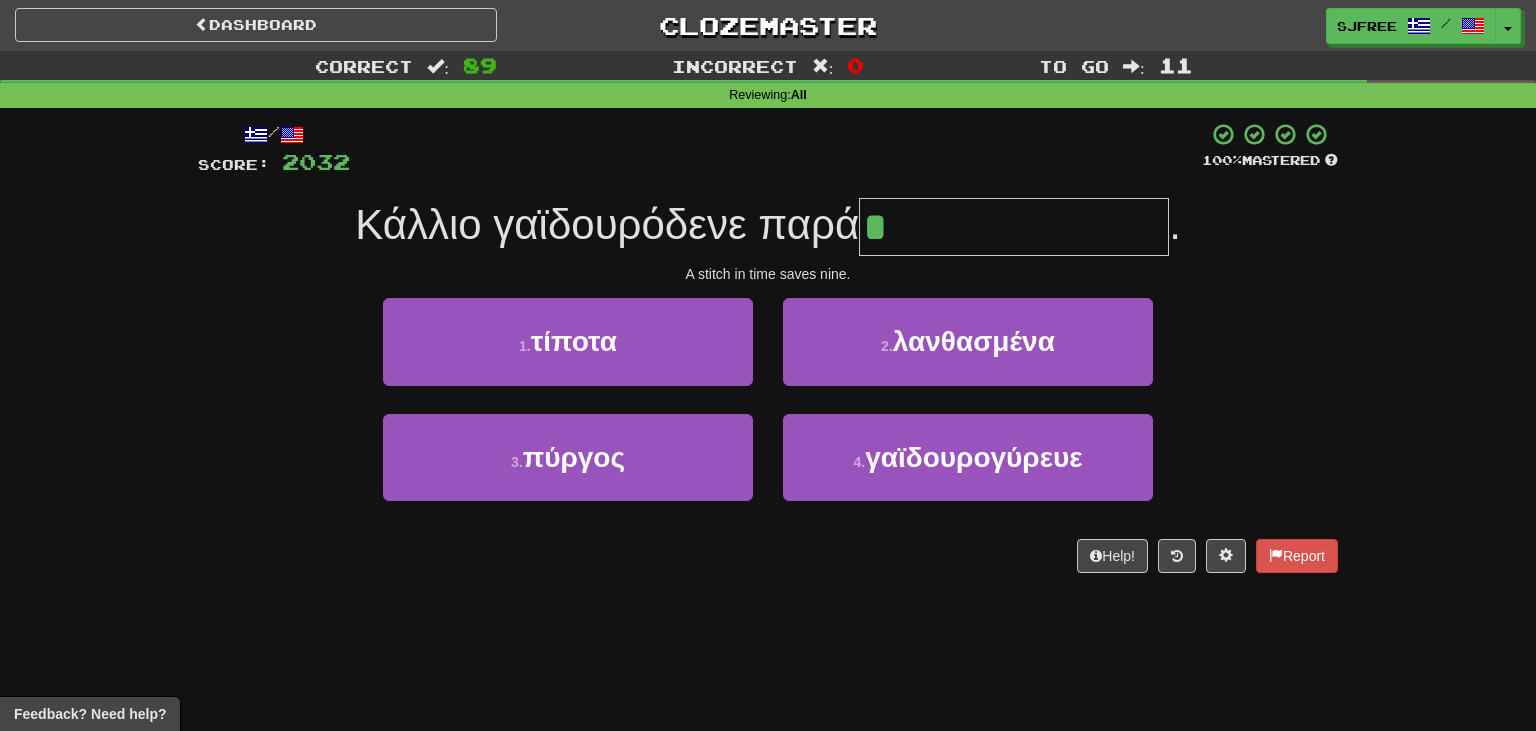 type on "**********" 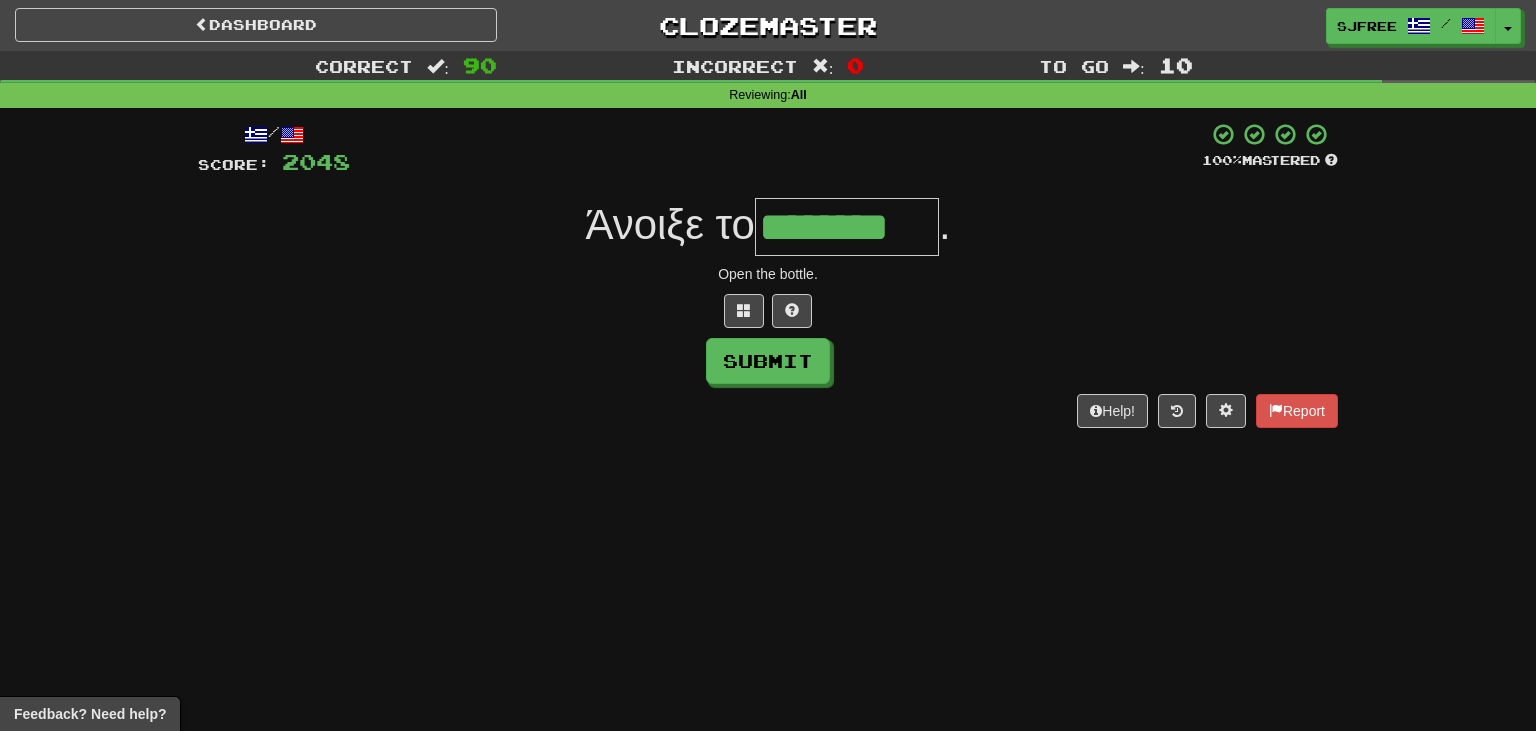 type on "********" 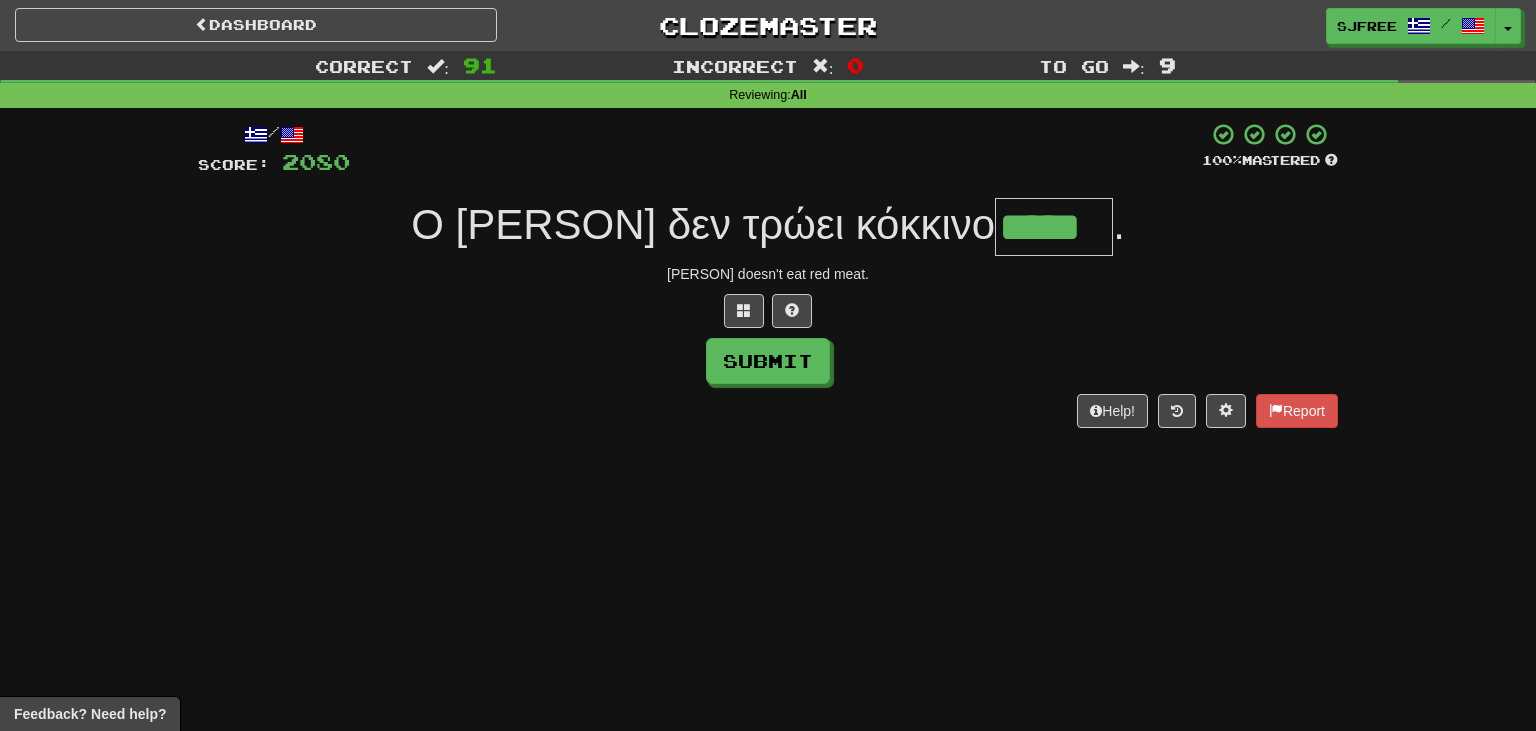 type on "*****" 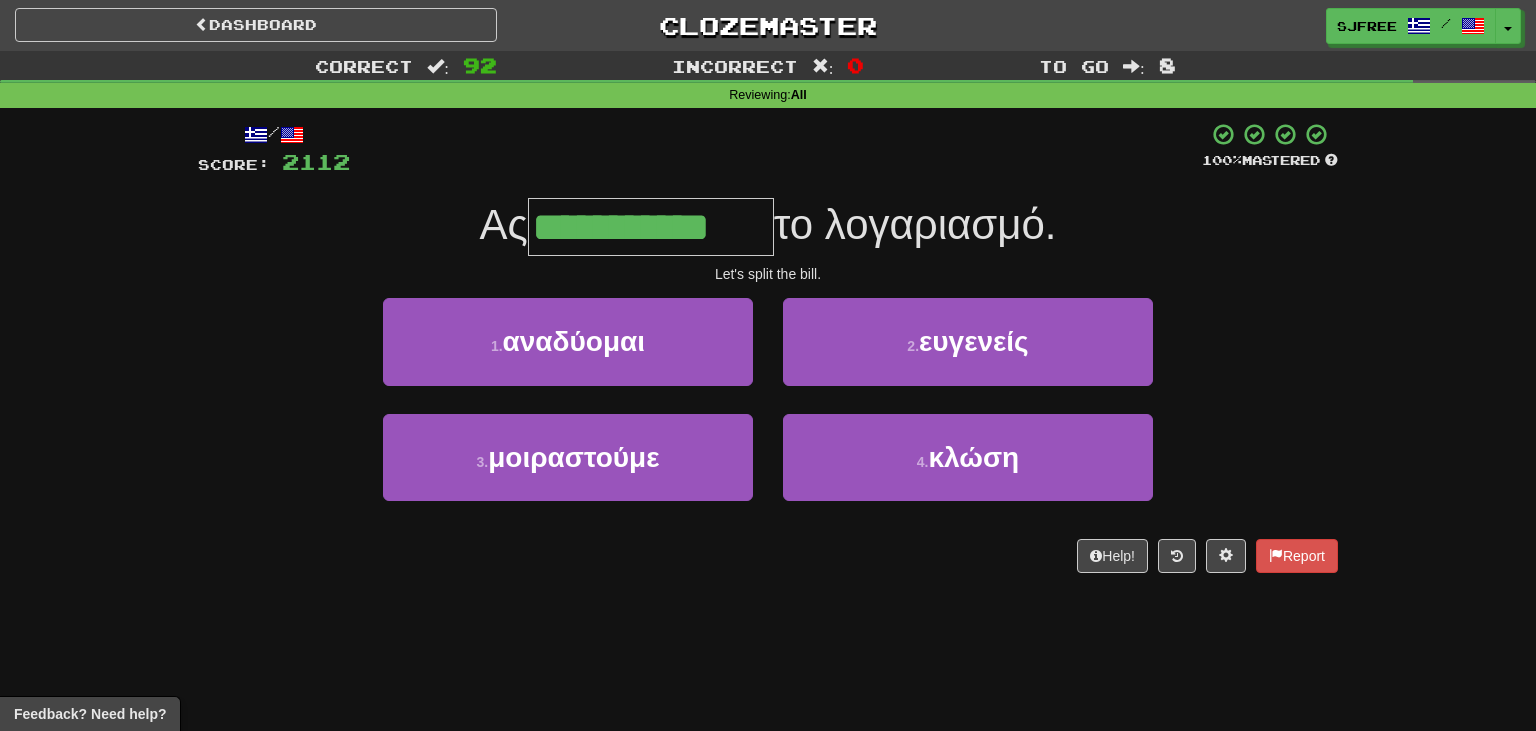 type on "**********" 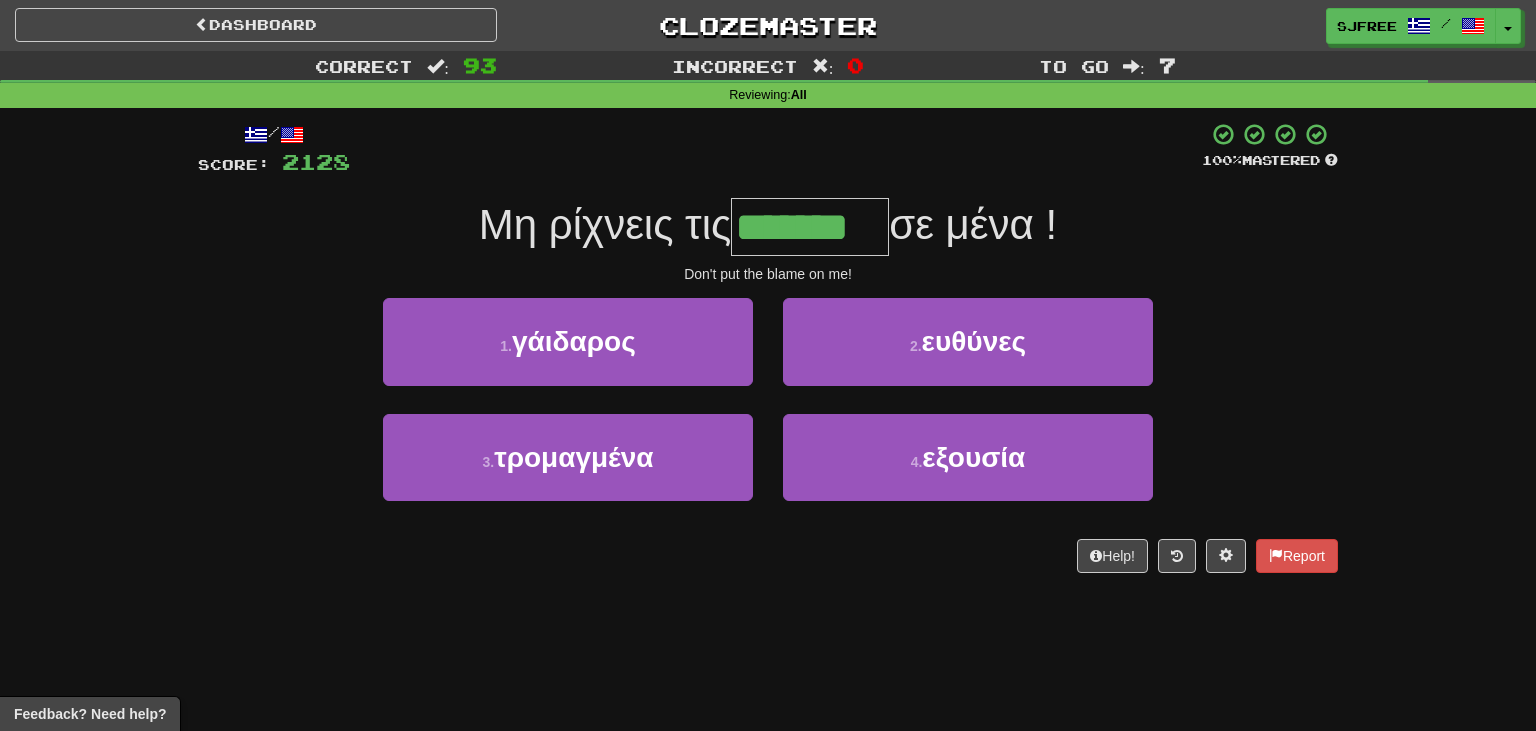 type on "*******" 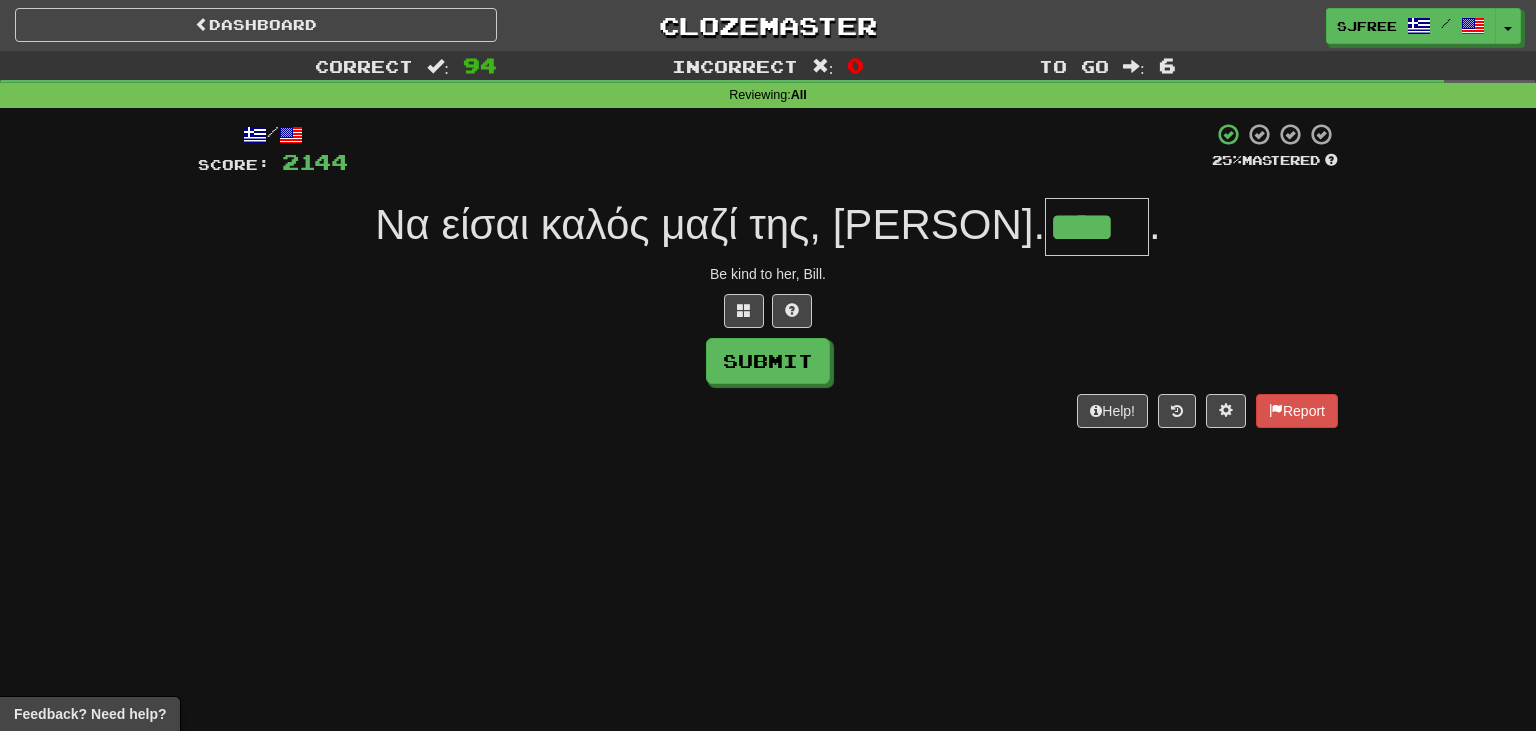 type on "****" 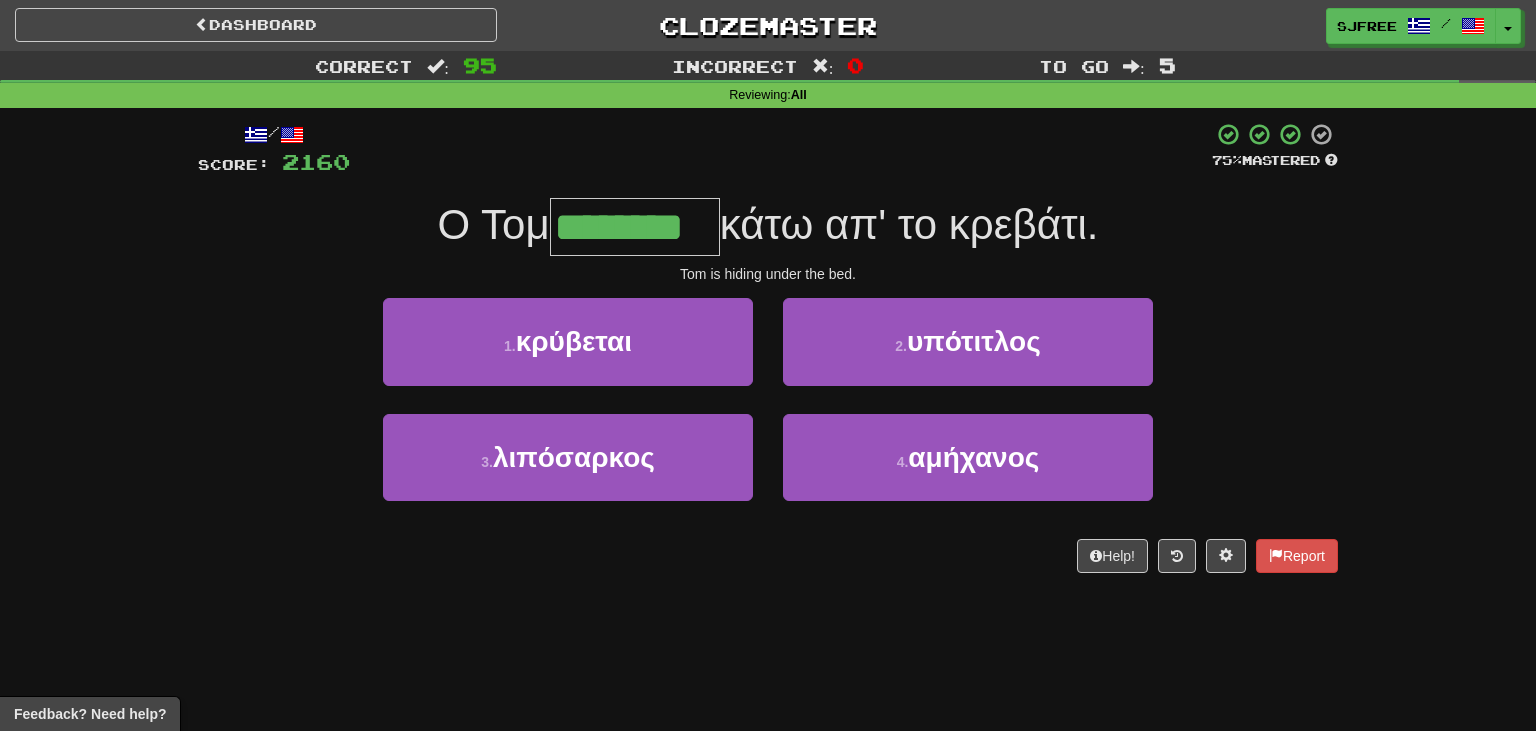 type on "********" 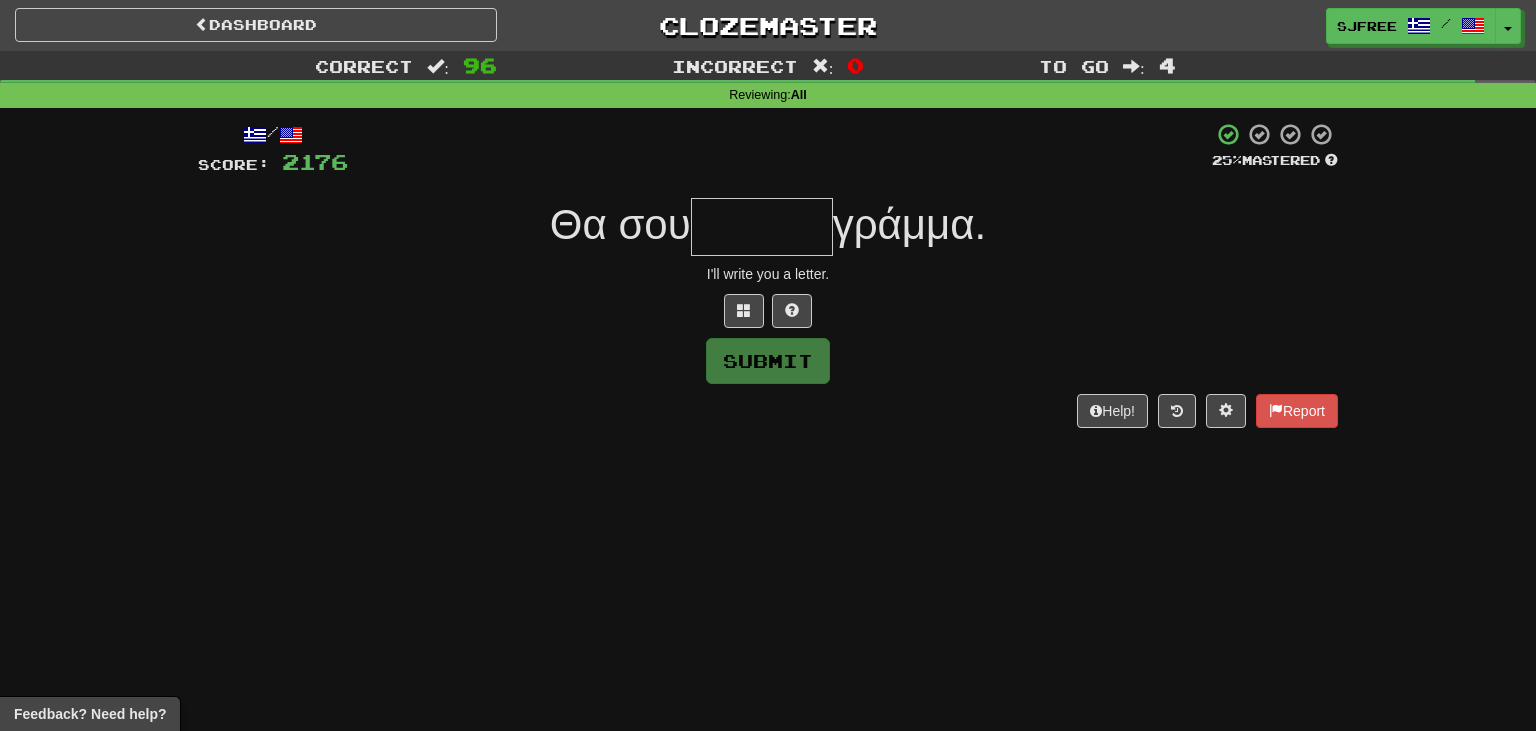type on "*" 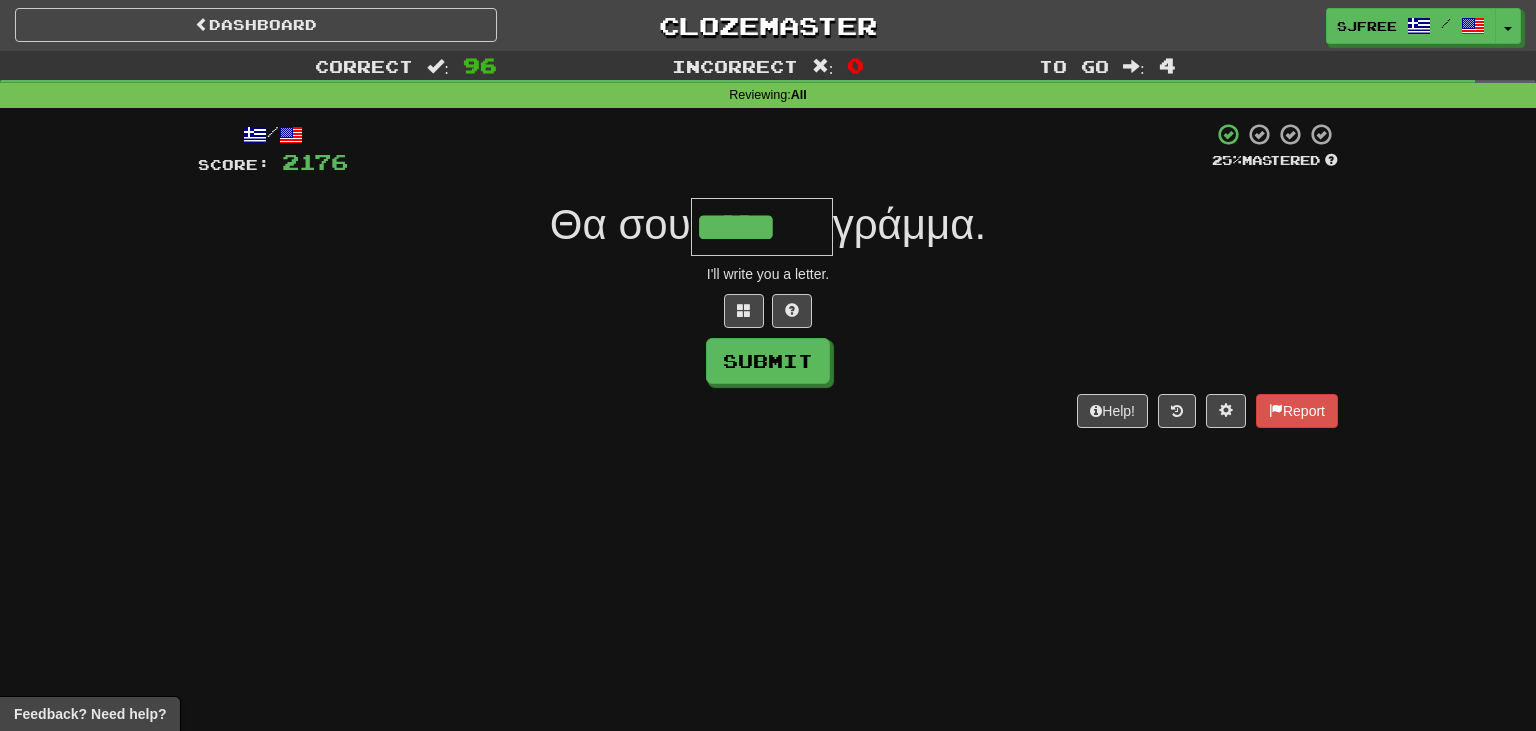 type on "*****" 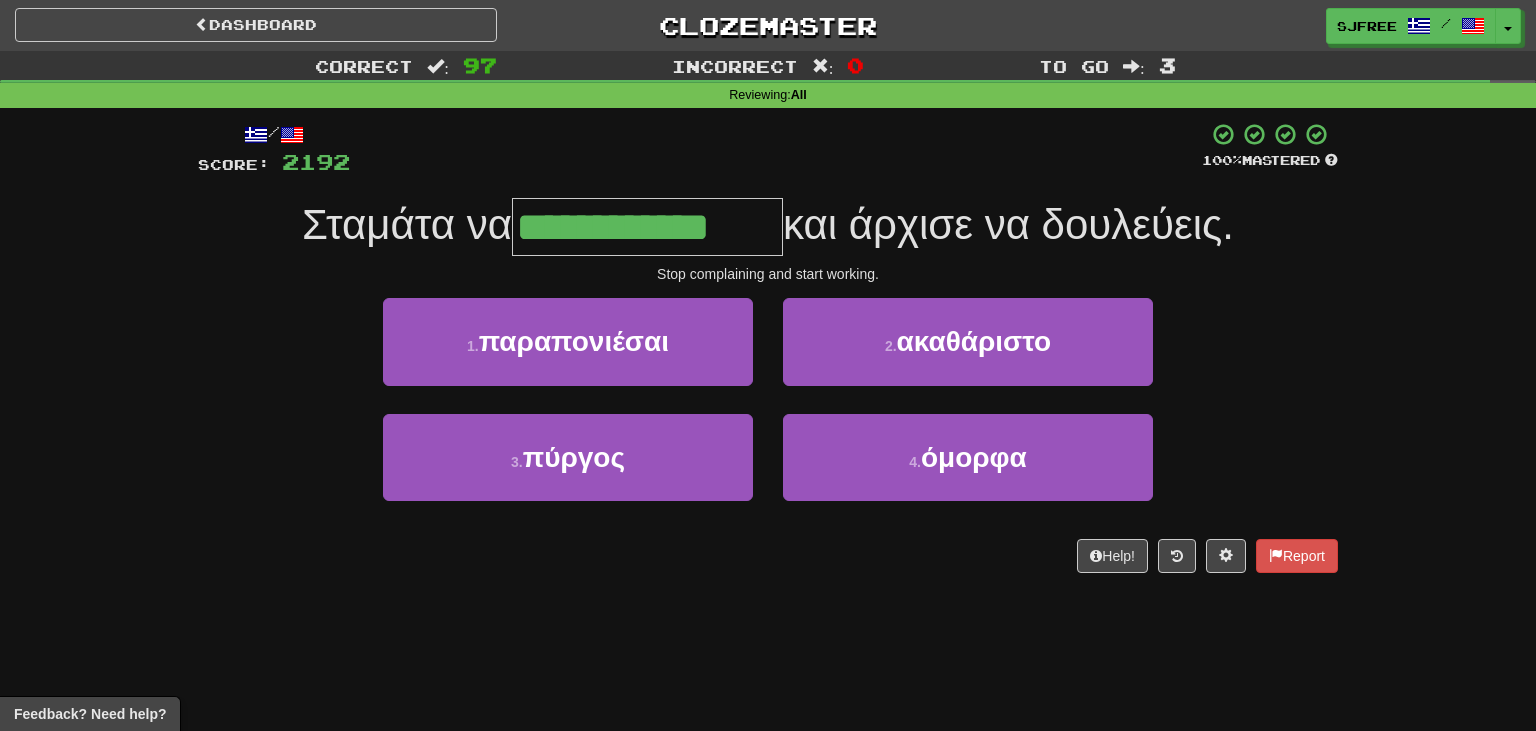 type on "**********" 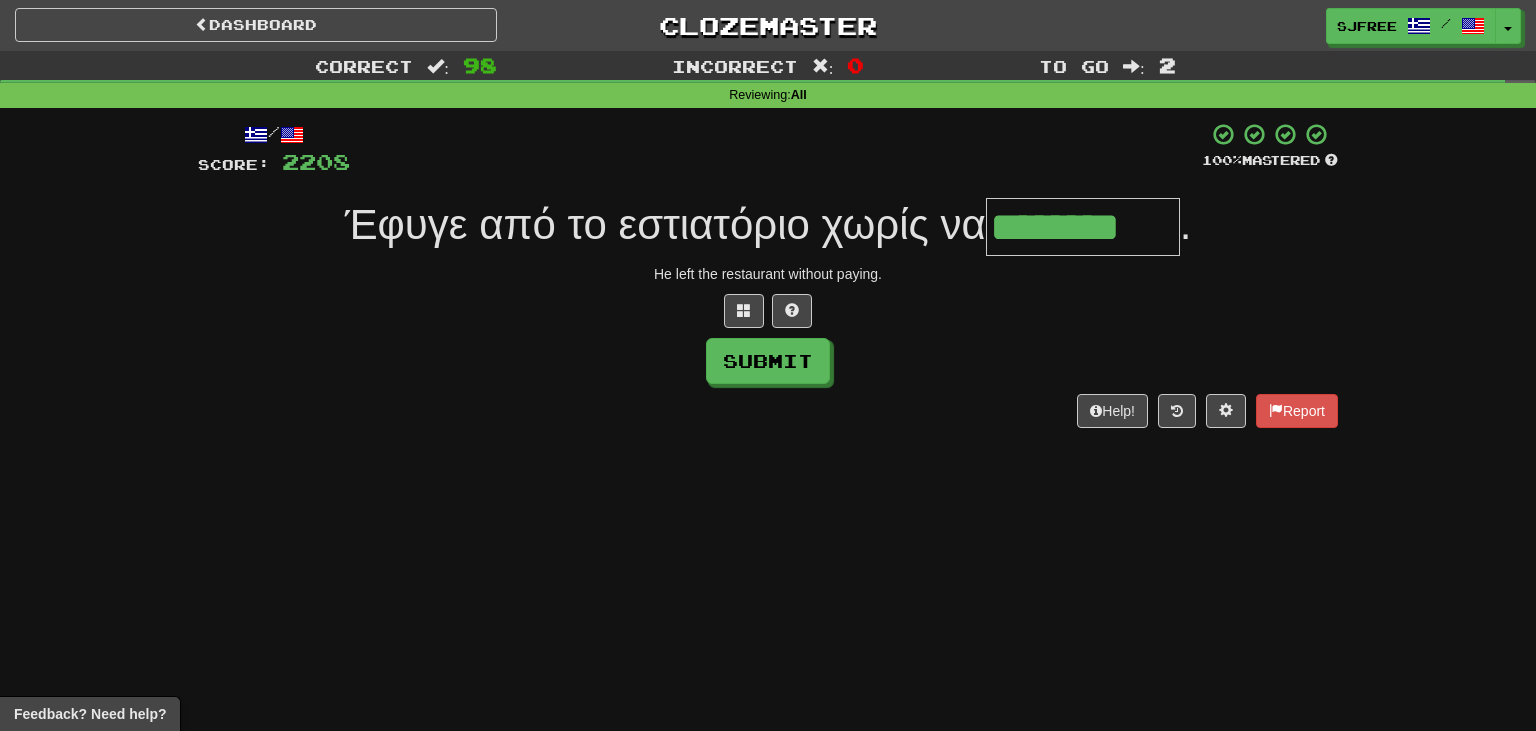 type on "********" 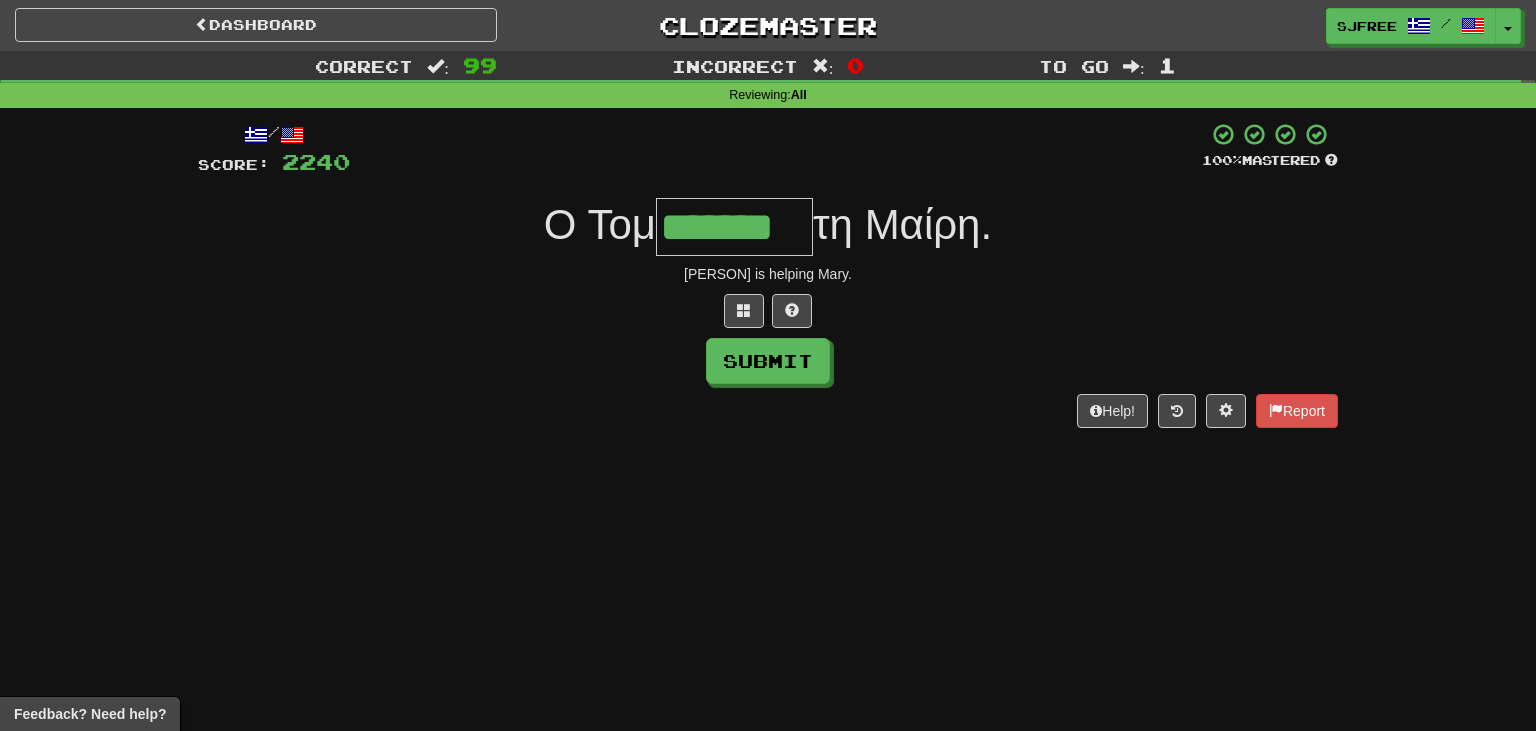 type on "*******" 